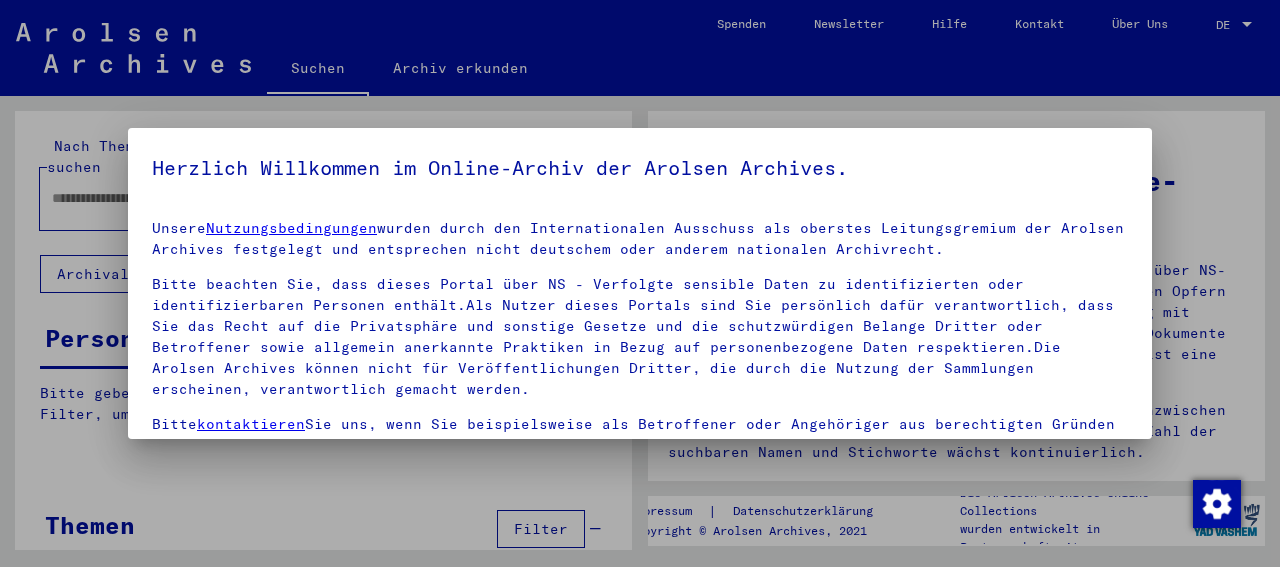 scroll, scrollTop: 0, scrollLeft: 0, axis: both 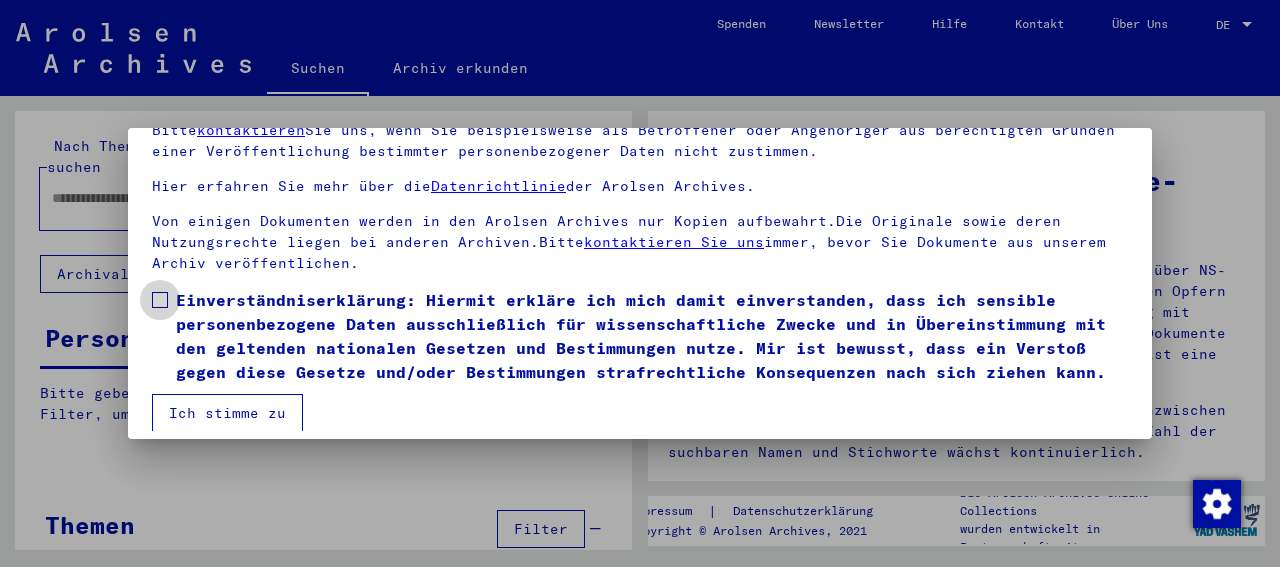 click at bounding box center (160, 300) 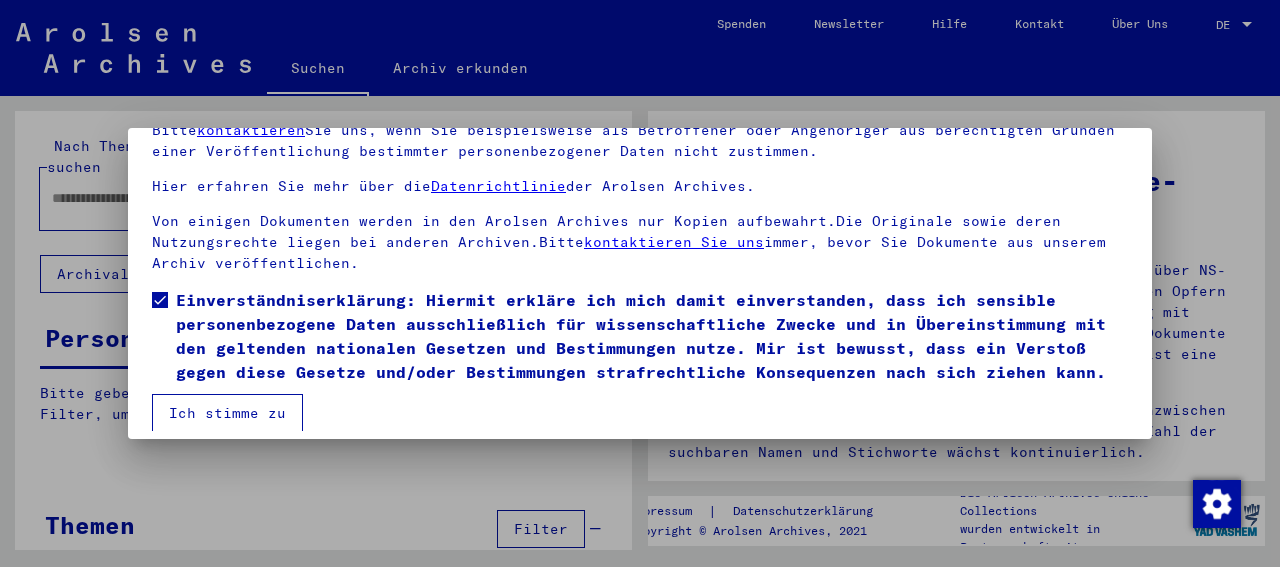 click on "Ich stimme zu" at bounding box center [227, 413] 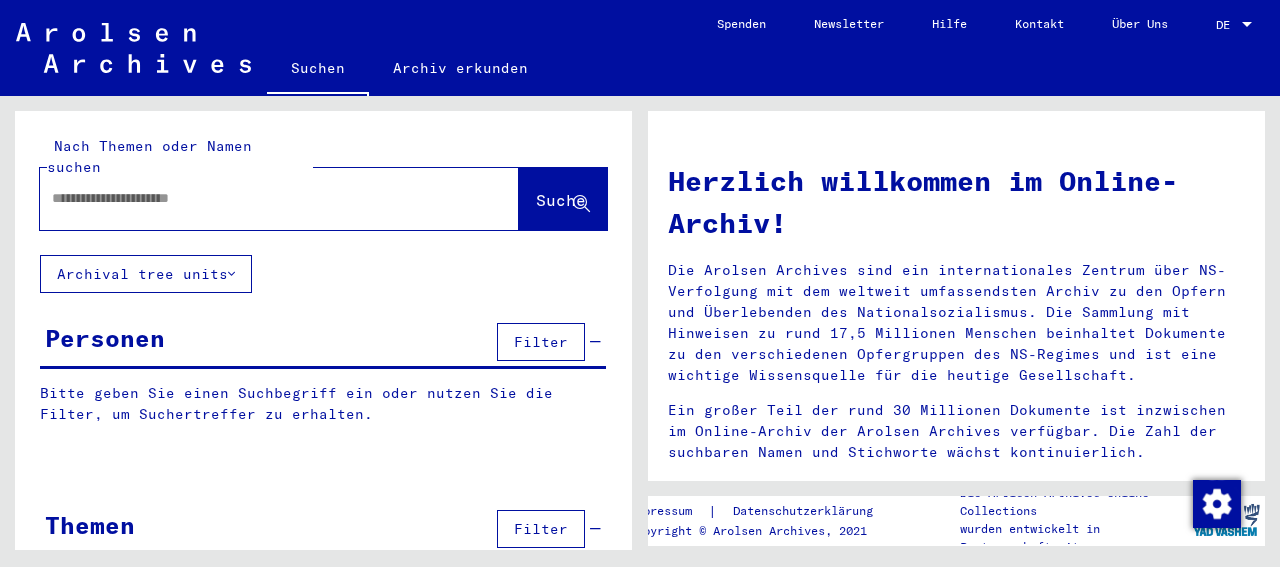 click at bounding box center (255, 198) 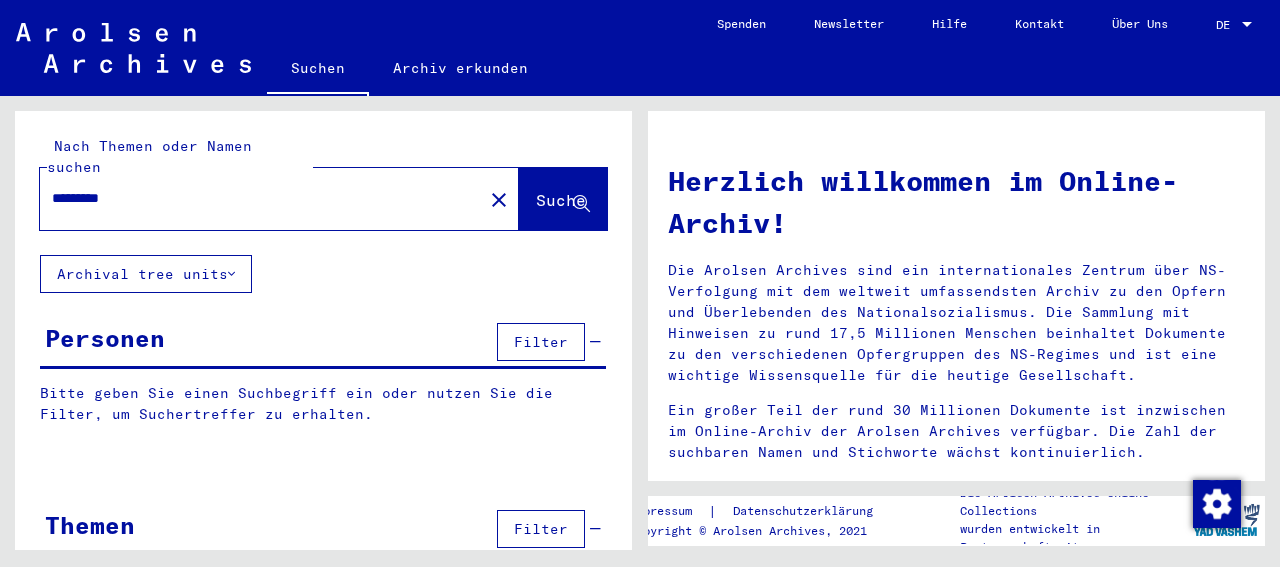 type on "*********" 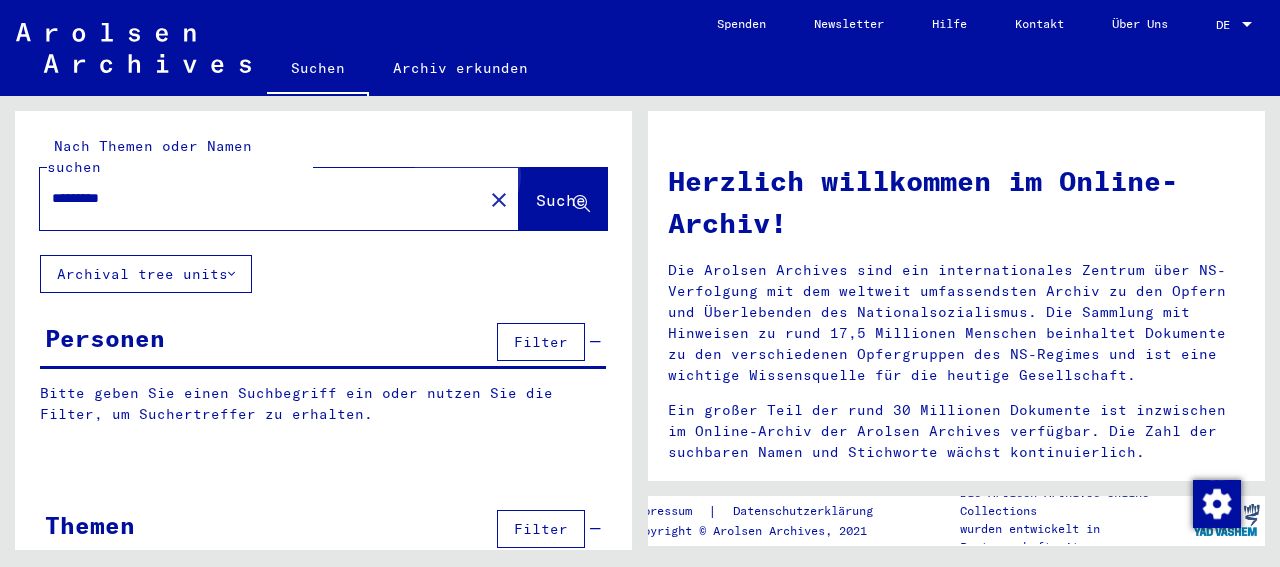 click on "Suche" 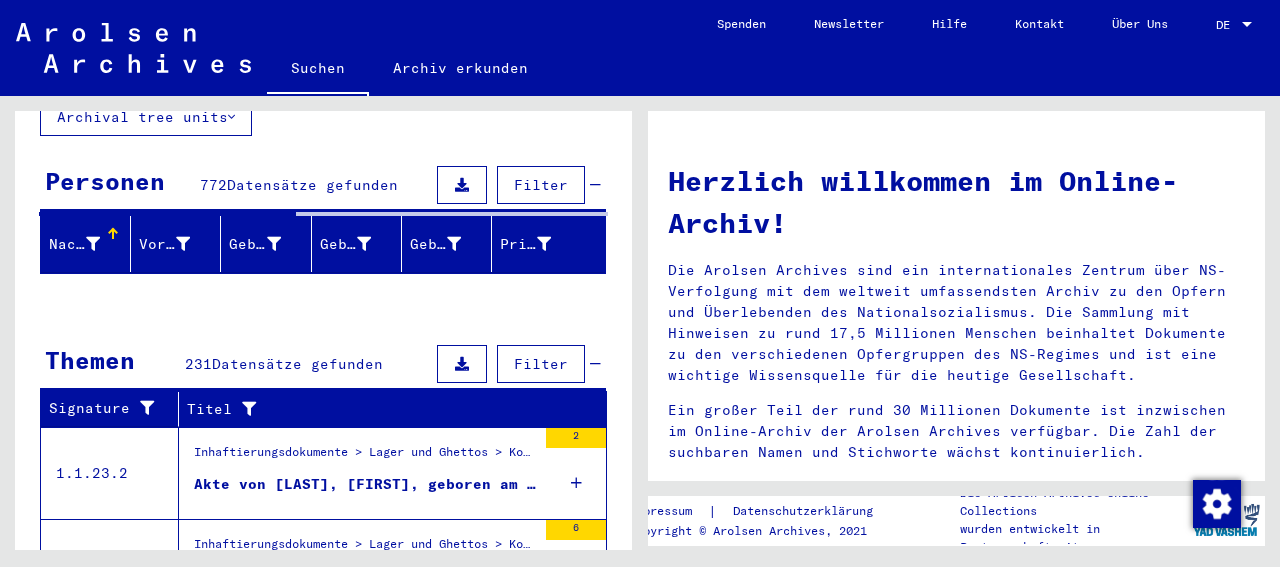 scroll, scrollTop: 208, scrollLeft: 0, axis: vertical 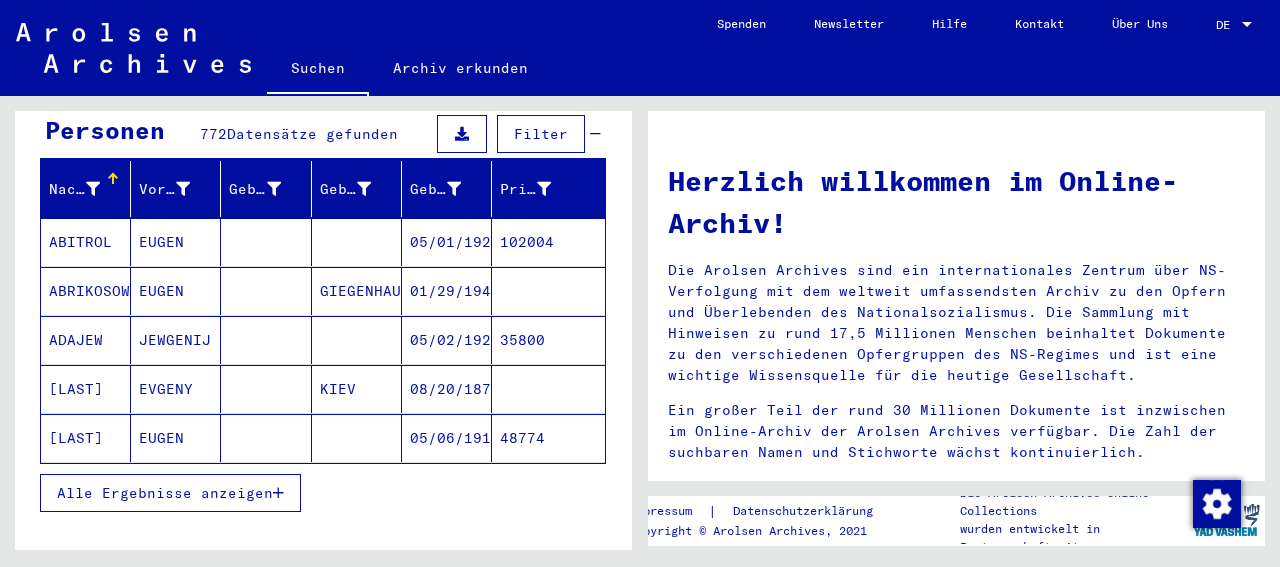 click on "Alle Ergebnisse anzeigen" at bounding box center (165, 493) 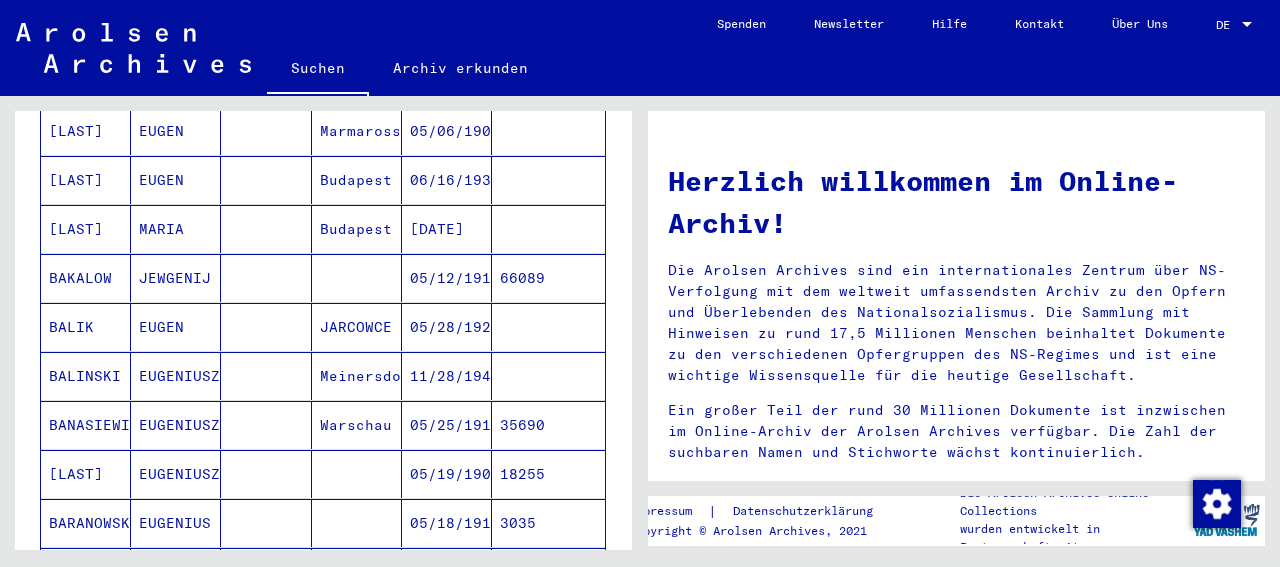 scroll, scrollTop: 1248, scrollLeft: 0, axis: vertical 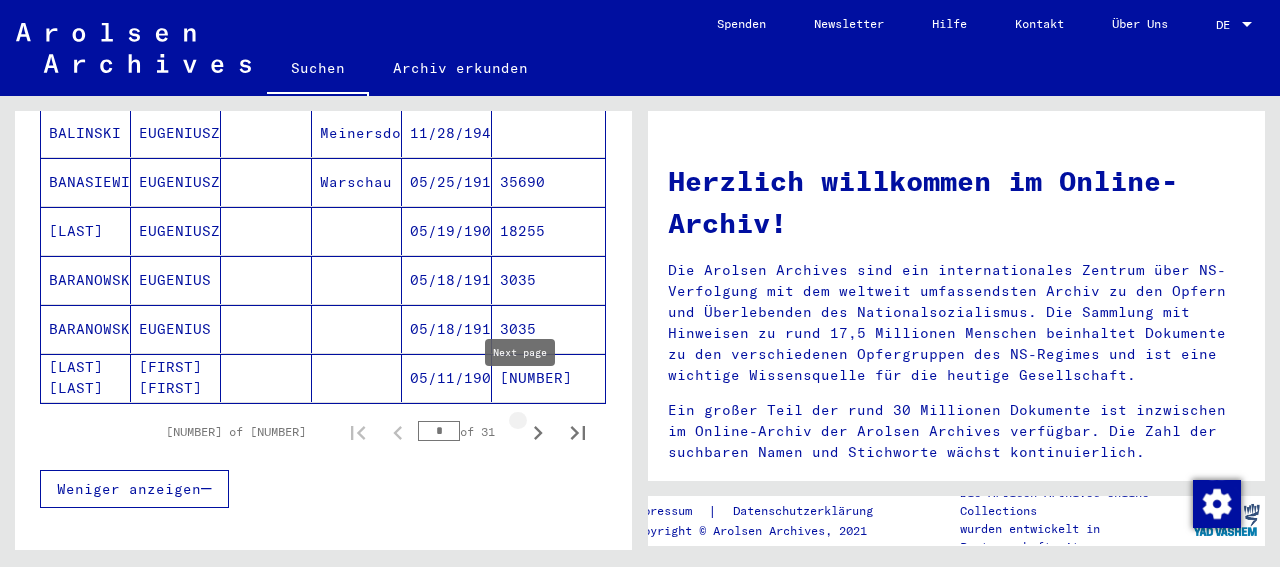 click 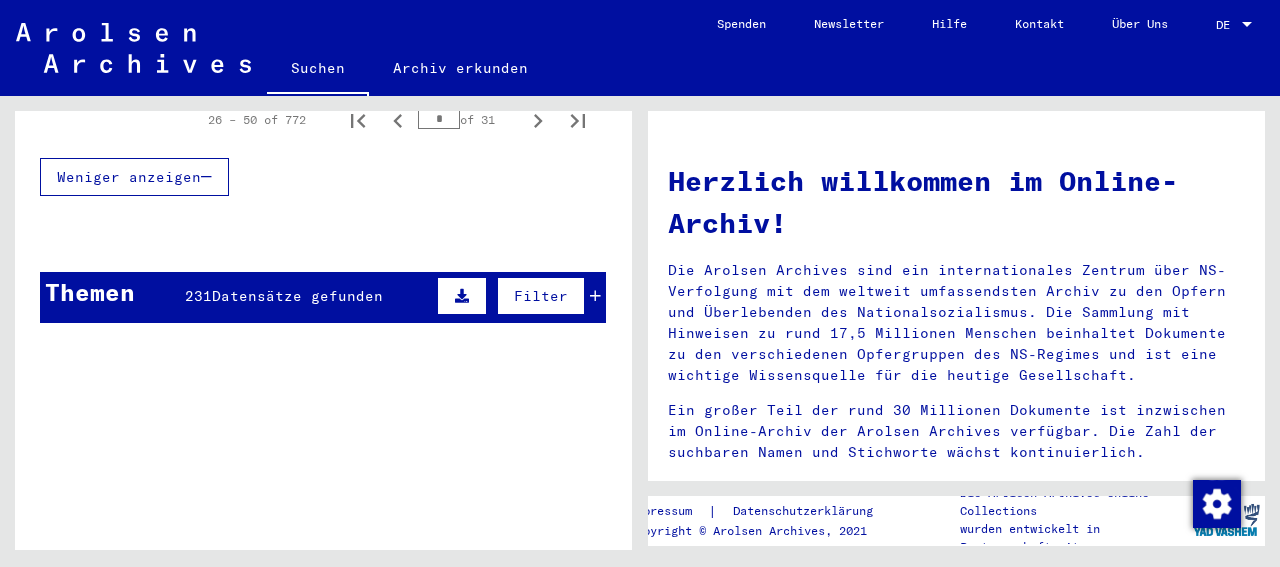 scroll, scrollTop: 1144, scrollLeft: 0, axis: vertical 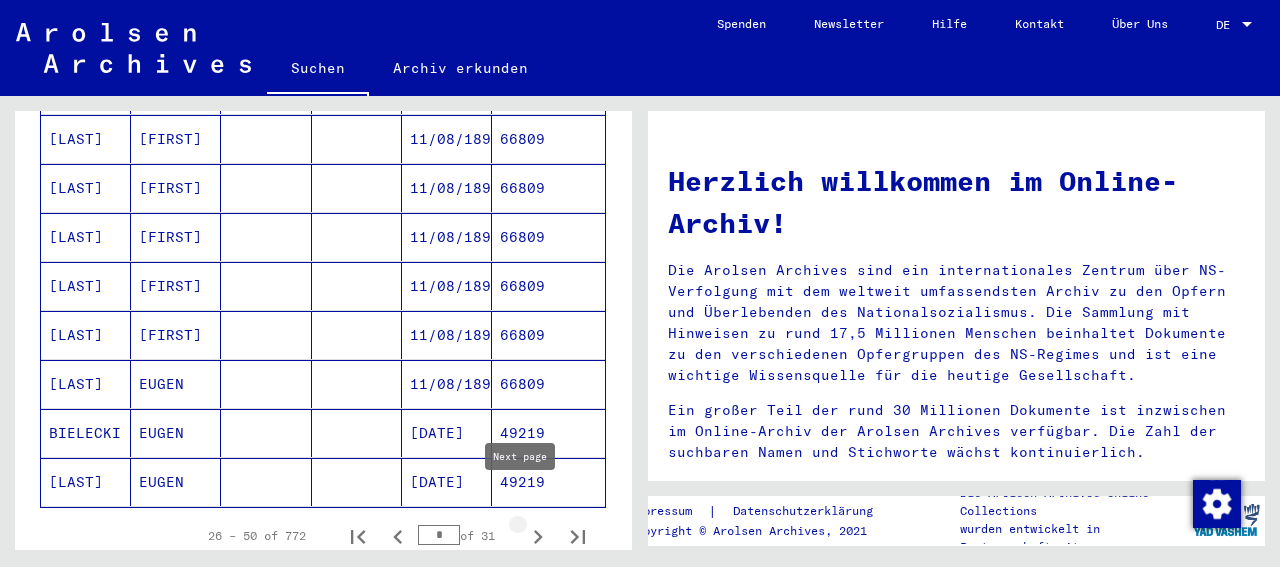 click 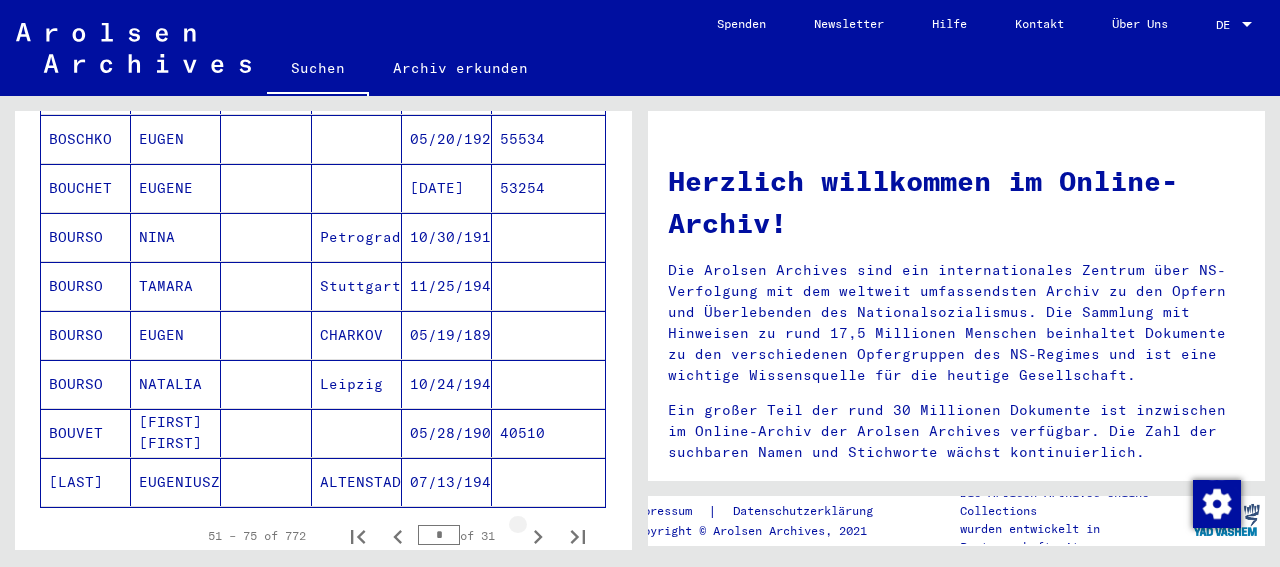 click 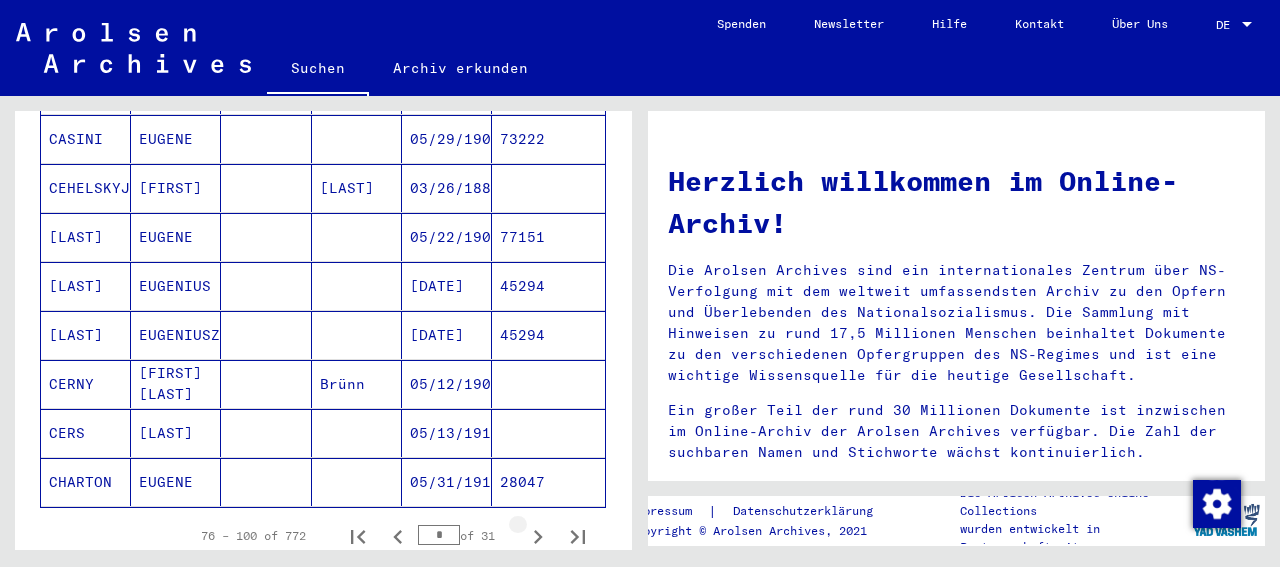 click 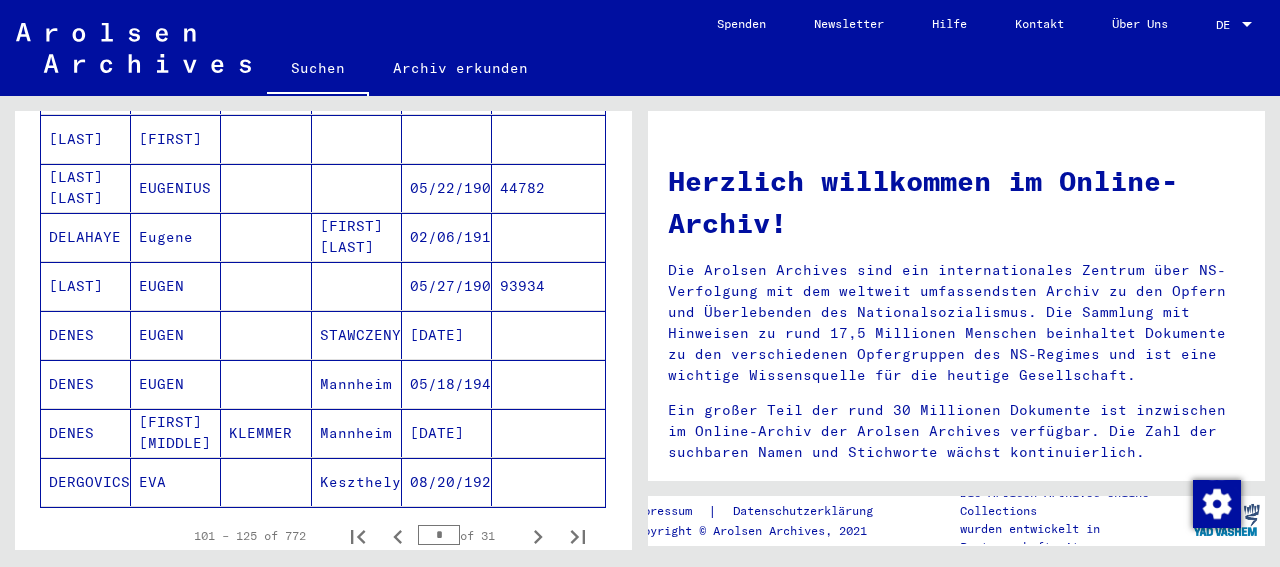 click 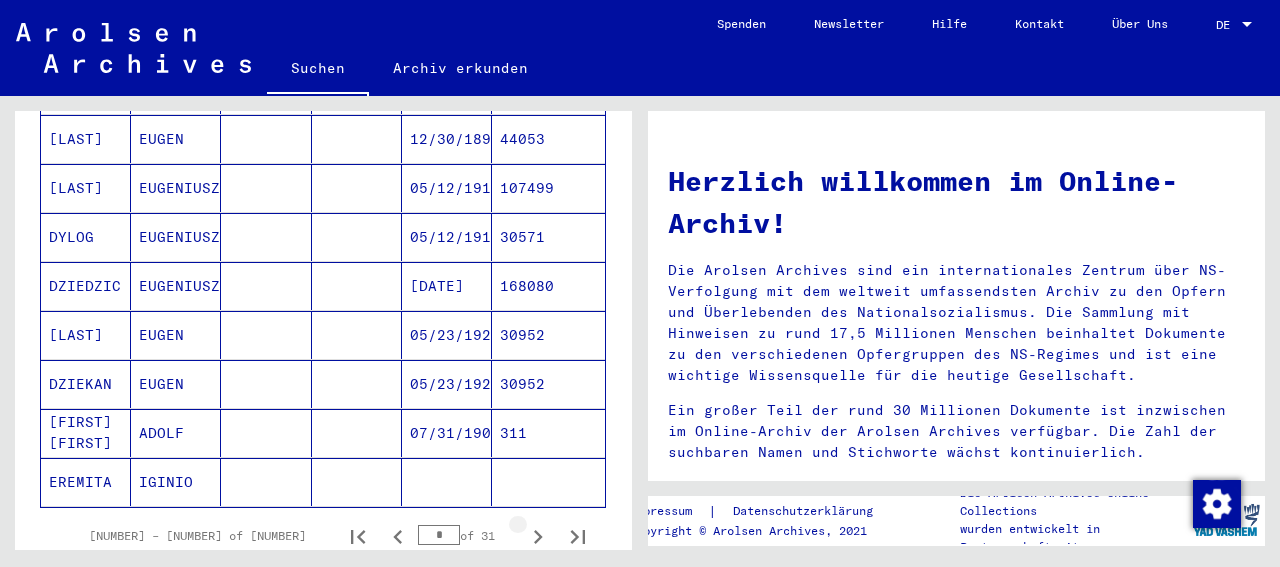click 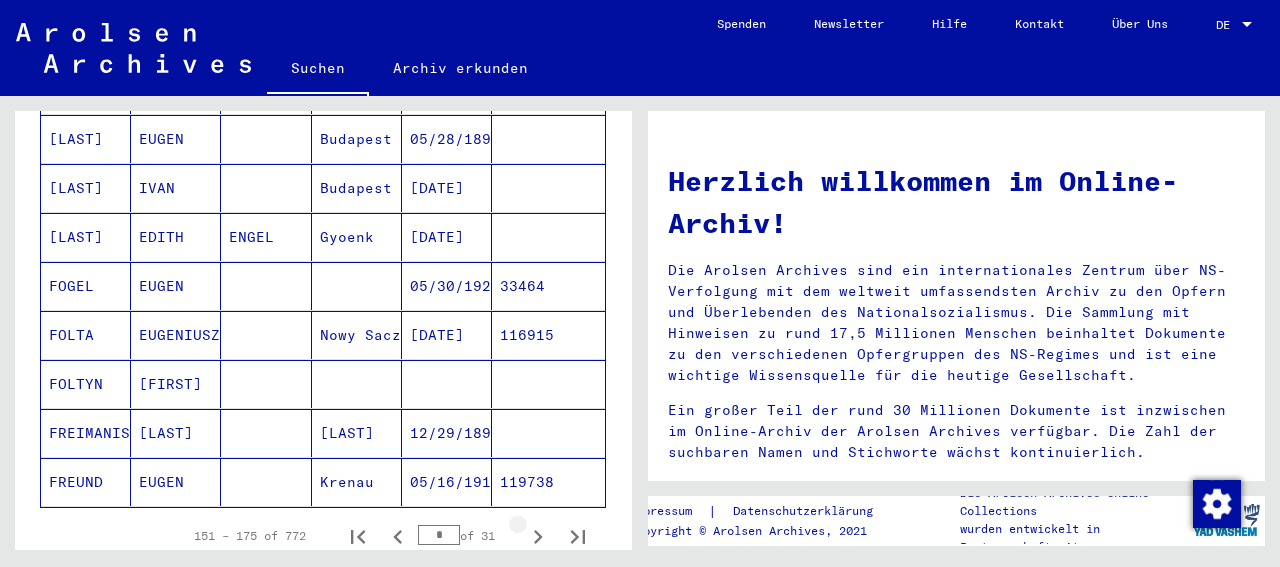 click 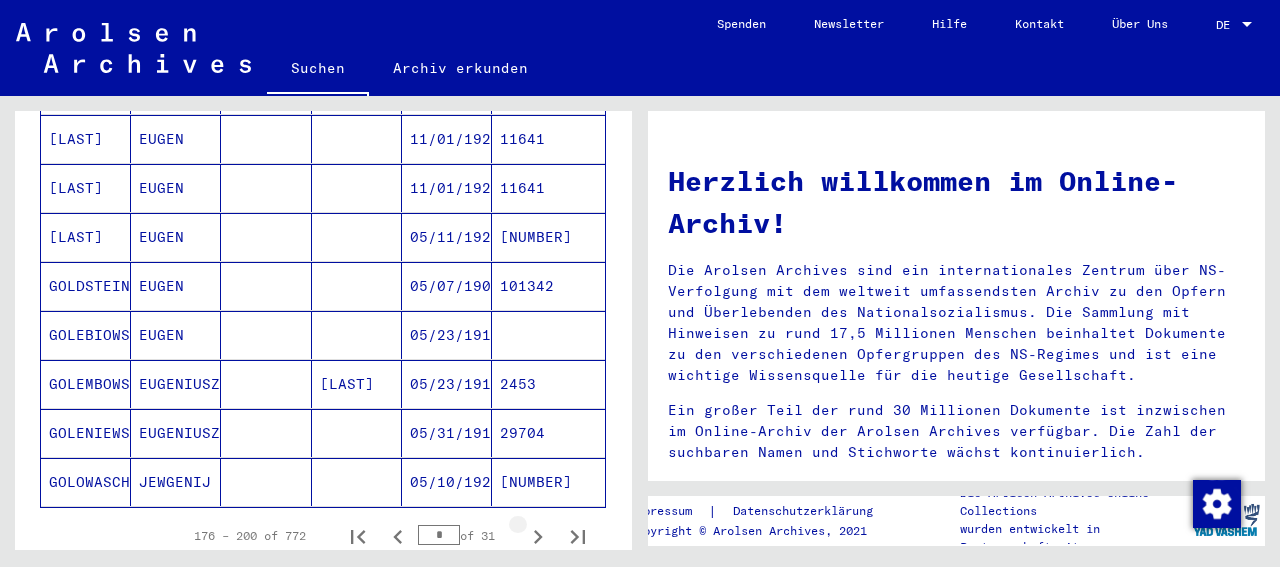 click 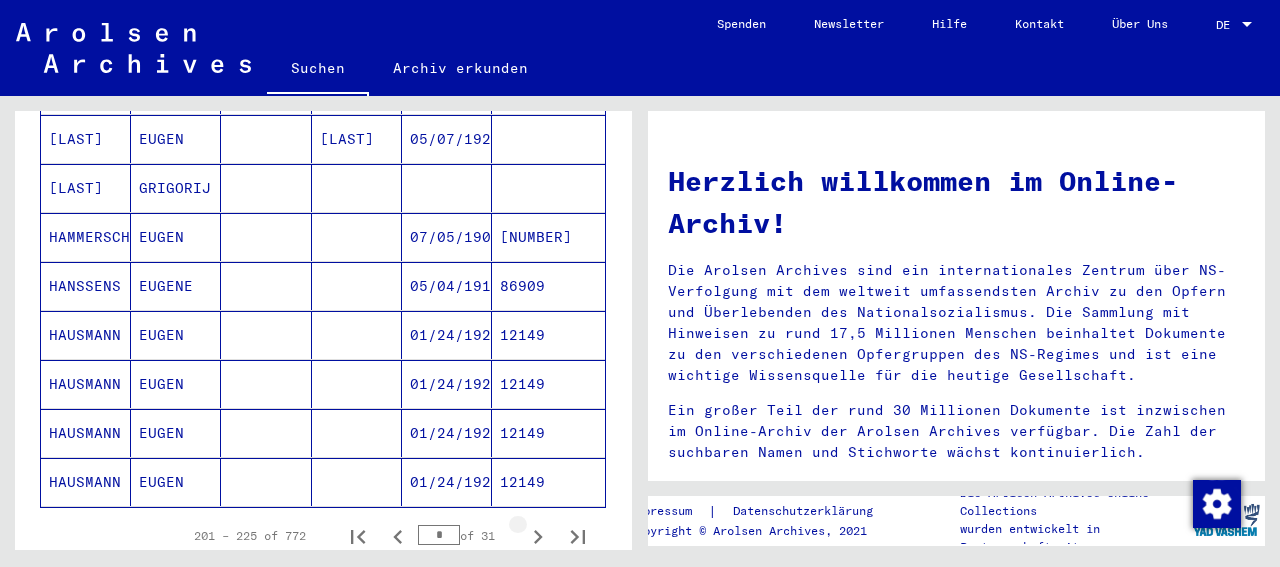 click 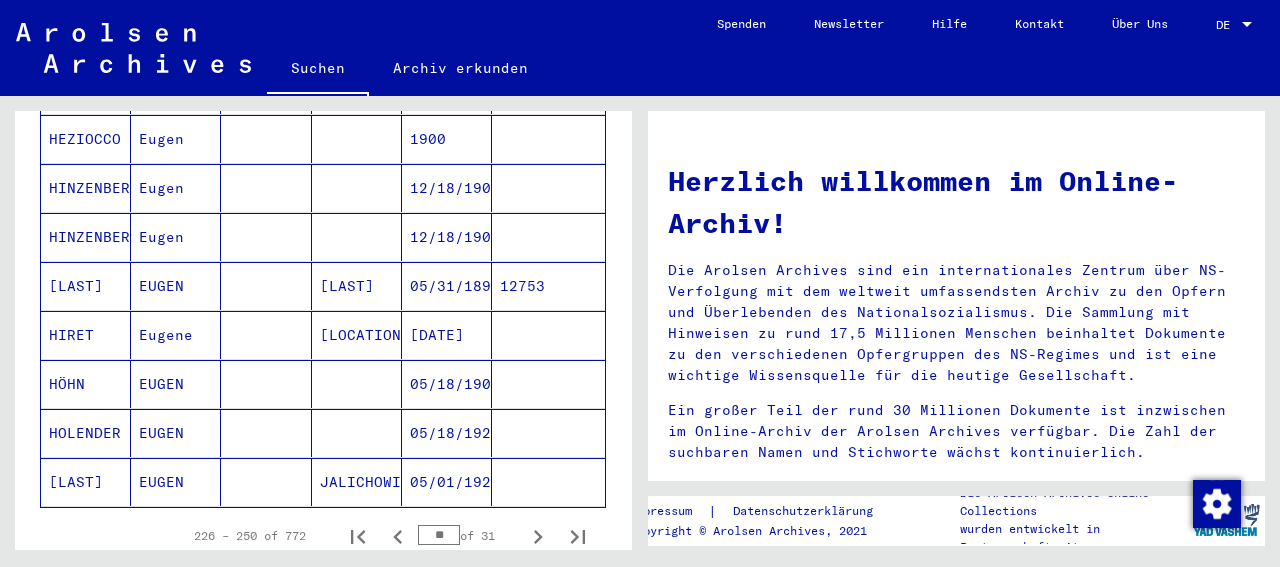 click 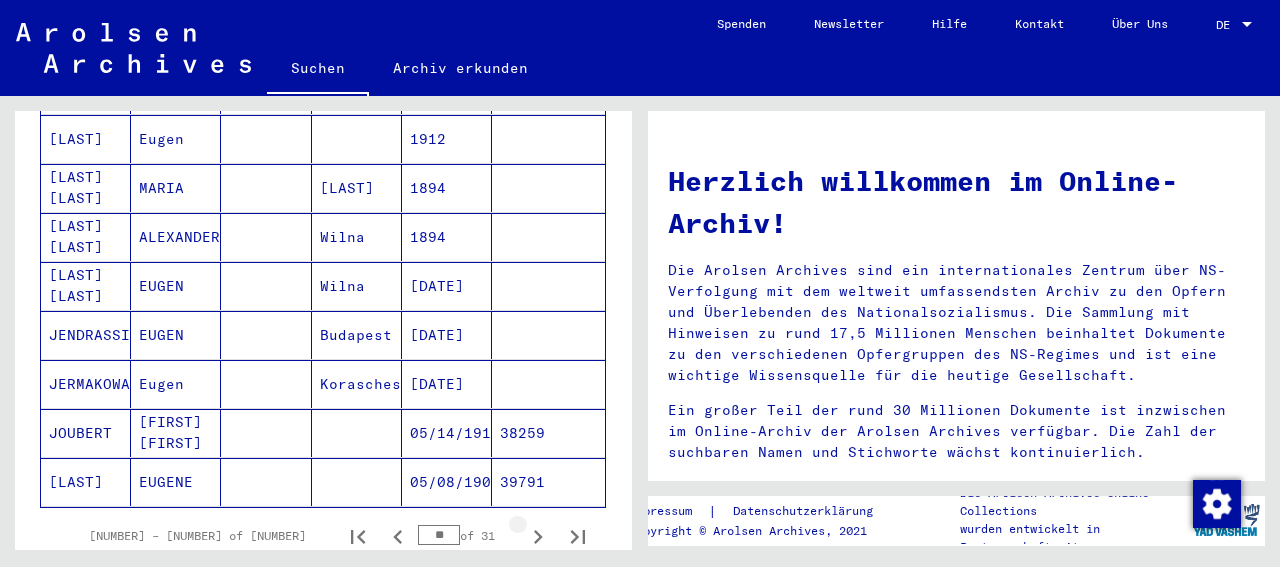 click 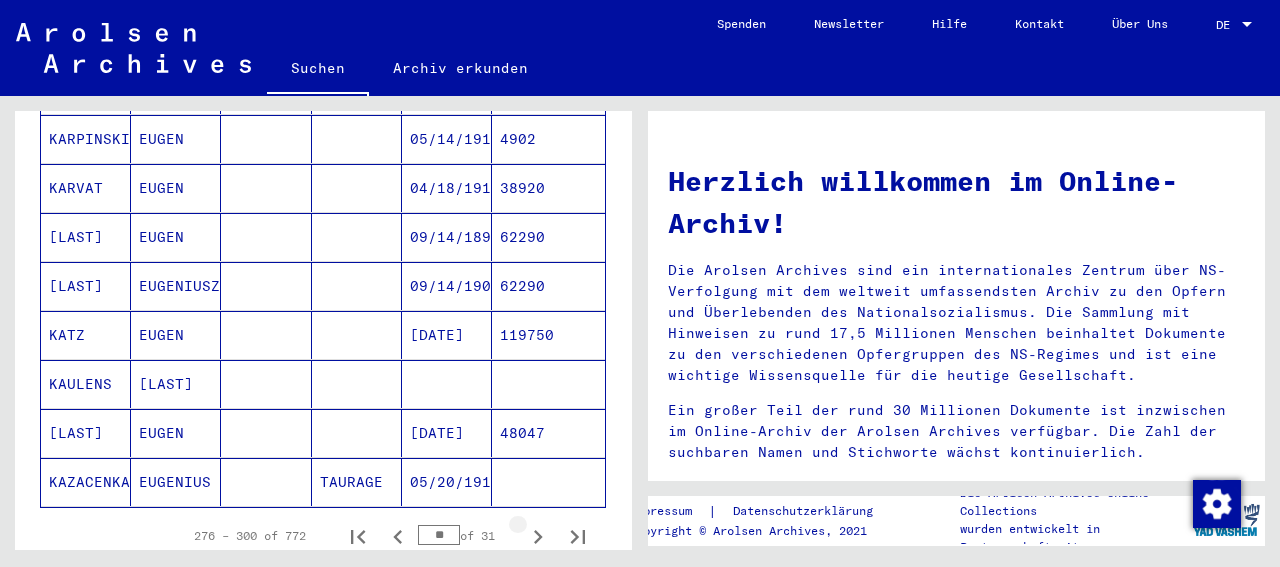 click 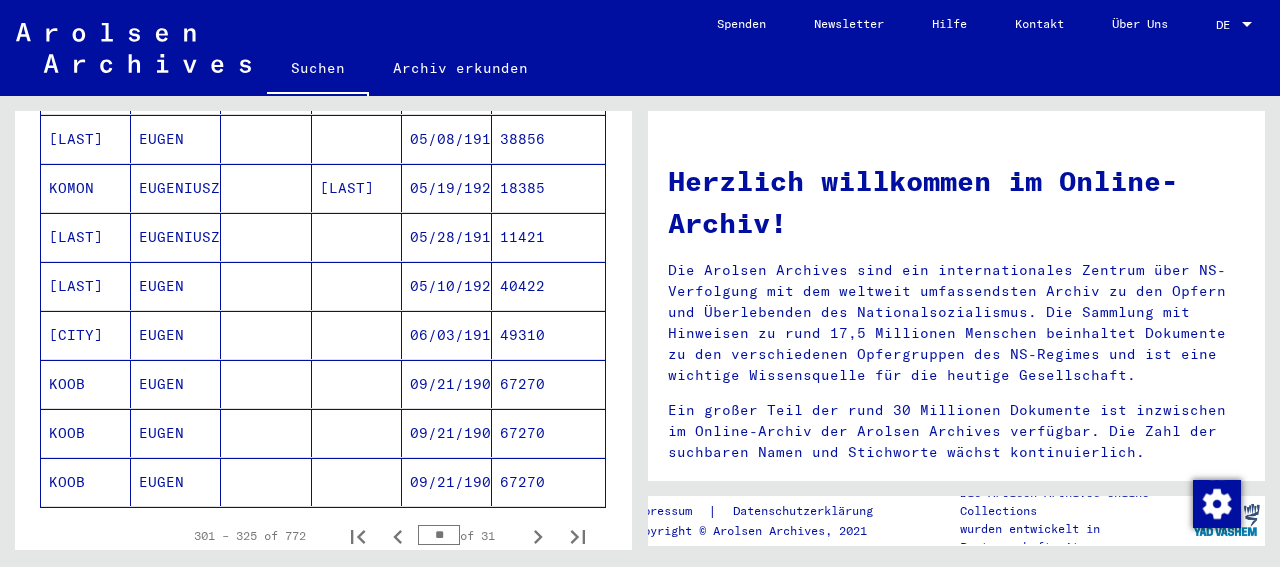 click 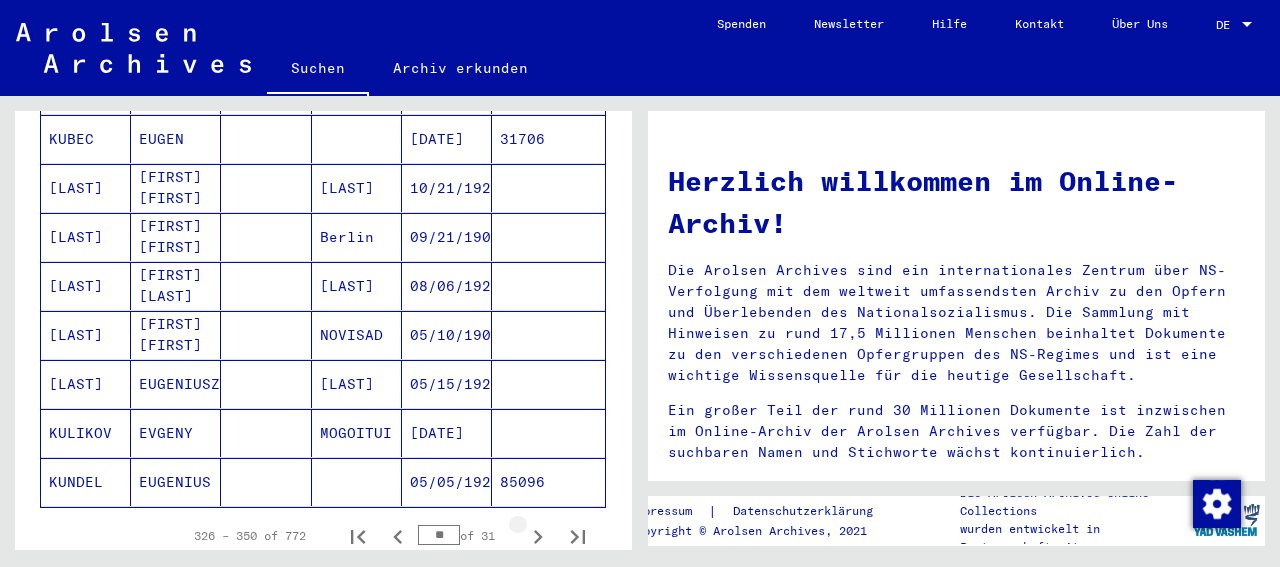 click 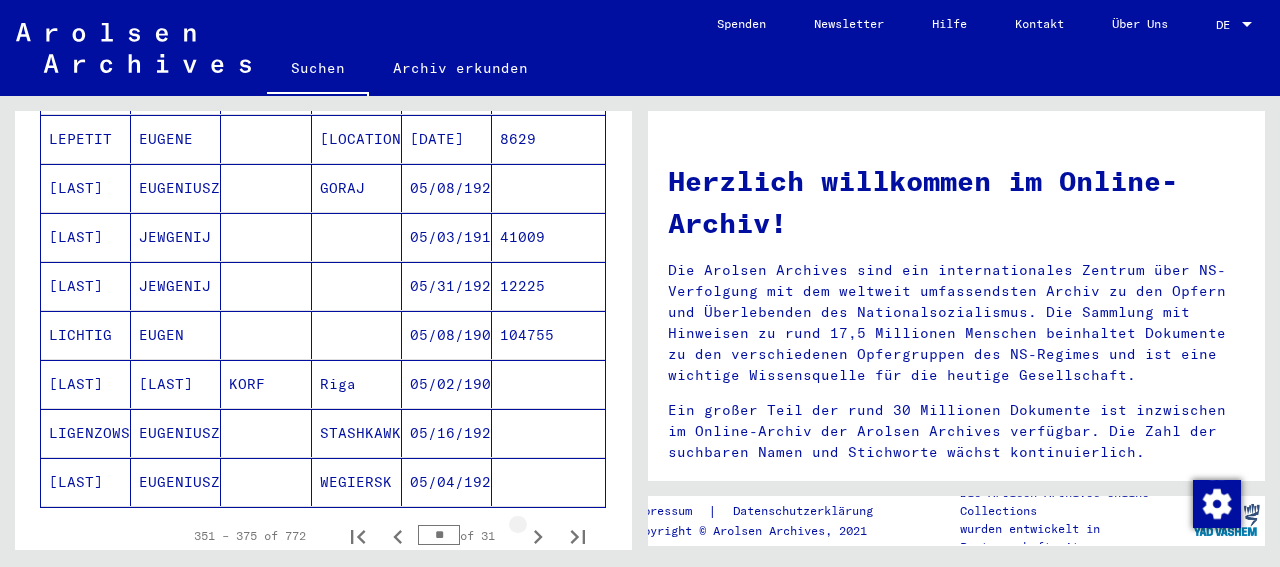 click 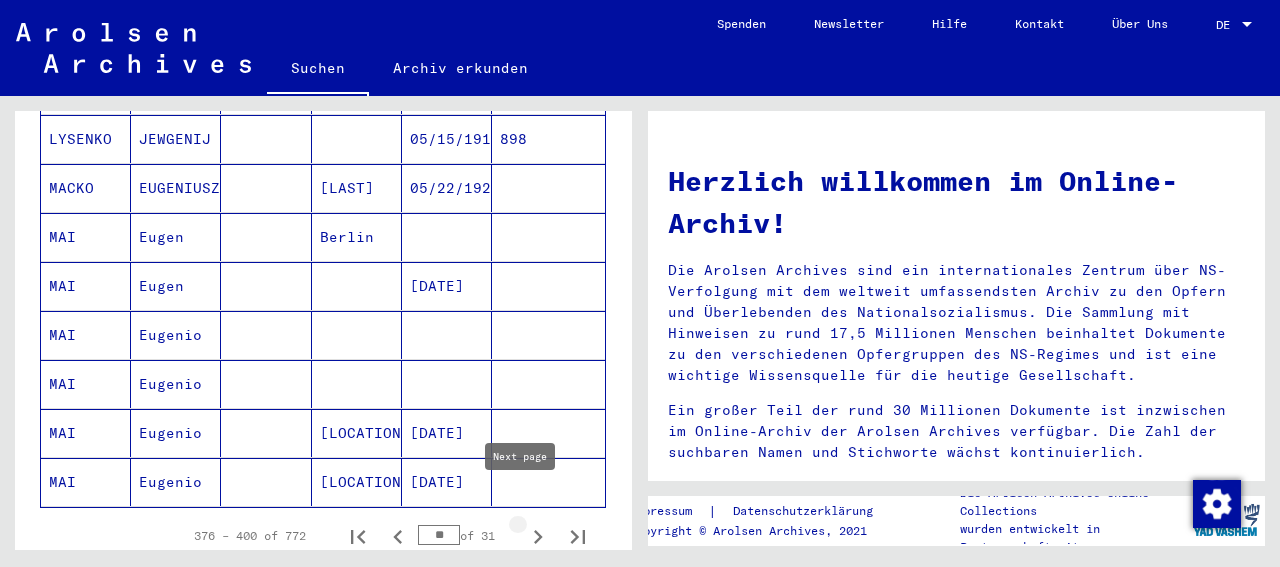 click 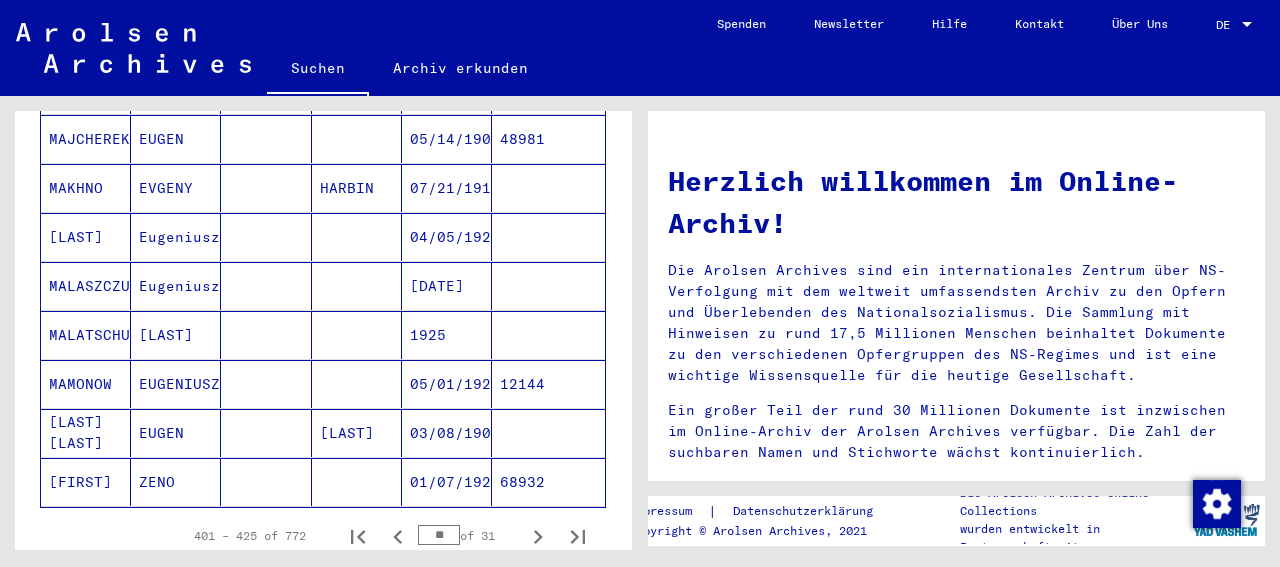 scroll, scrollTop: 1248, scrollLeft: 0, axis: vertical 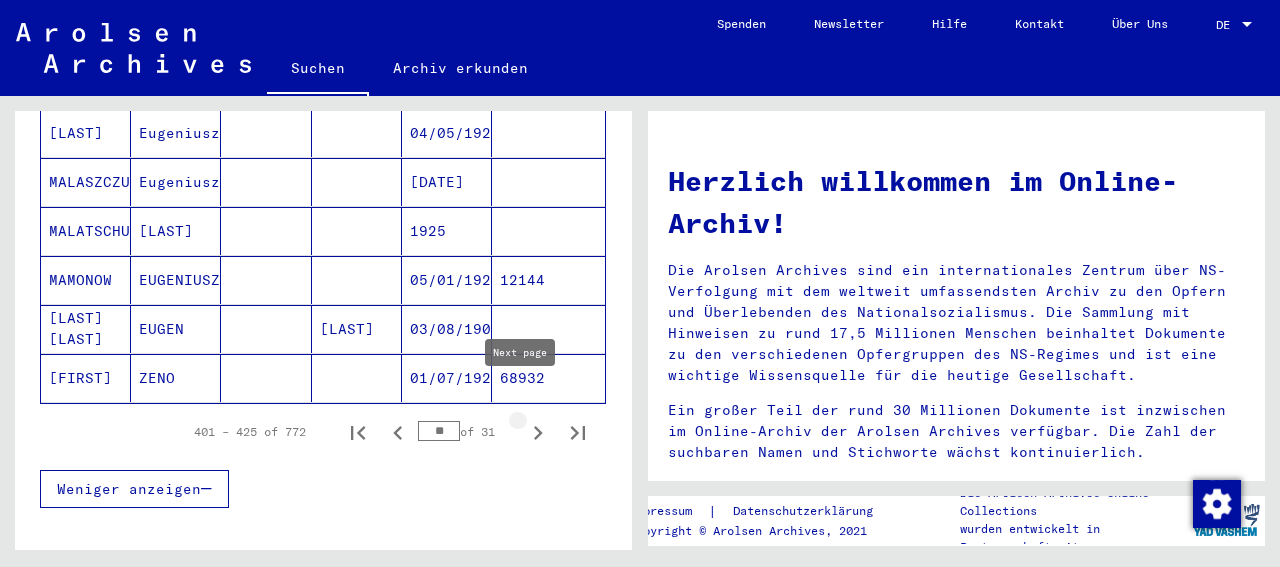 click 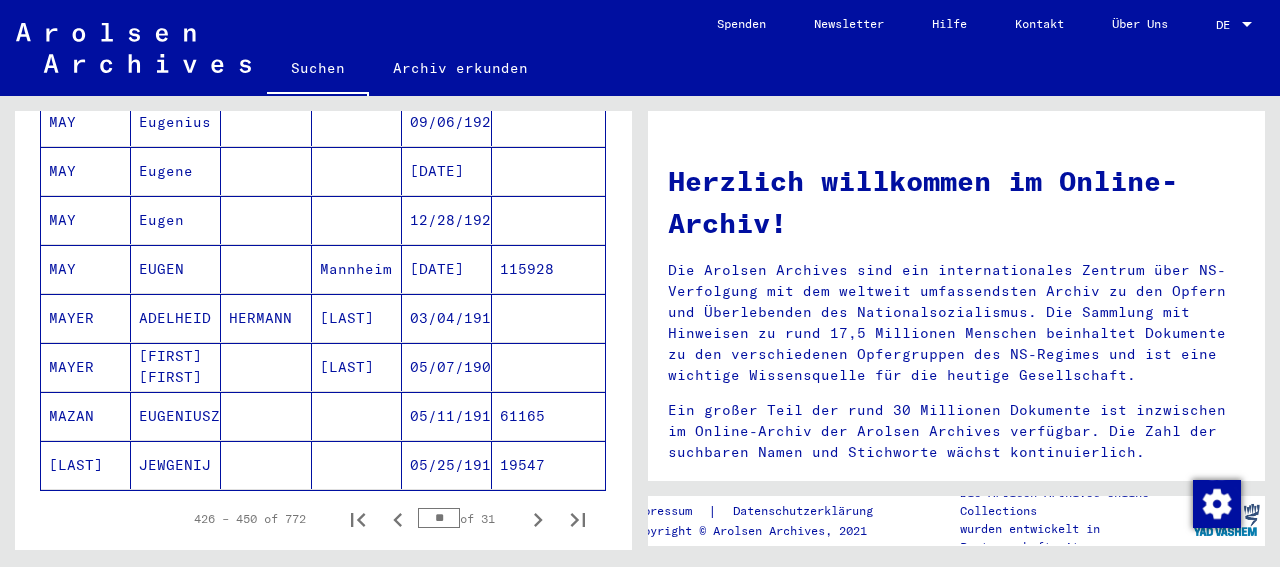 scroll, scrollTop: 1144, scrollLeft: 0, axis: vertical 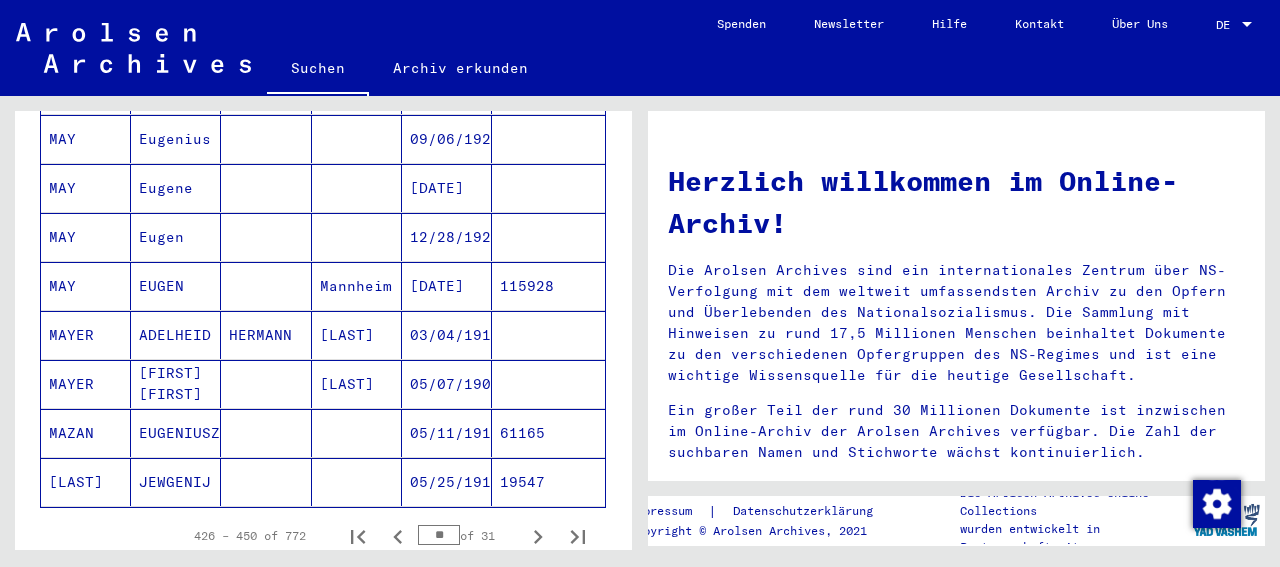 click on "EUGEN" at bounding box center (176, 335) 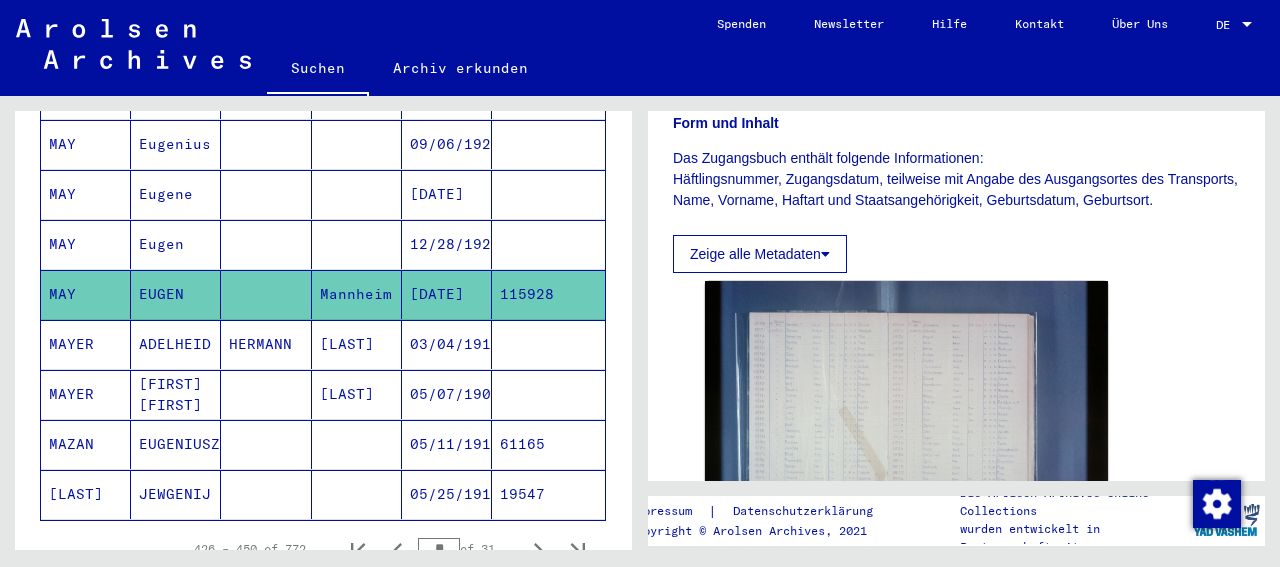 scroll, scrollTop: 416, scrollLeft: 0, axis: vertical 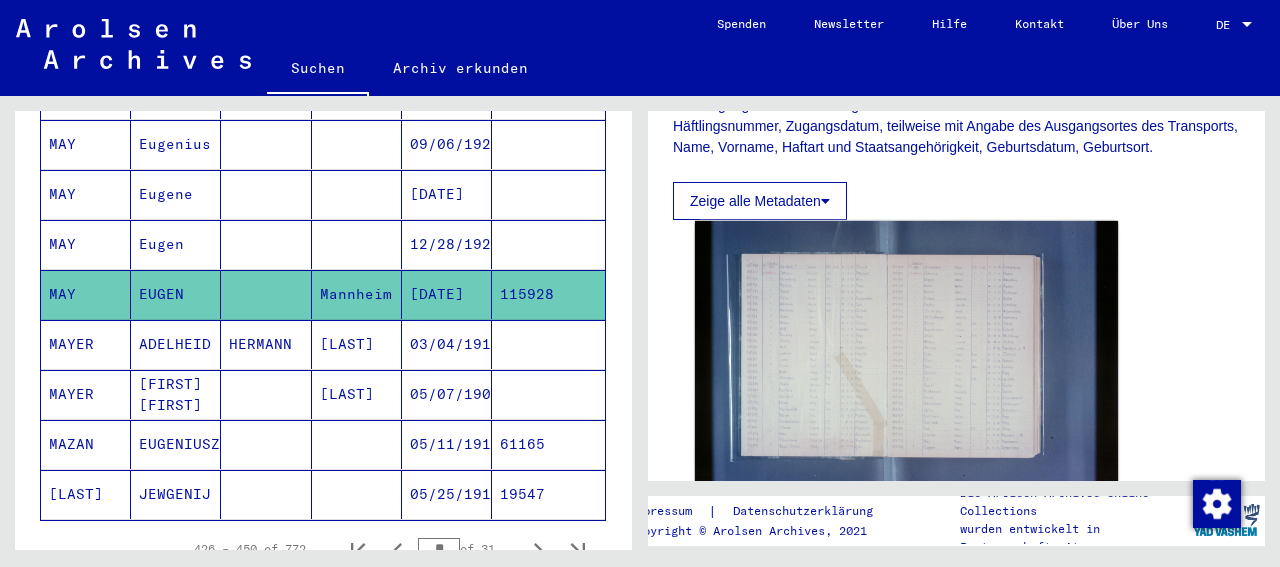 click 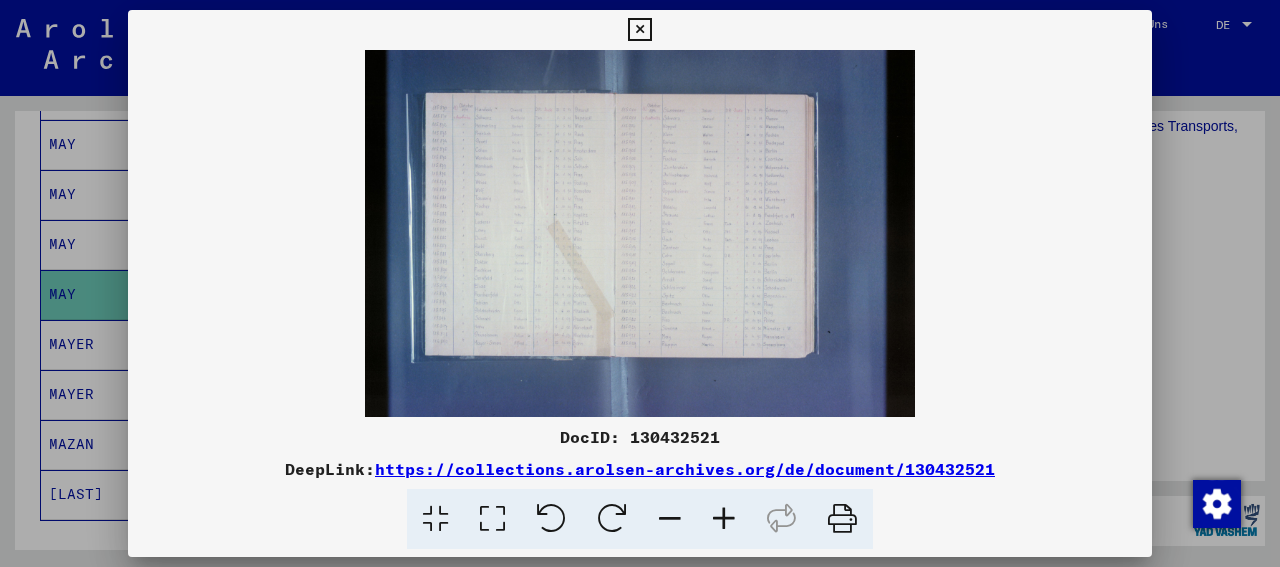 click at bounding box center (724, 519) 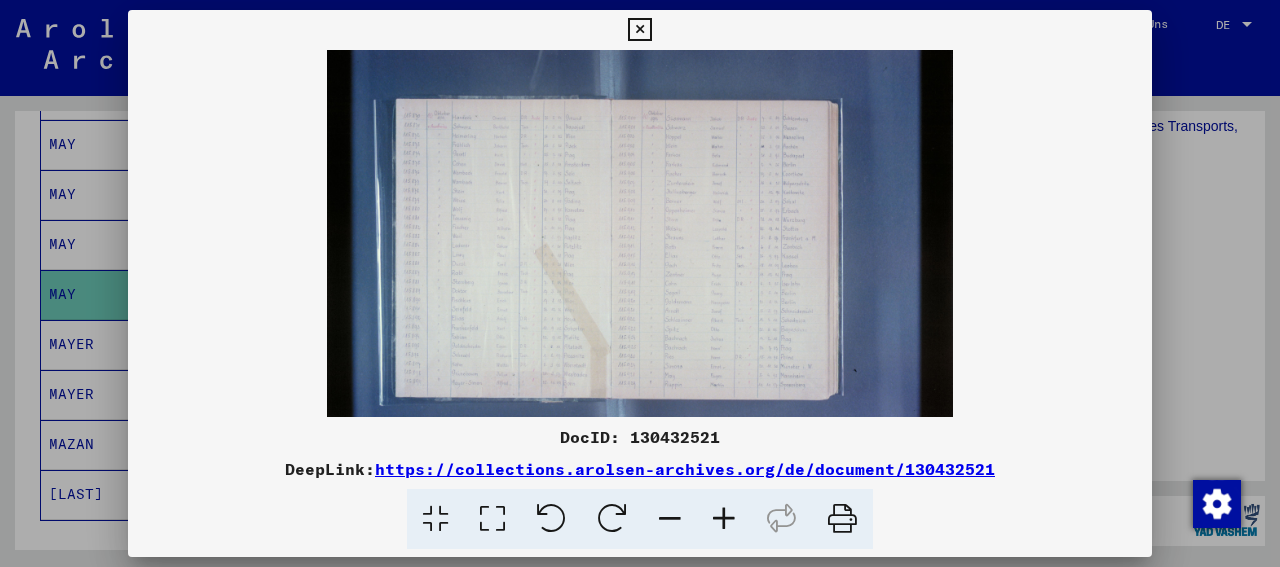 click at bounding box center [724, 519] 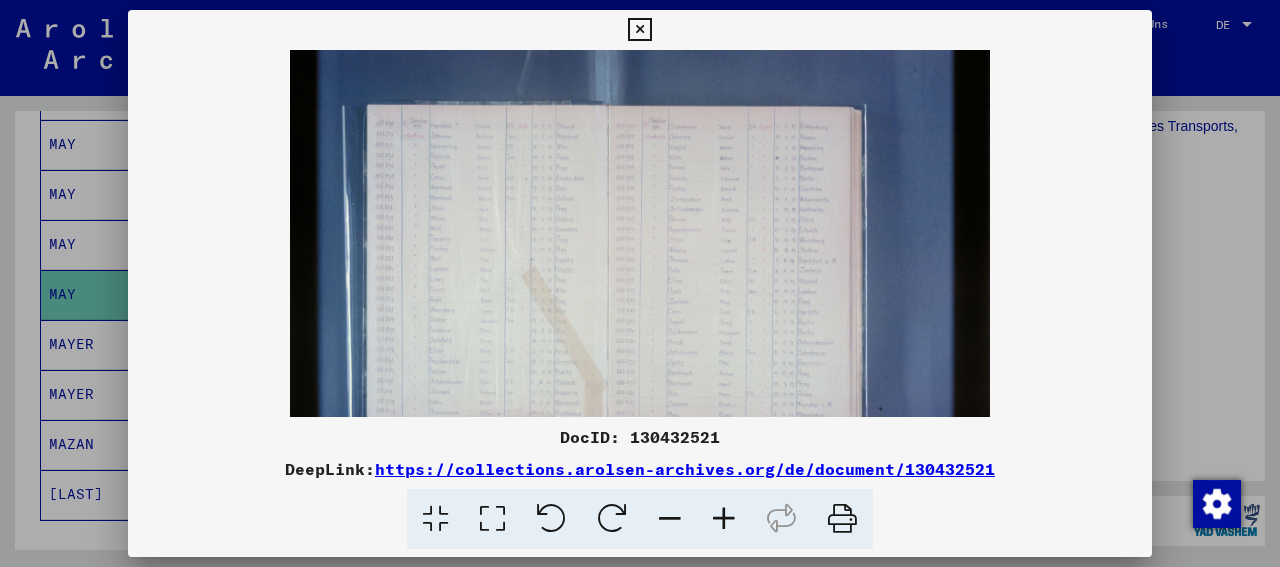 click at bounding box center (724, 519) 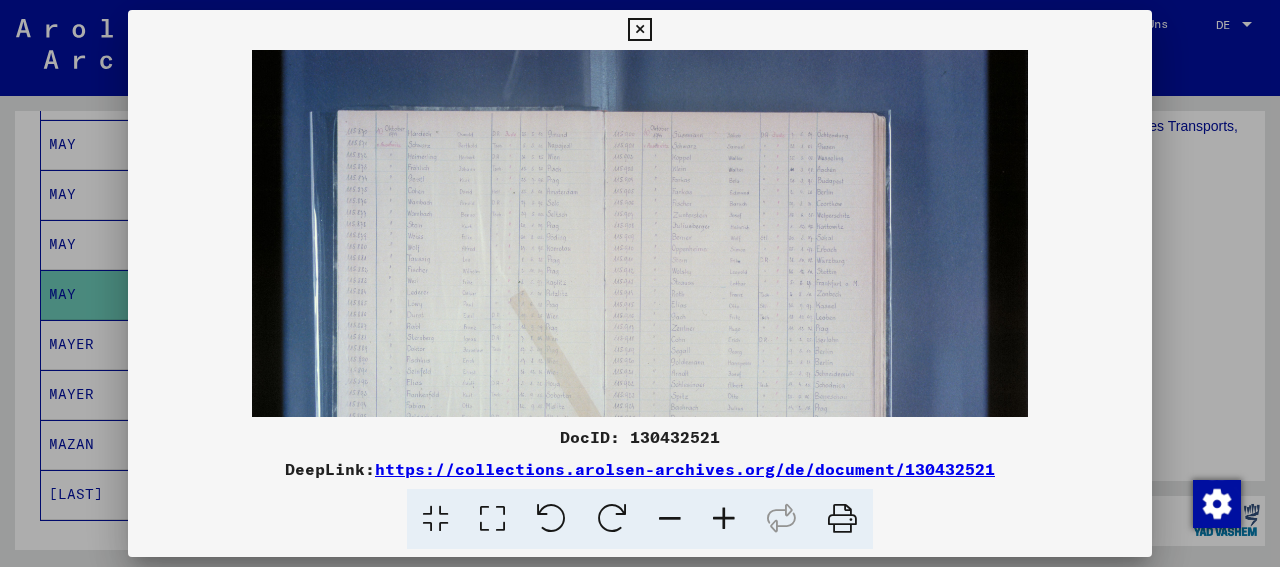 click at bounding box center (724, 519) 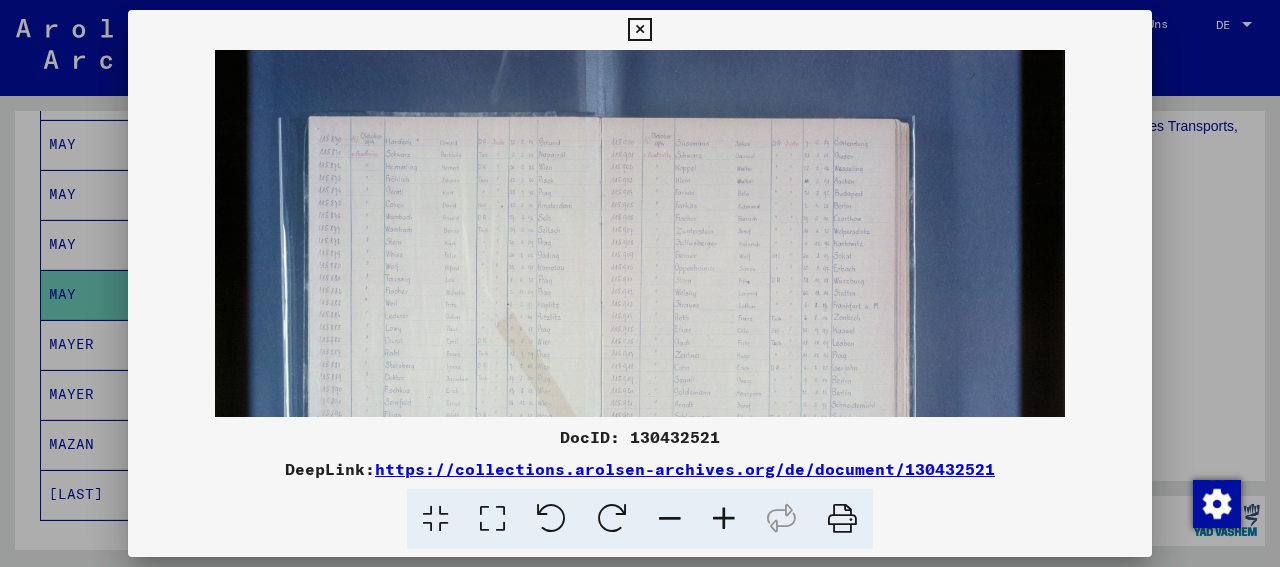 click at bounding box center [724, 519] 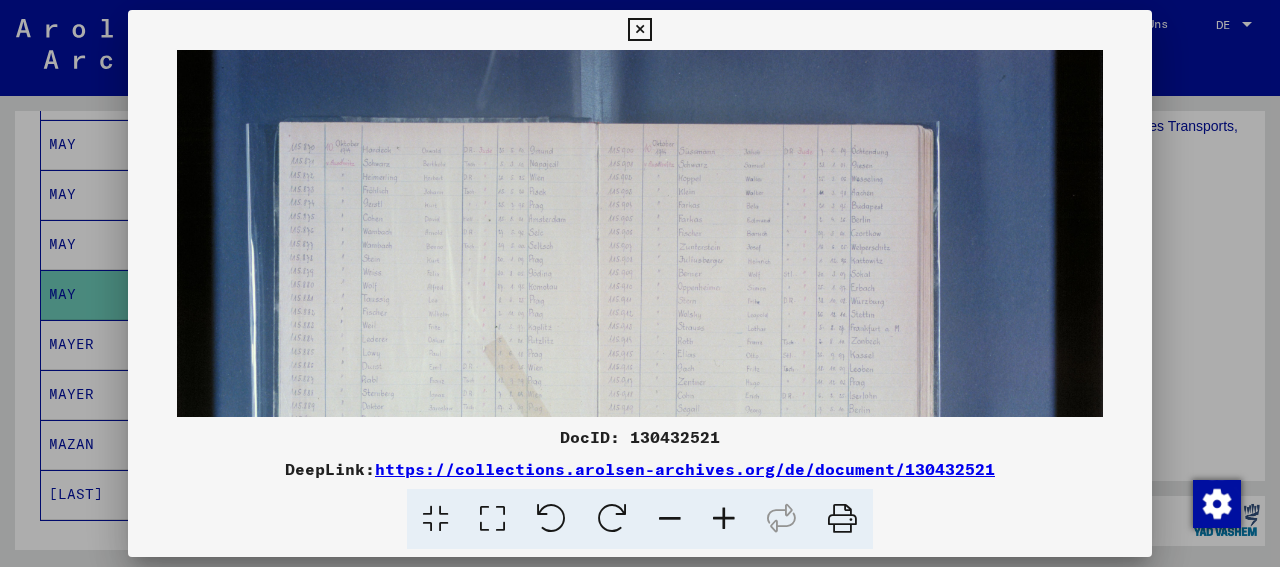 click at bounding box center [724, 519] 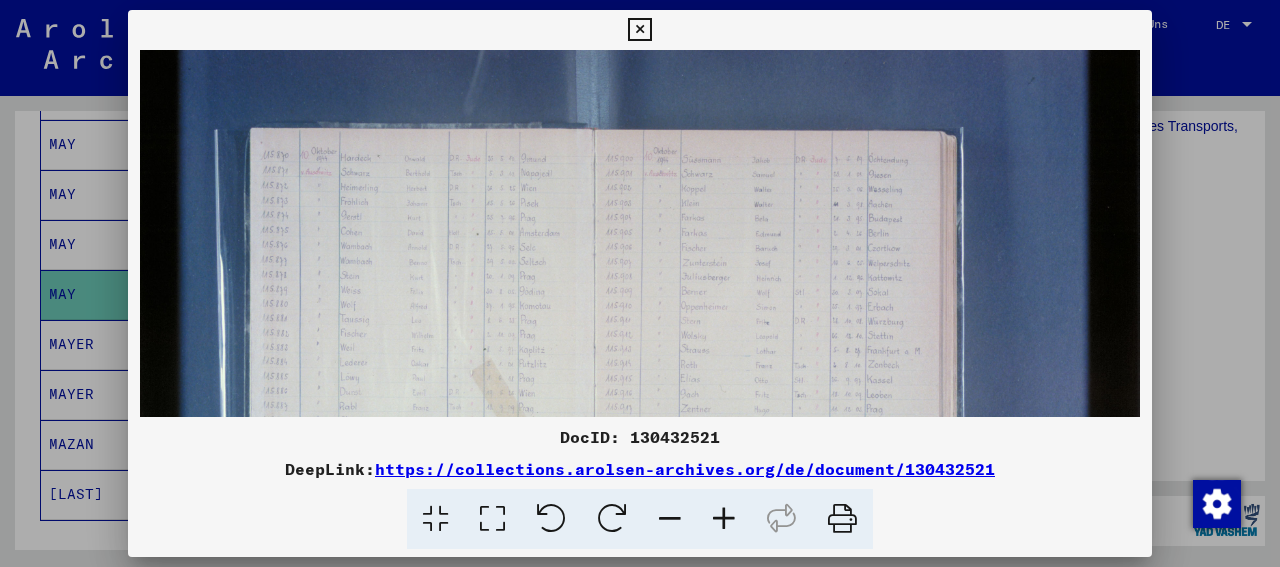 click at bounding box center (724, 519) 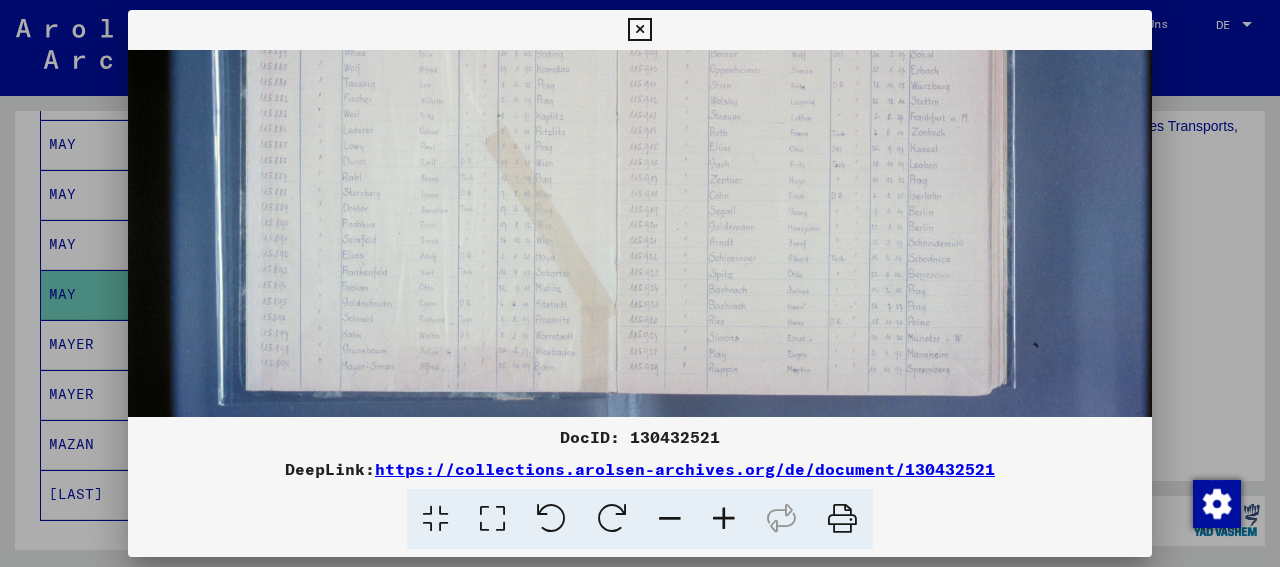 scroll, scrollTop: 267, scrollLeft: 0, axis: vertical 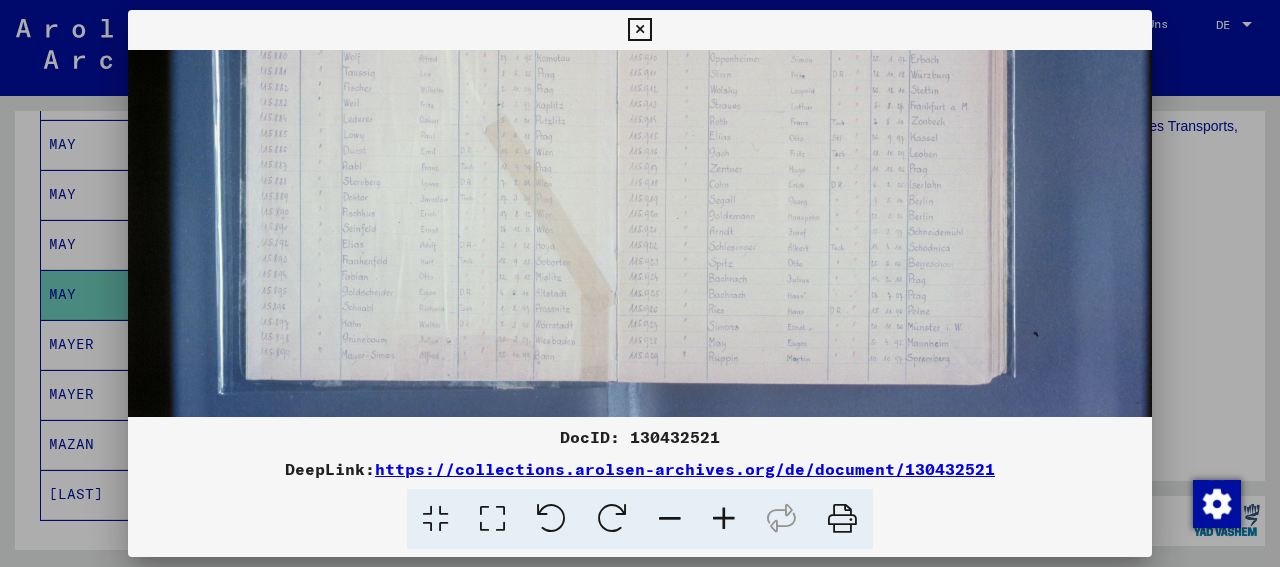 drag, startPoint x: 804, startPoint y: 329, endPoint x: 812, endPoint y: 62, distance: 267.1198 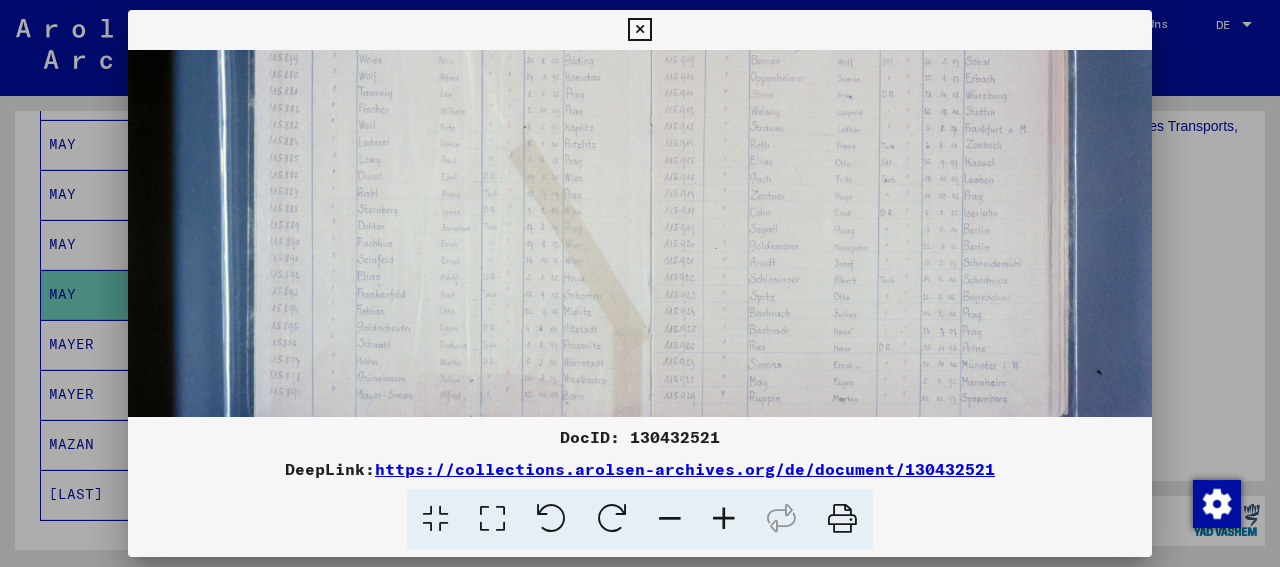 click at bounding box center [724, 519] 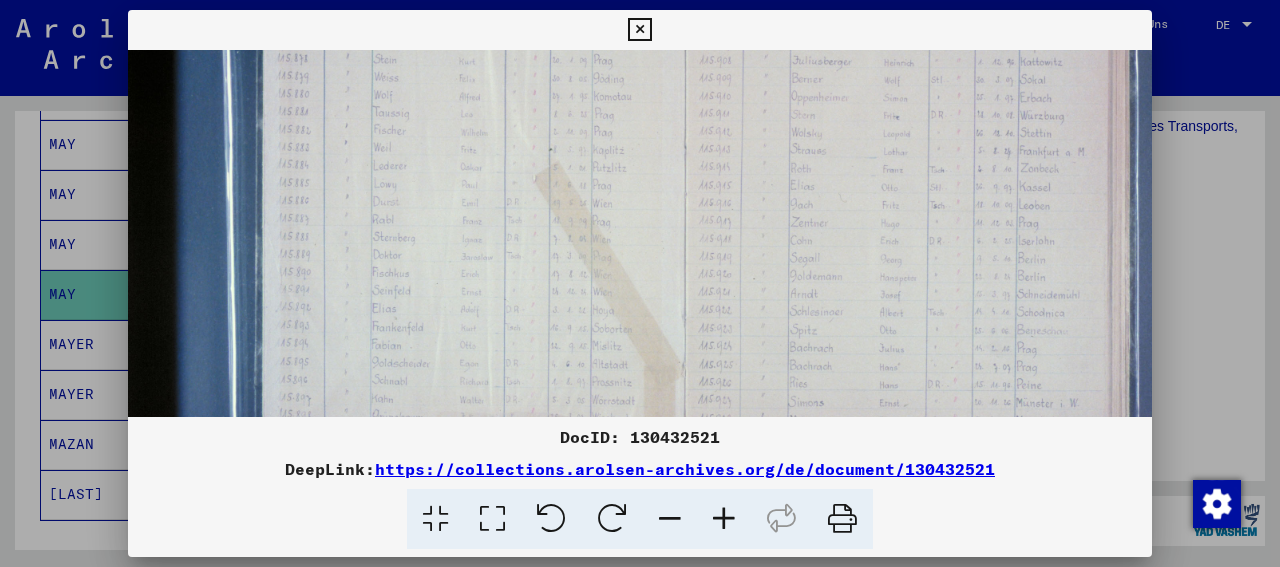 drag, startPoint x: 1035, startPoint y: 476, endPoint x: 1039, endPoint y: 435, distance: 41.19466 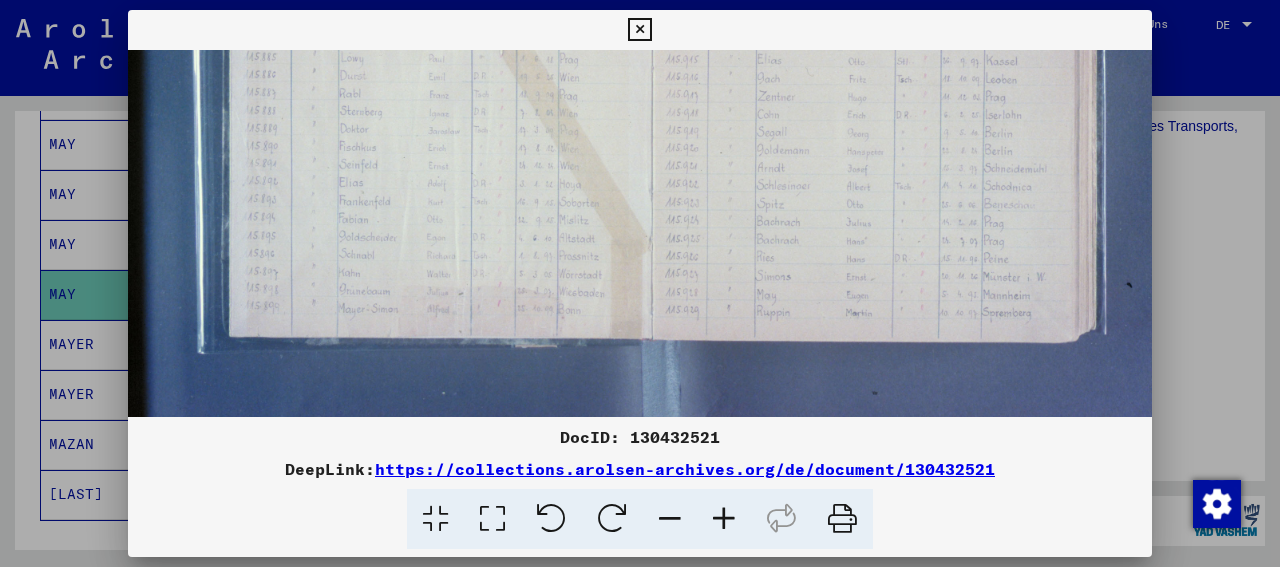 scroll, scrollTop: 388, scrollLeft: 31, axis: both 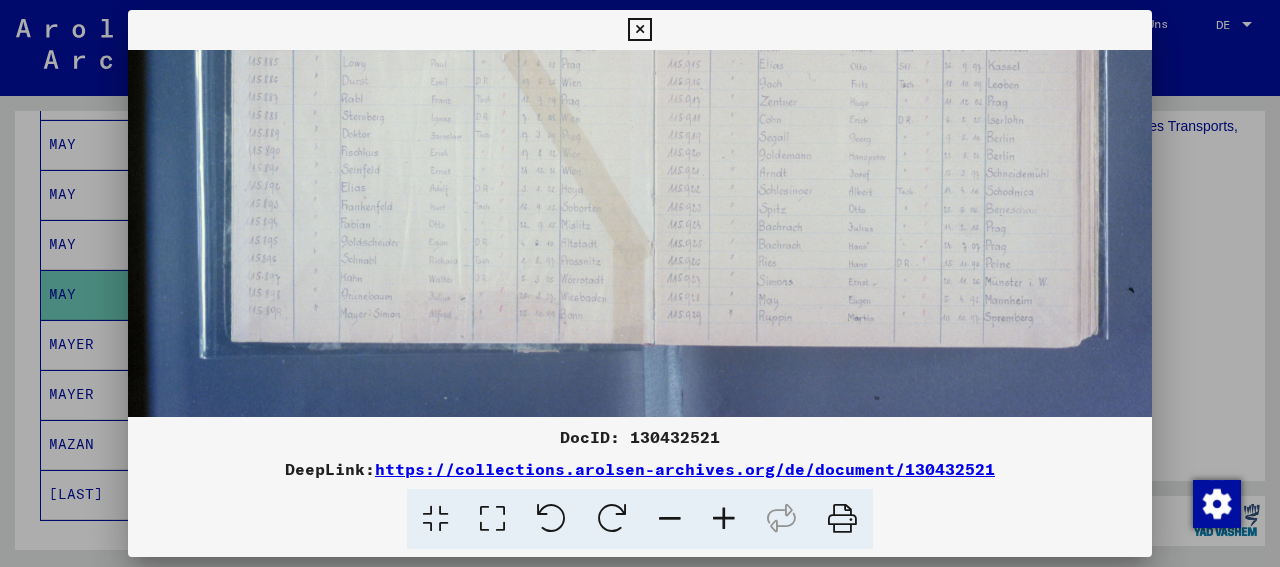 drag, startPoint x: 1022, startPoint y: 369, endPoint x: 991, endPoint y: 248, distance: 124.90797 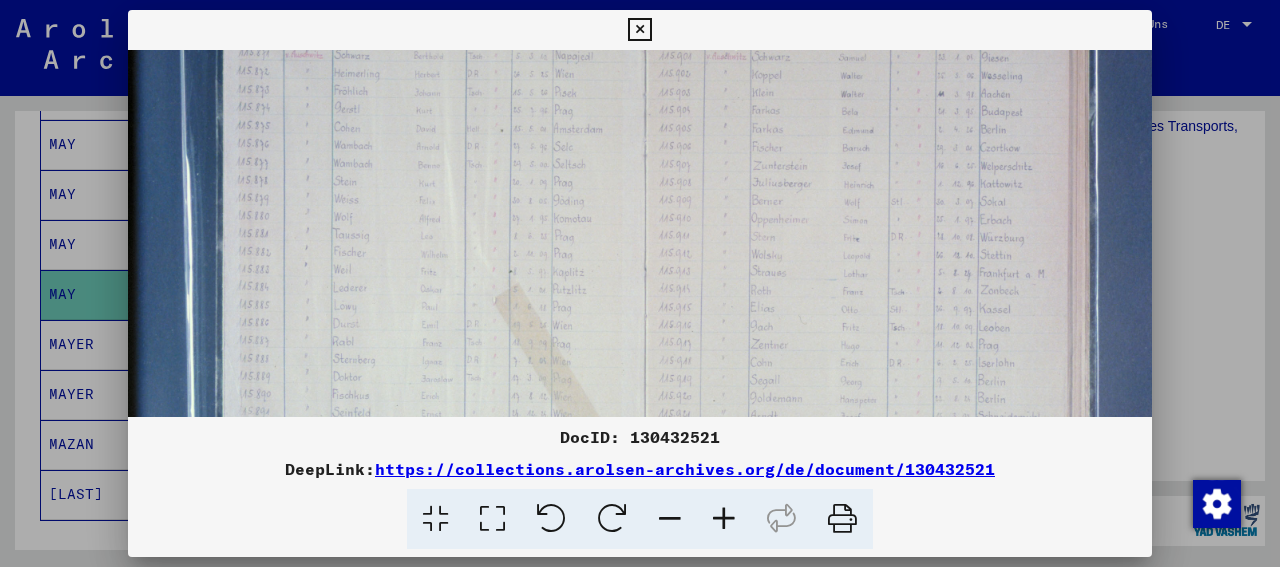drag, startPoint x: 894, startPoint y: 147, endPoint x: 885, endPoint y: 391, distance: 244.16592 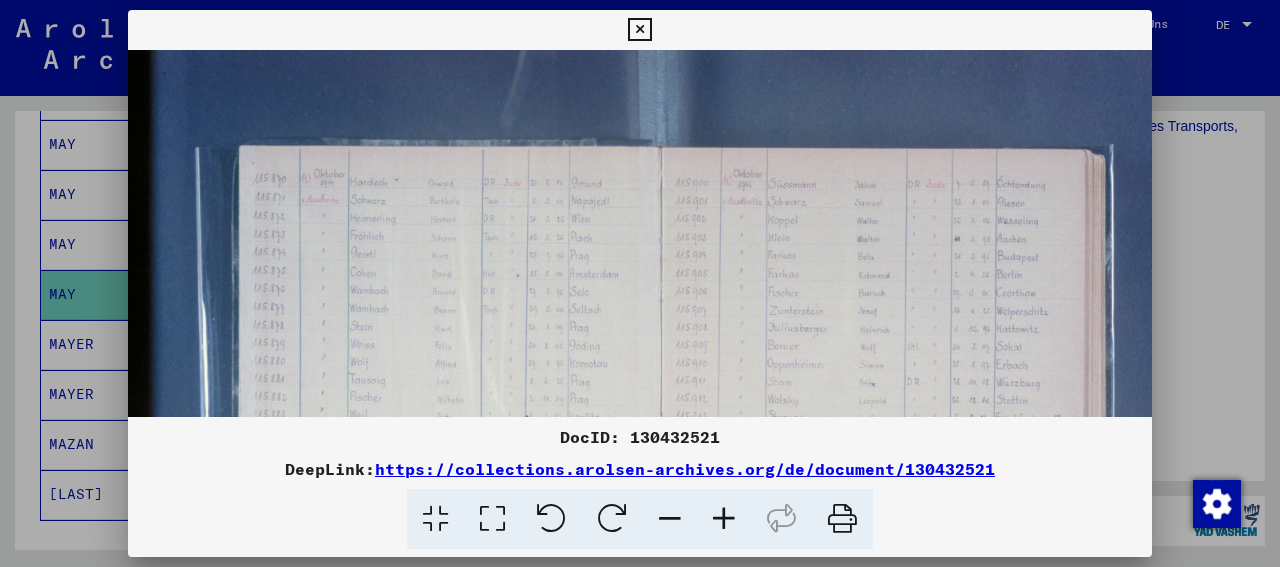 scroll, scrollTop: 0, scrollLeft: 17, axis: horizontal 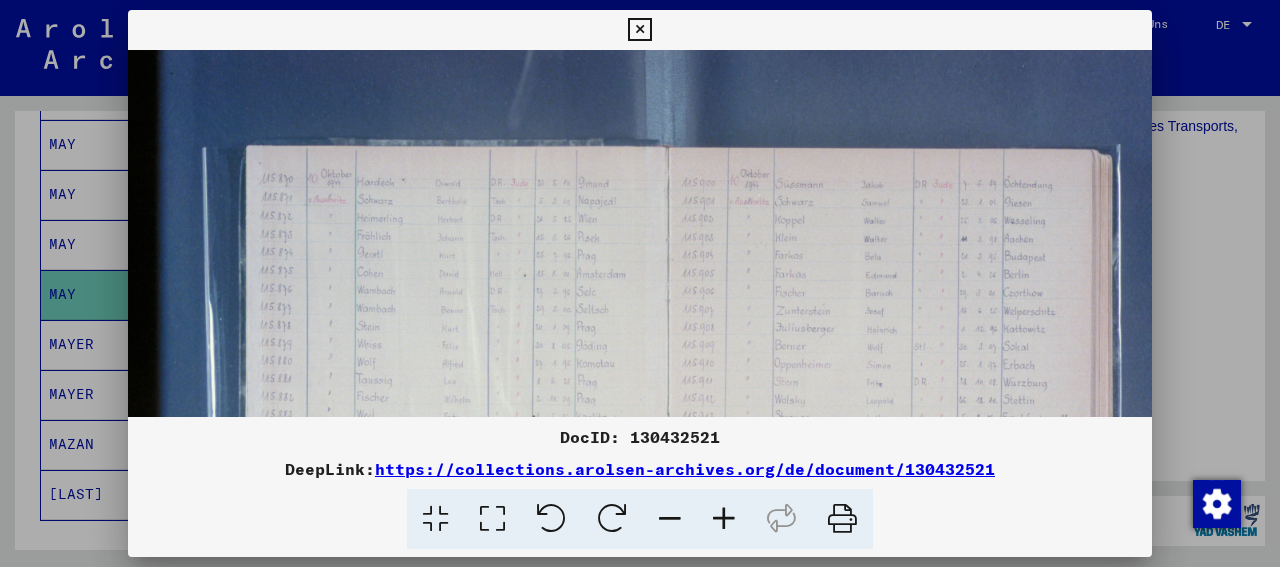 drag, startPoint x: 853, startPoint y: 121, endPoint x: 876, endPoint y: 371, distance: 251.05577 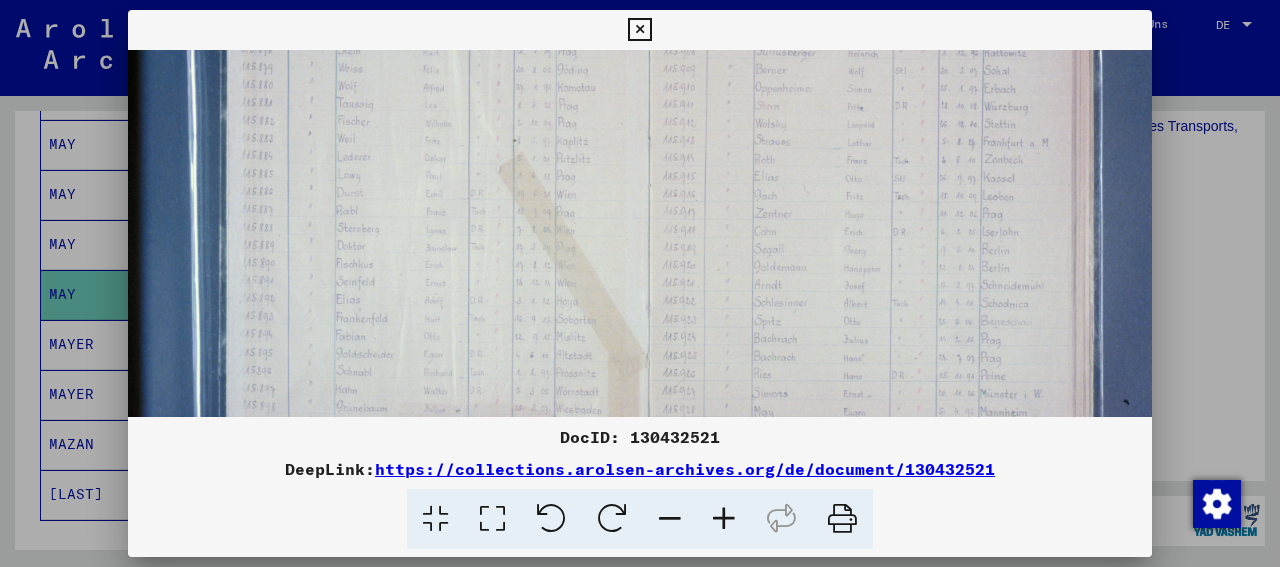 scroll, scrollTop: 284, scrollLeft: 35, axis: both 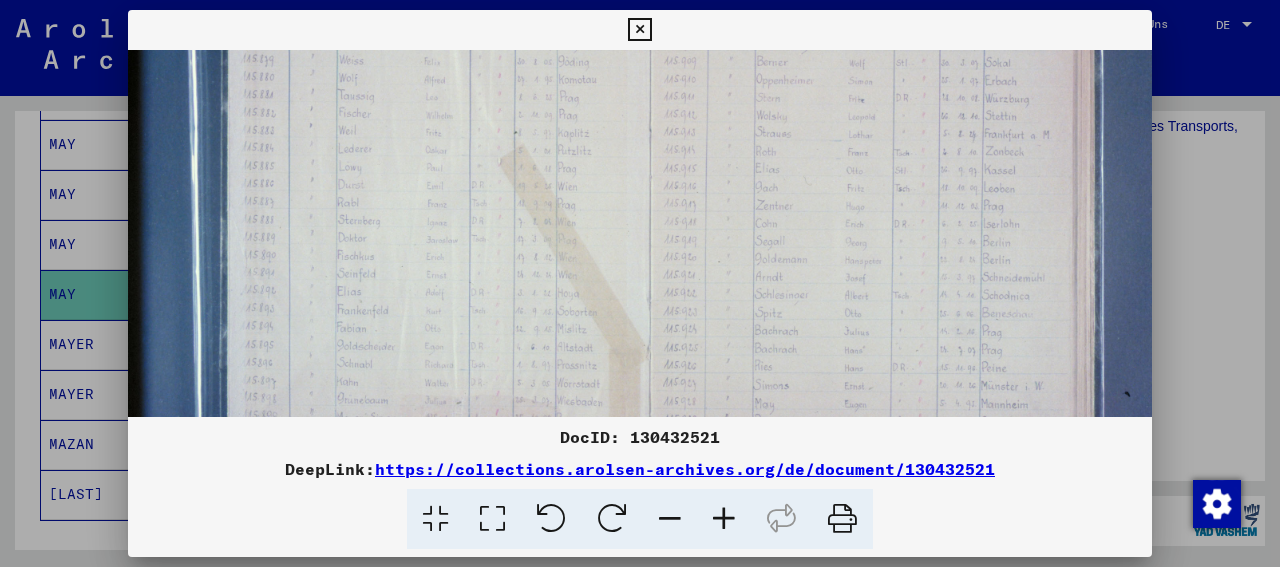 drag, startPoint x: 901, startPoint y: 296, endPoint x: 883, endPoint y: 13, distance: 283.57187 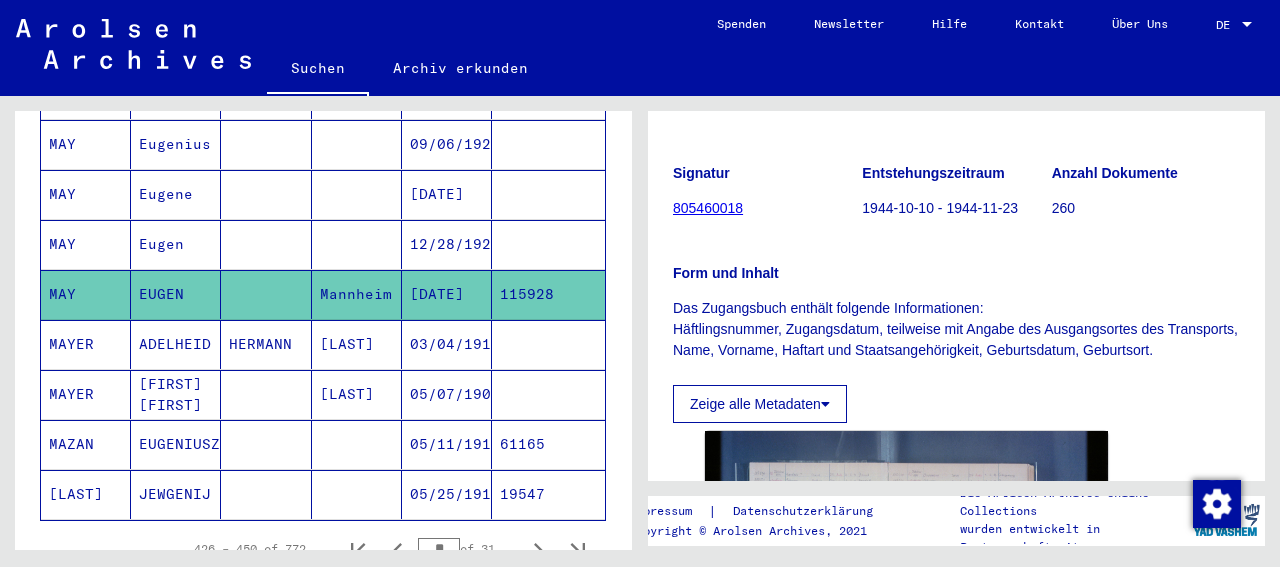 scroll, scrollTop: 208, scrollLeft: 0, axis: vertical 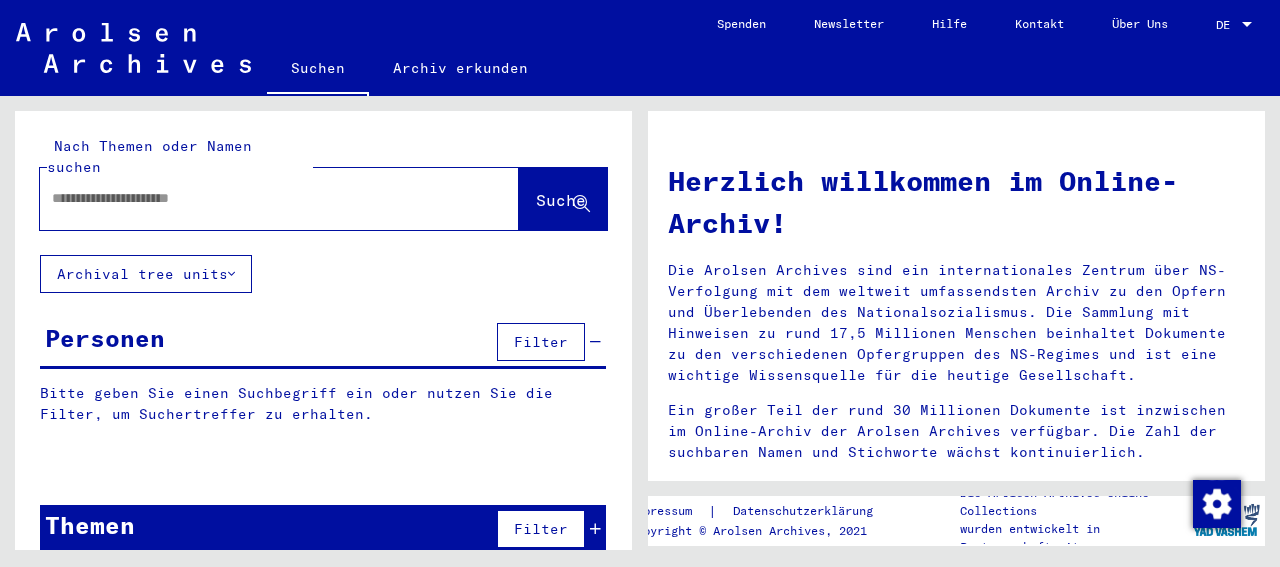 click at bounding box center (255, 198) 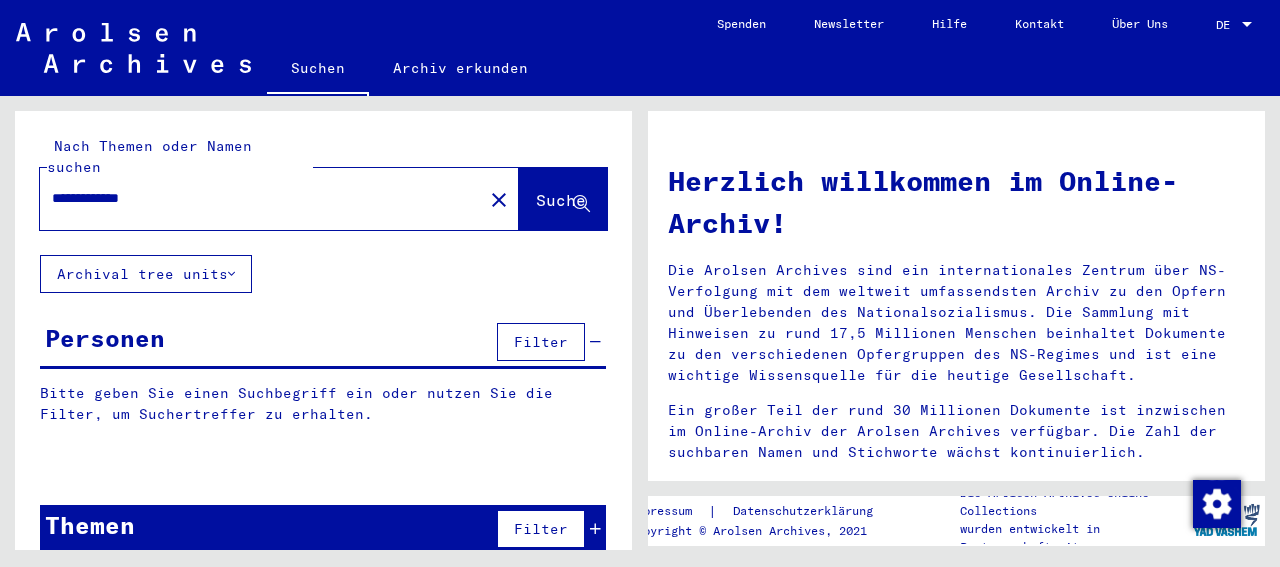 type on "**********" 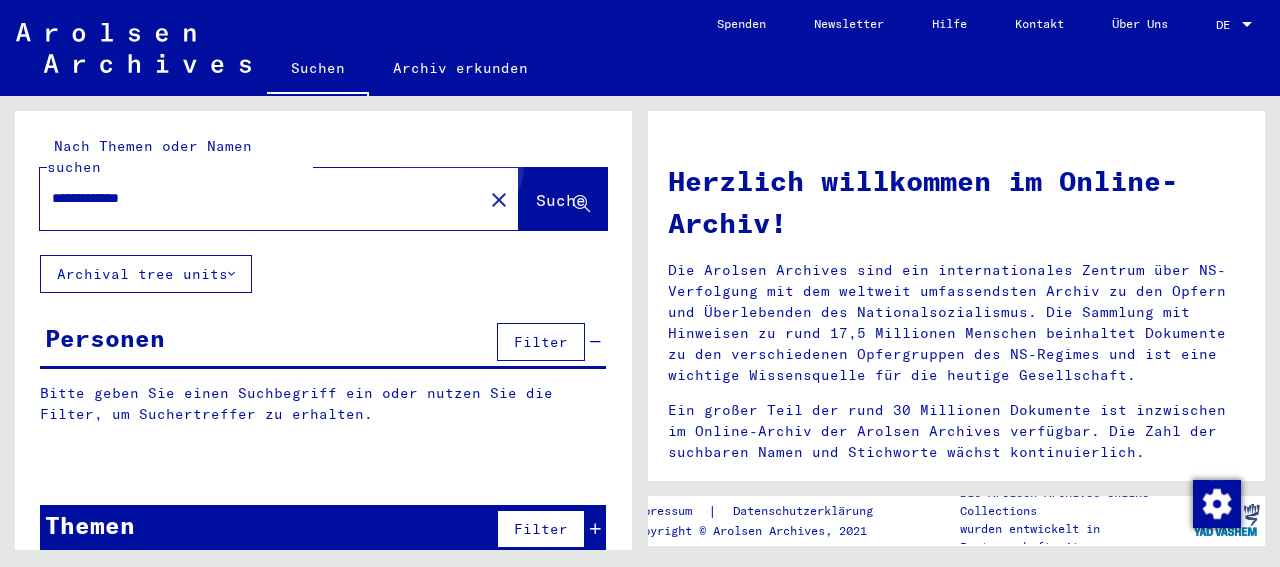 click on "Suche" 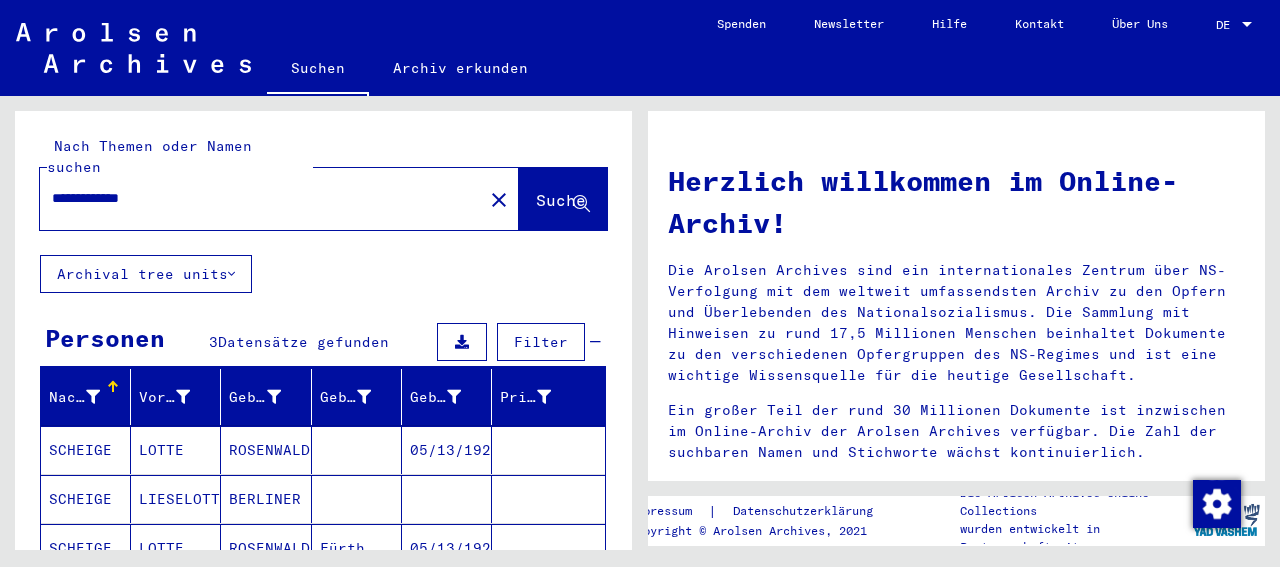 click on "ROSENWALD" at bounding box center [266, 499] 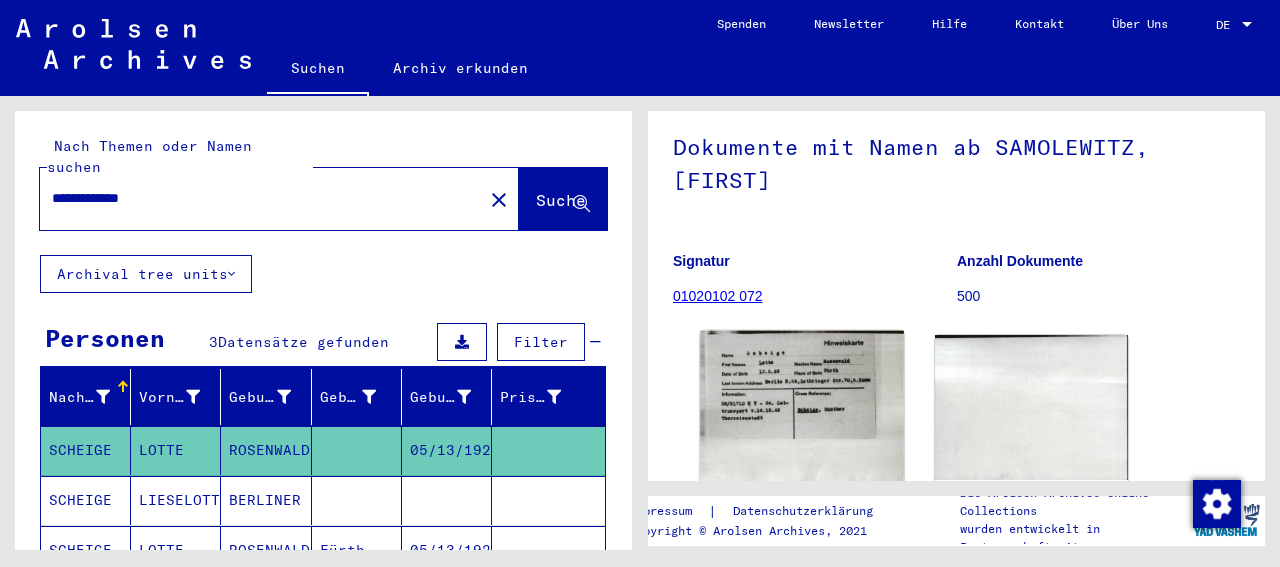 scroll, scrollTop: 208, scrollLeft: 0, axis: vertical 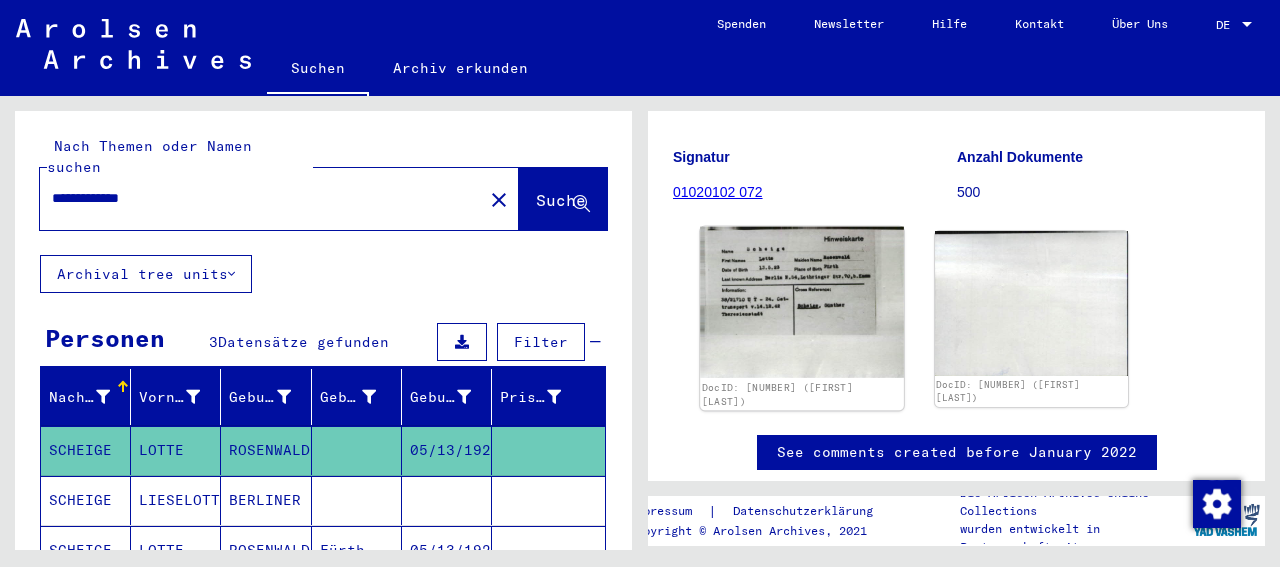 click 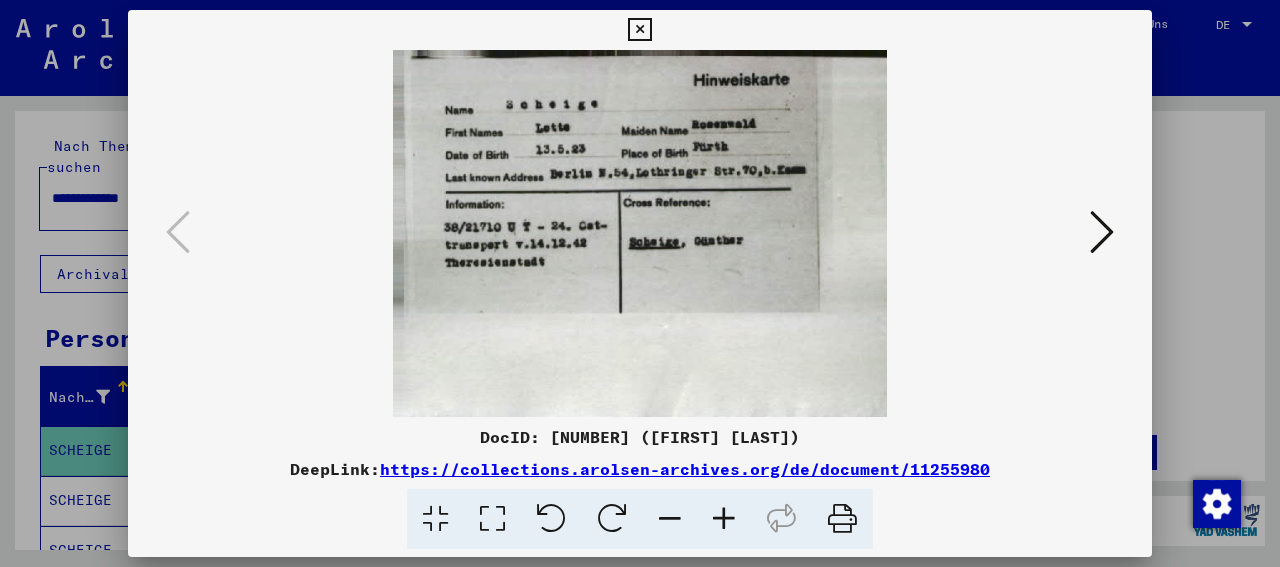 click at bounding box center (1102, 232) 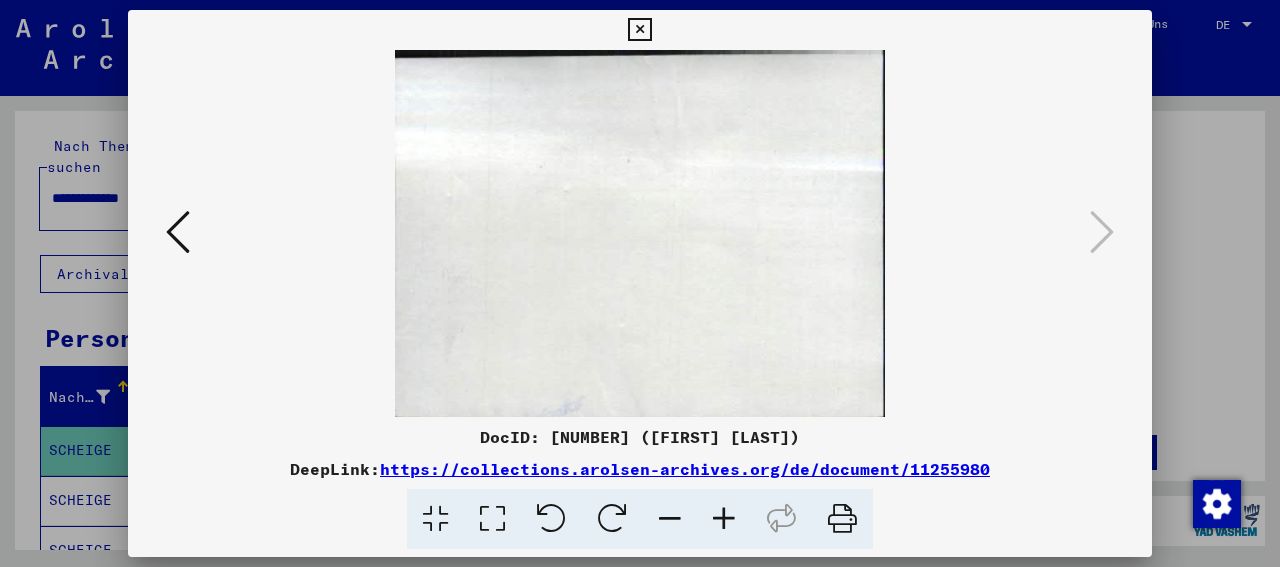 click at bounding box center (639, 30) 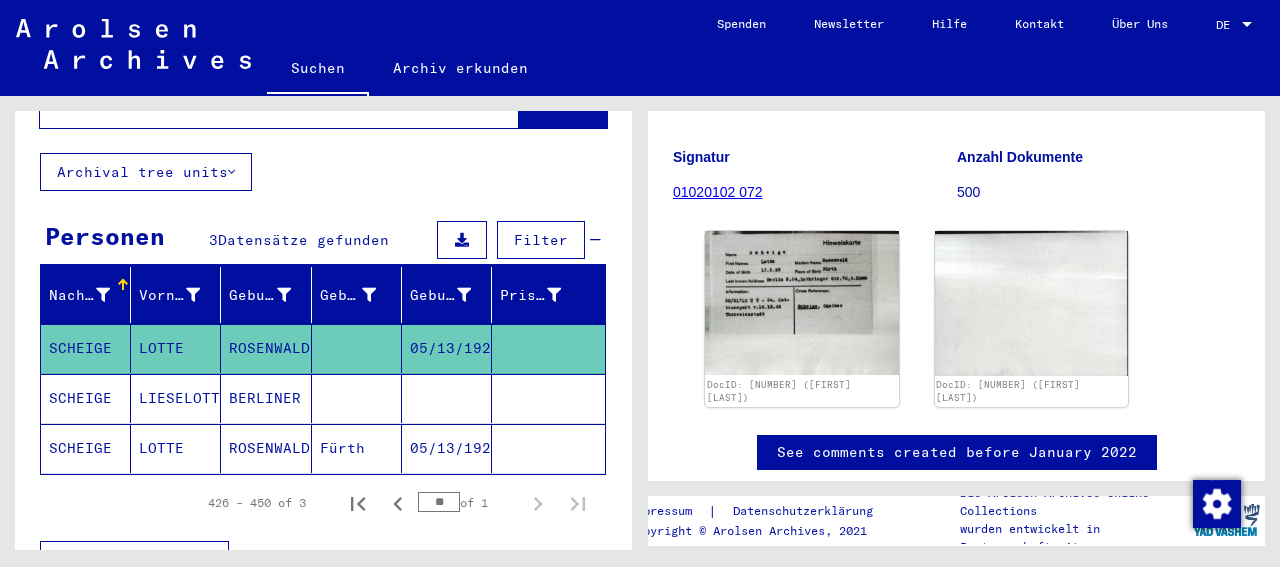 scroll, scrollTop: 104, scrollLeft: 0, axis: vertical 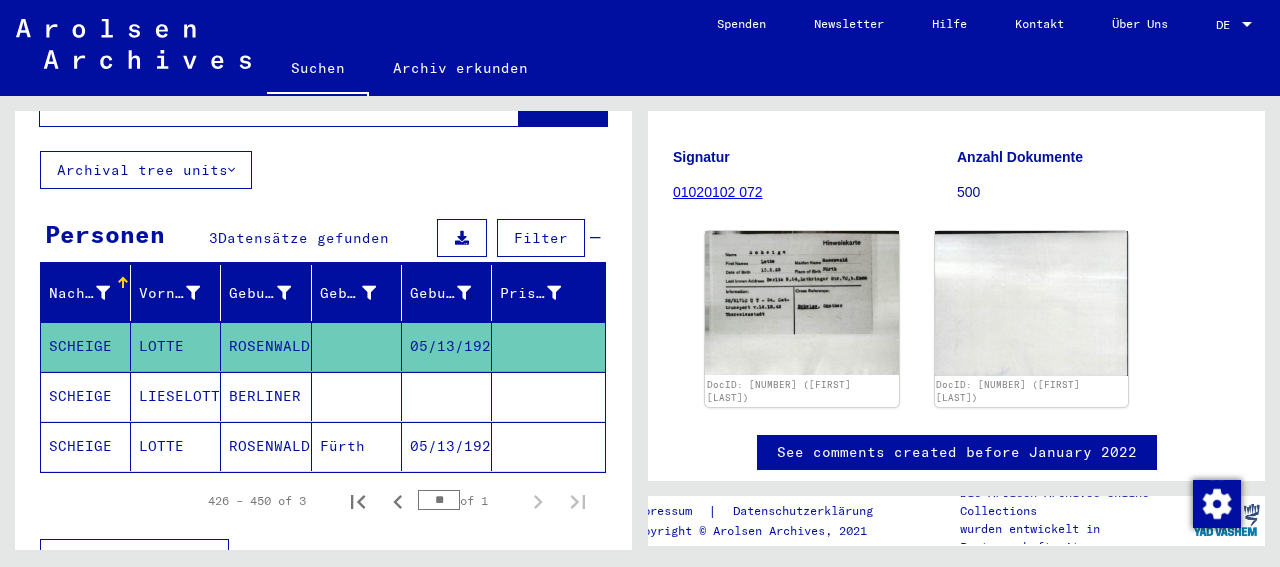click on "ROSENWALD" 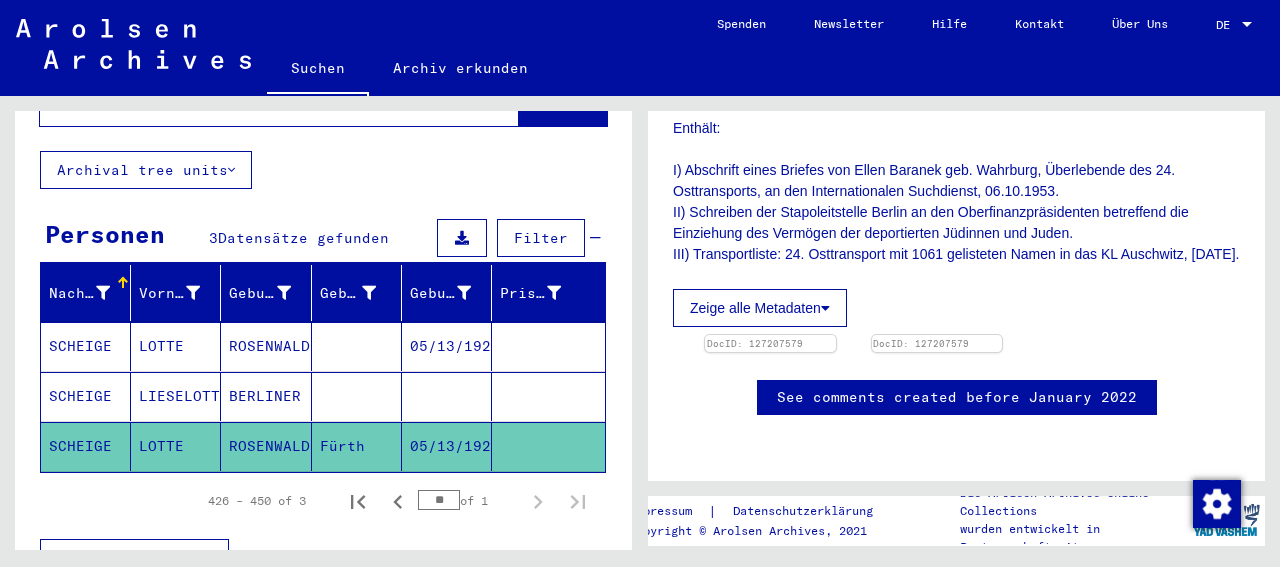 scroll, scrollTop: 520, scrollLeft: 0, axis: vertical 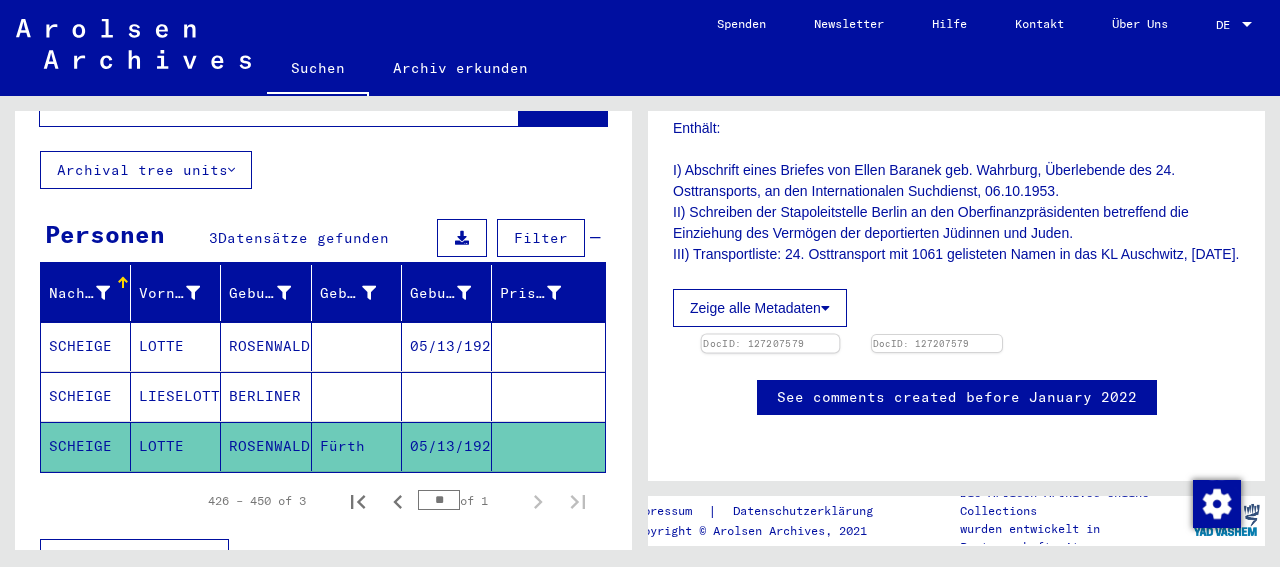 click 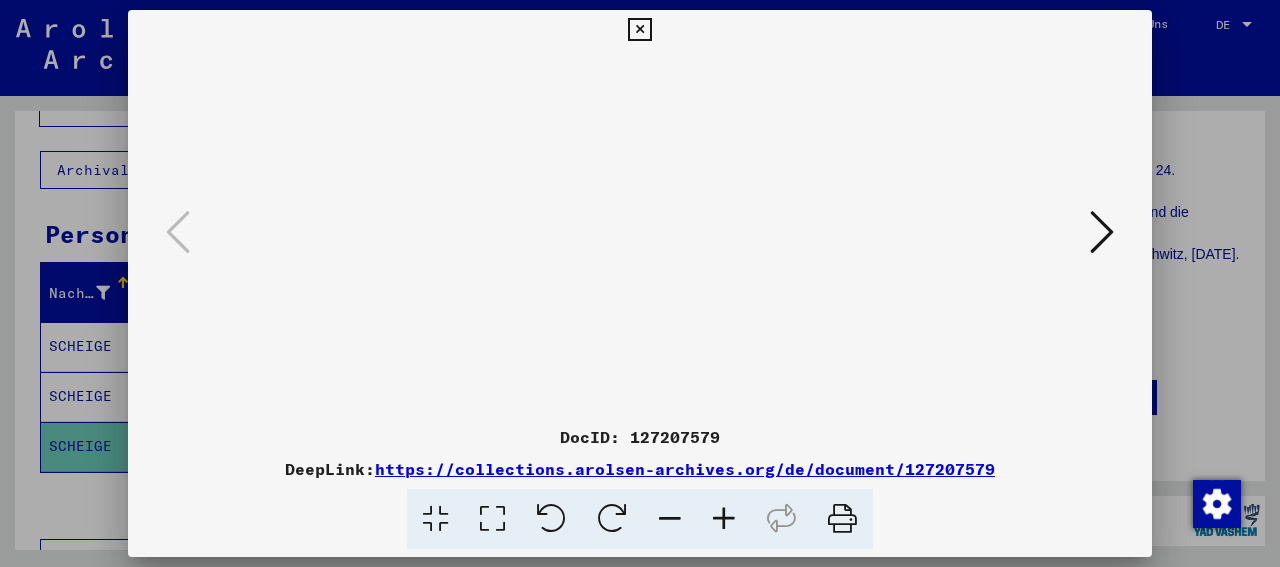click at bounding box center [724, 519] 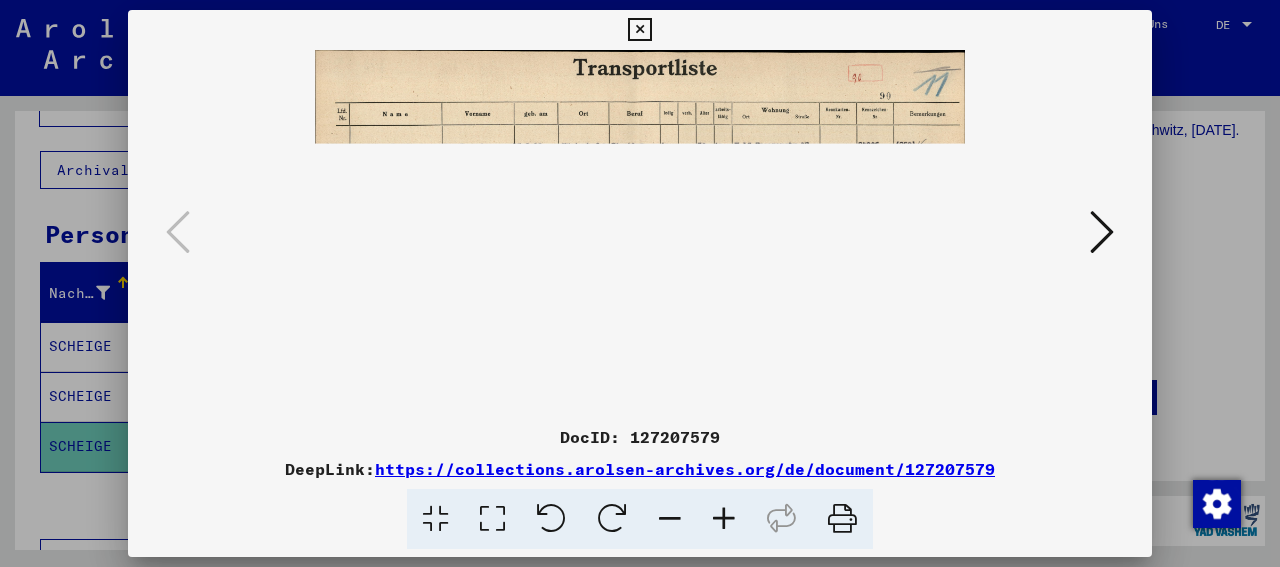 click at bounding box center (724, 519) 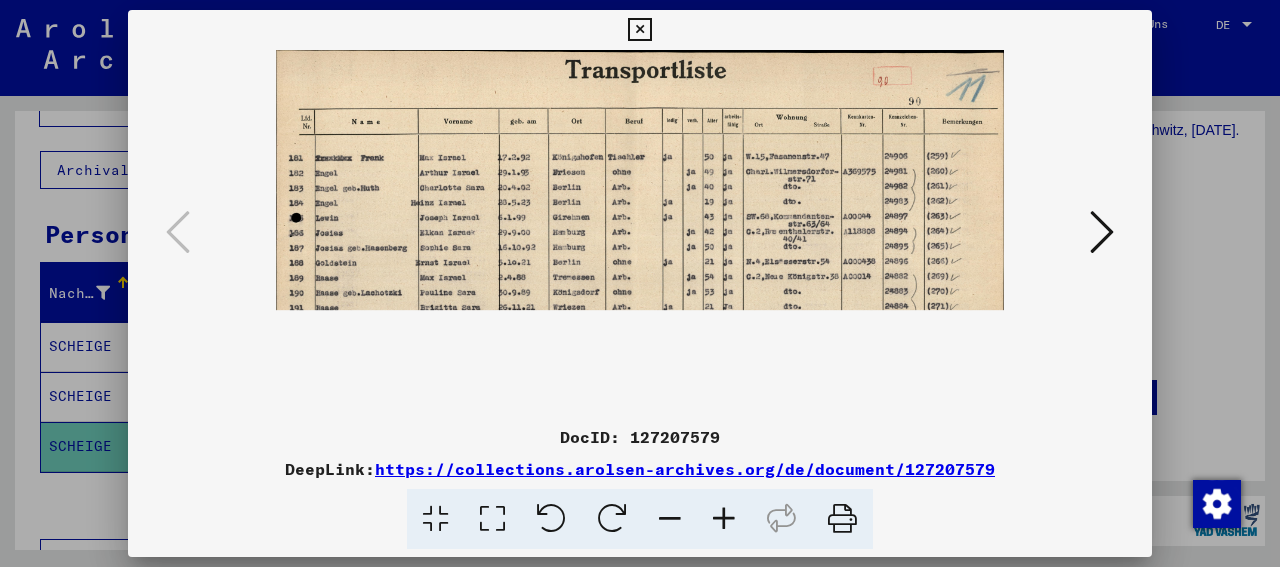 click at bounding box center [724, 519] 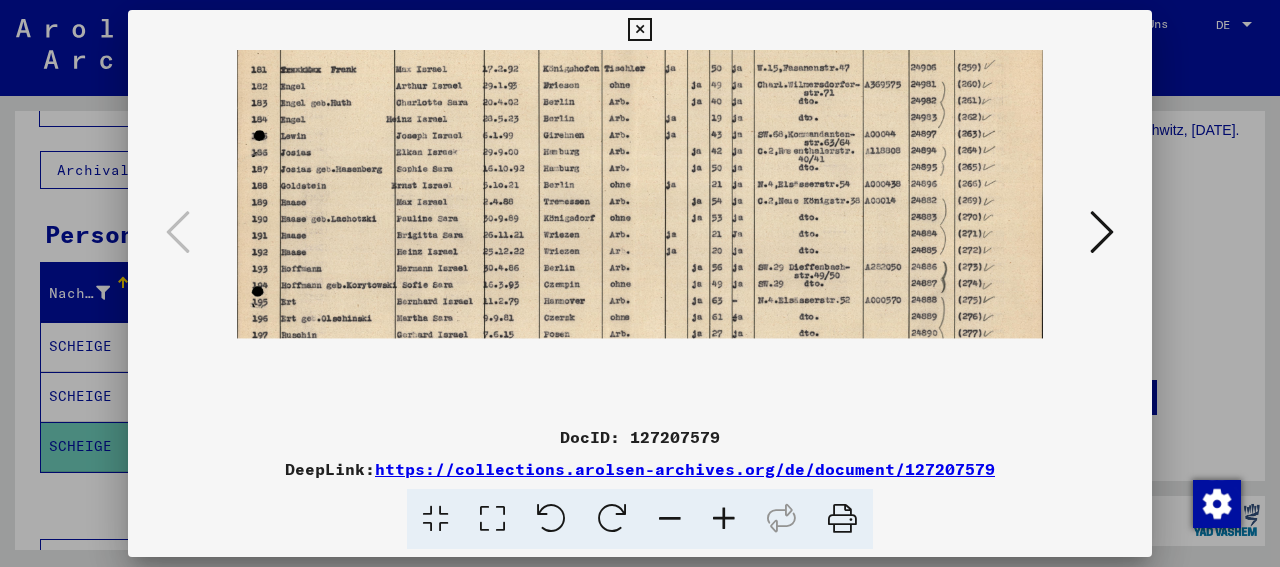 scroll, scrollTop: 113, scrollLeft: 0, axis: vertical 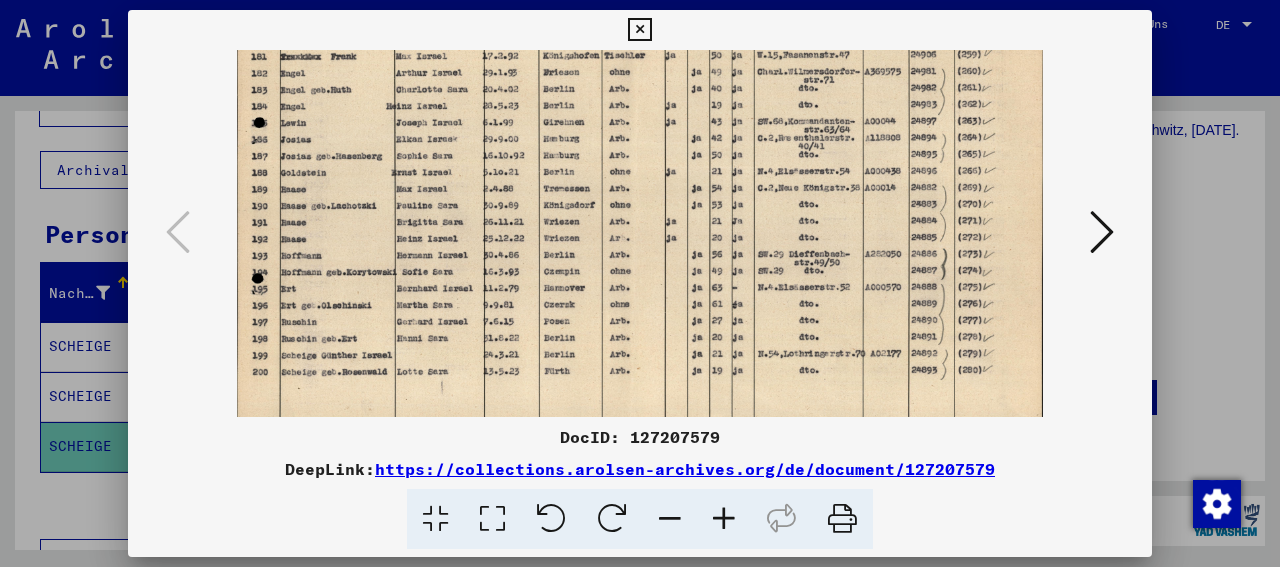drag, startPoint x: 691, startPoint y: 414, endPoint x: 731, endPoint y: 301, distance: 119.870766 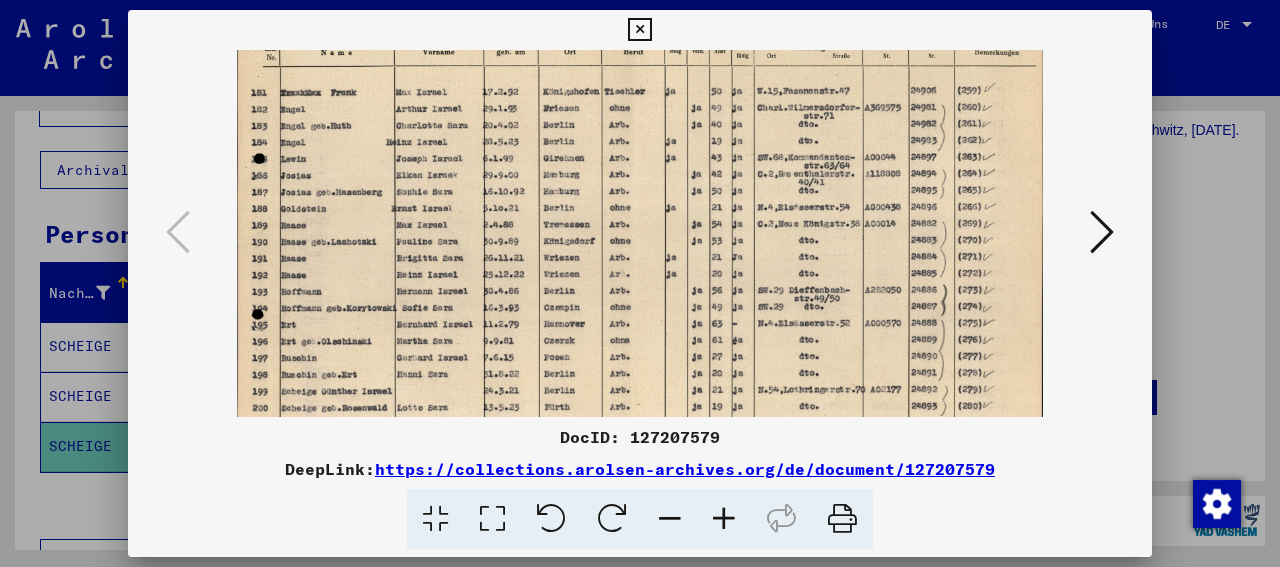 scroll, scrollTop: 79, scrollLeft: 0, axis: vertical 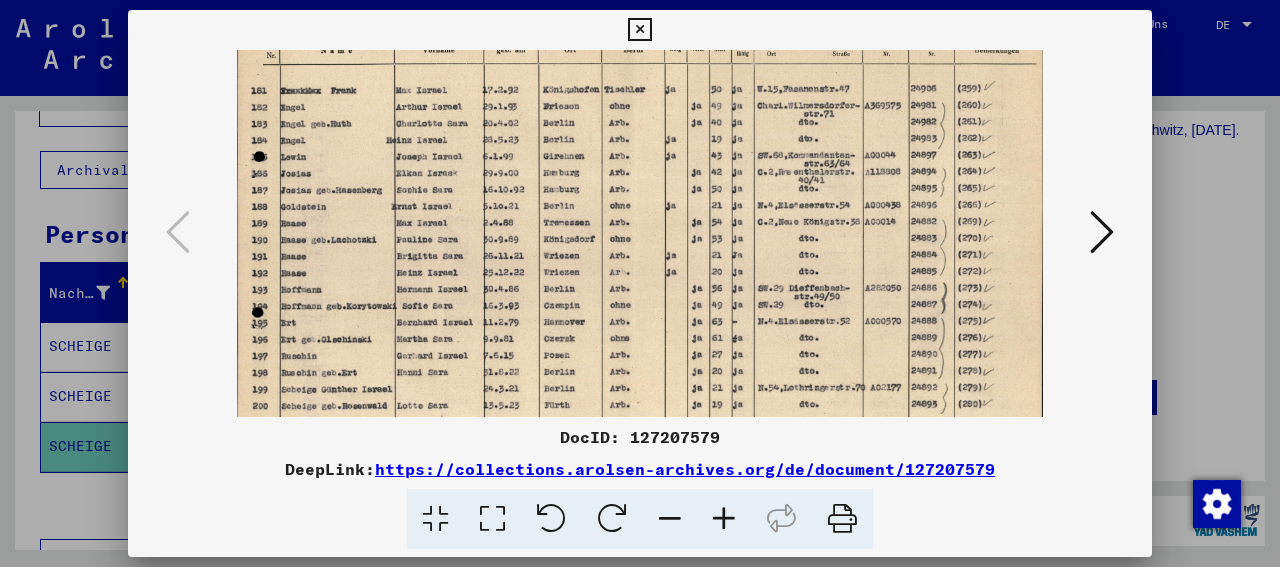 drag, startPoint x: 781, startPoint y: 126, endPoint x: 825, endPoint y: 182, distance: 71.21797 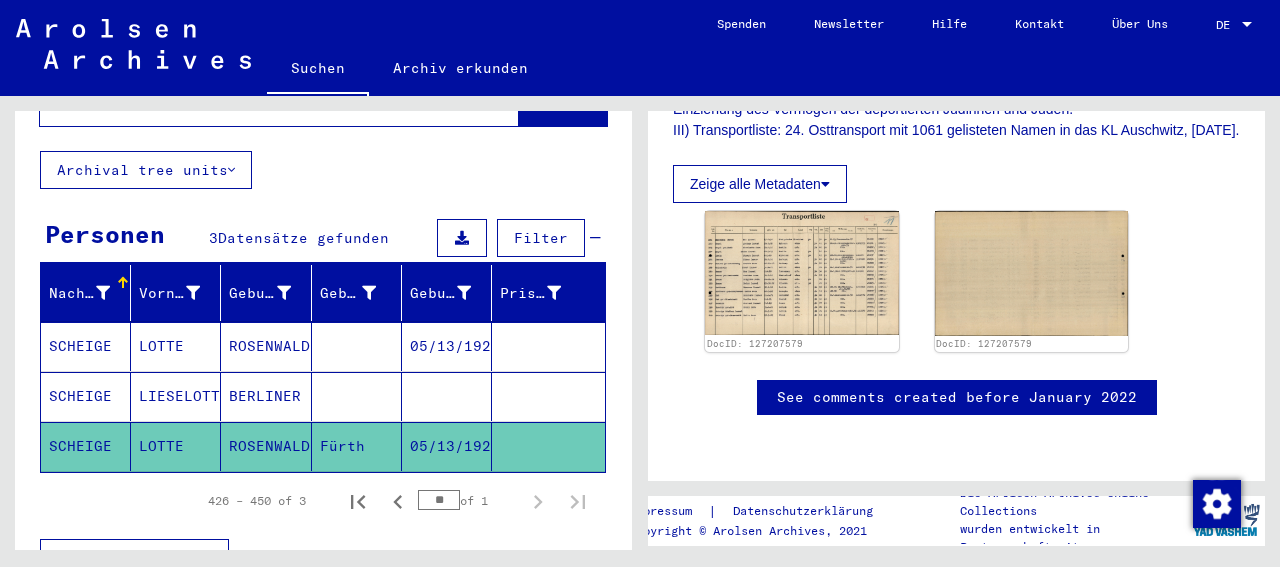 click on "BERLINER" at bounding box center (266, 446) 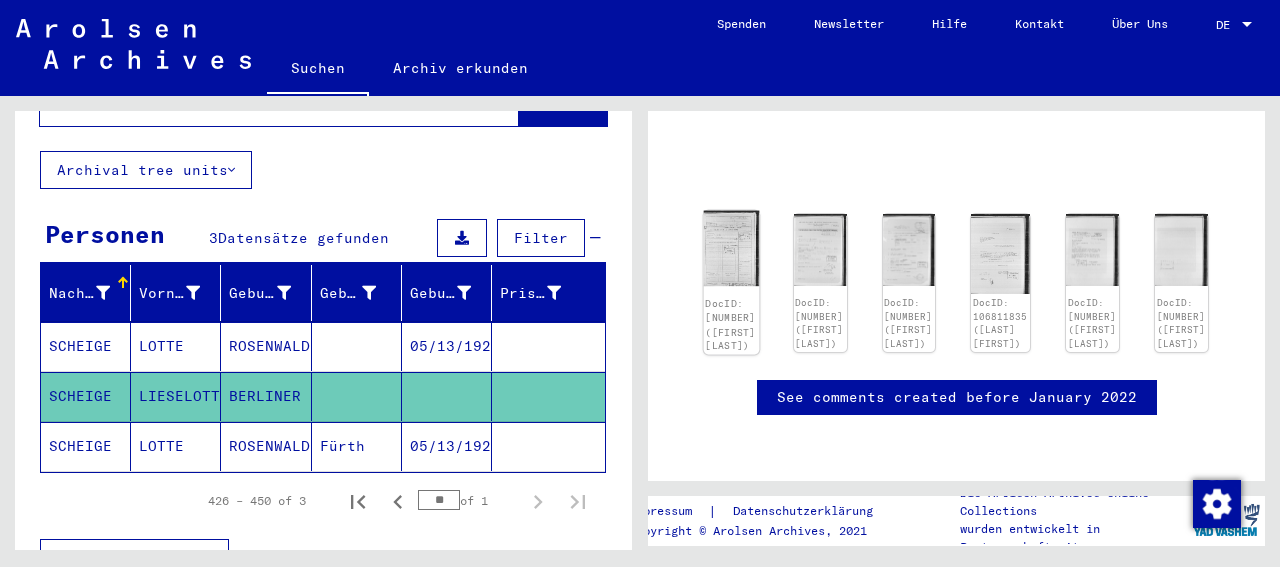 click 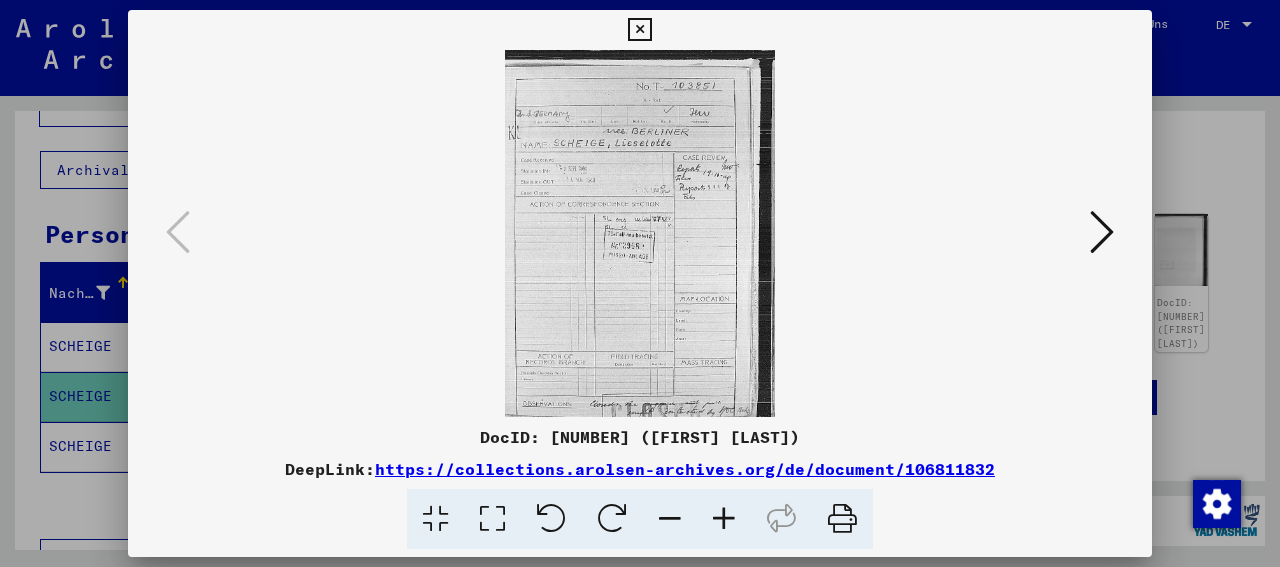 click at bounding box center [724, 519] 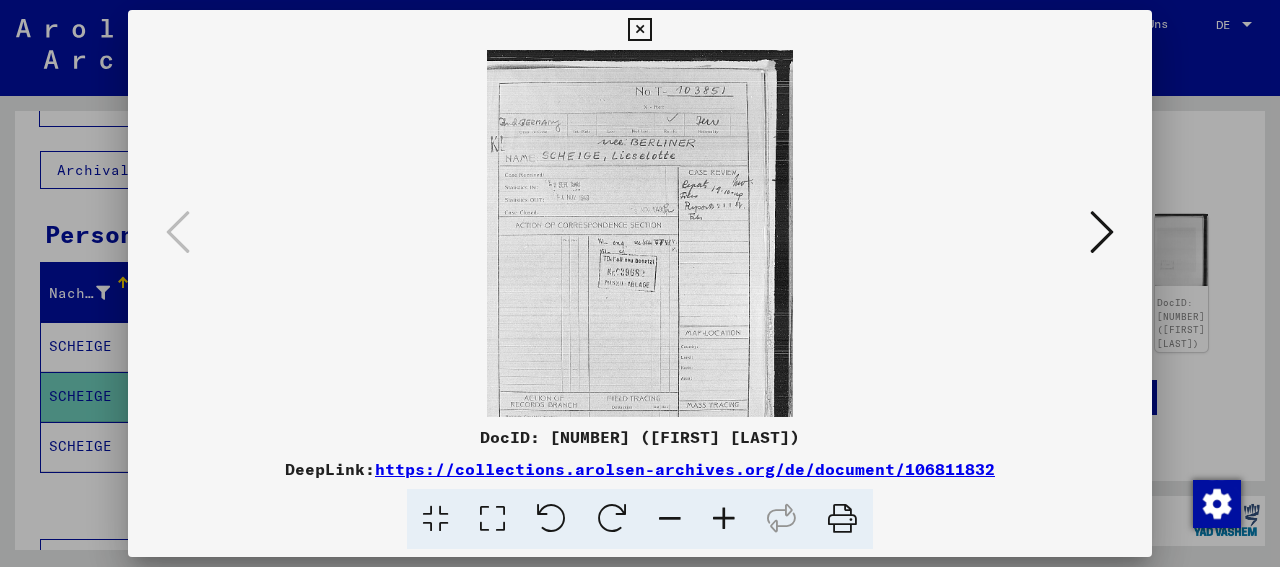 click at bounding box center [1102, 232] 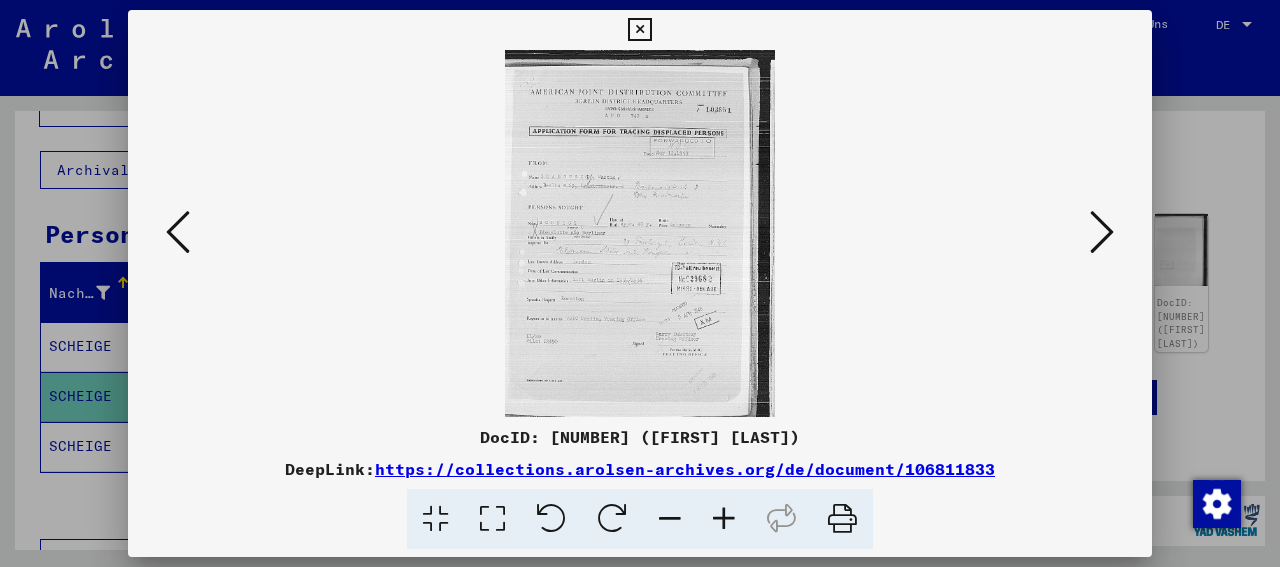 click at bounding box center [1102, 232] 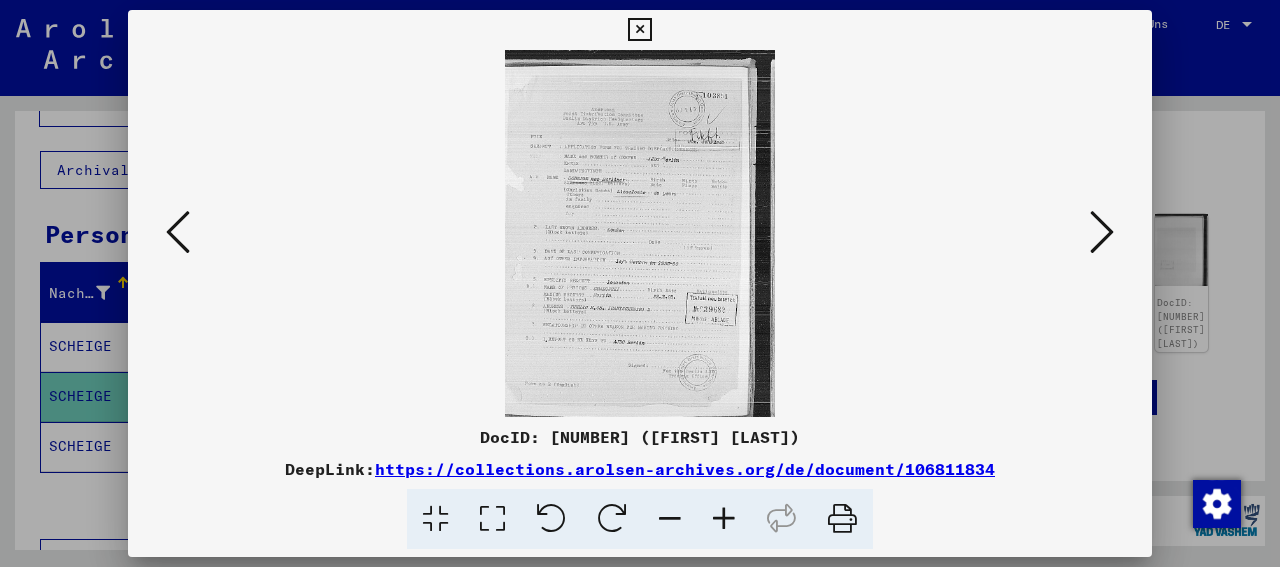 click at bounding box center (178, 232) 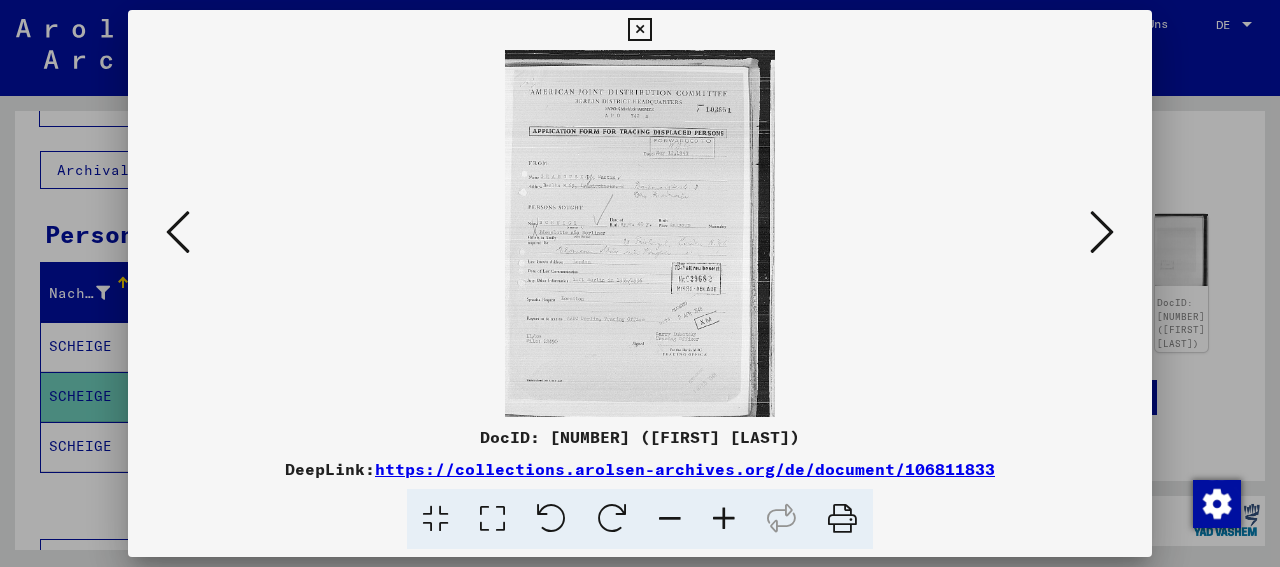 click at bounding box center [639, 30] 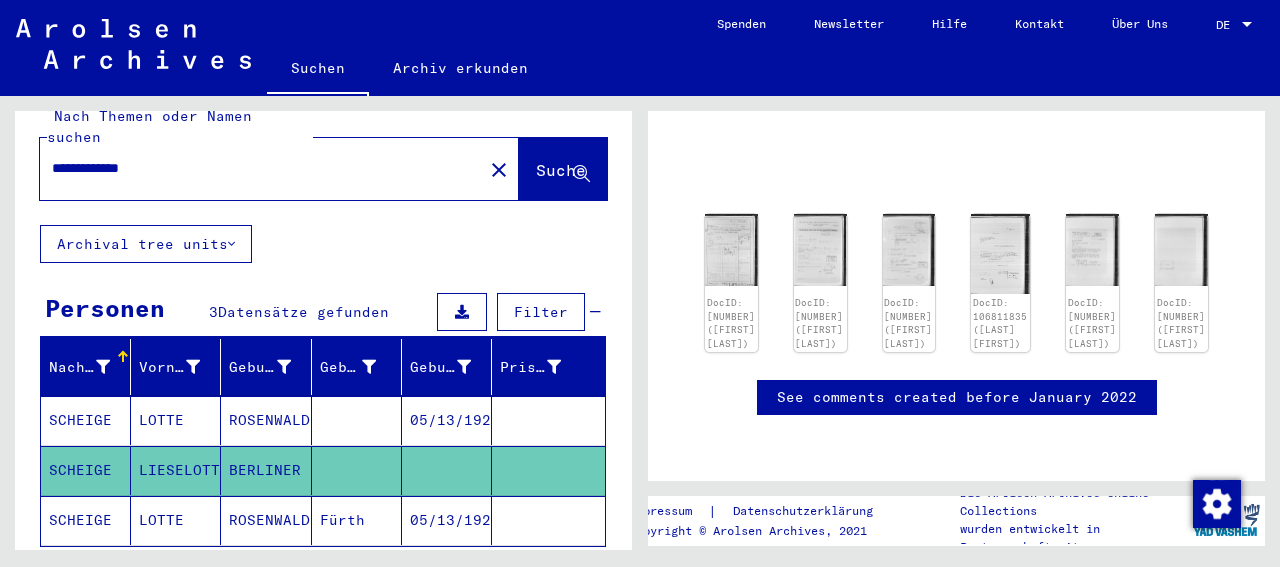 scroll, scrollTop: 0, scrollLeft: 0, axis: both 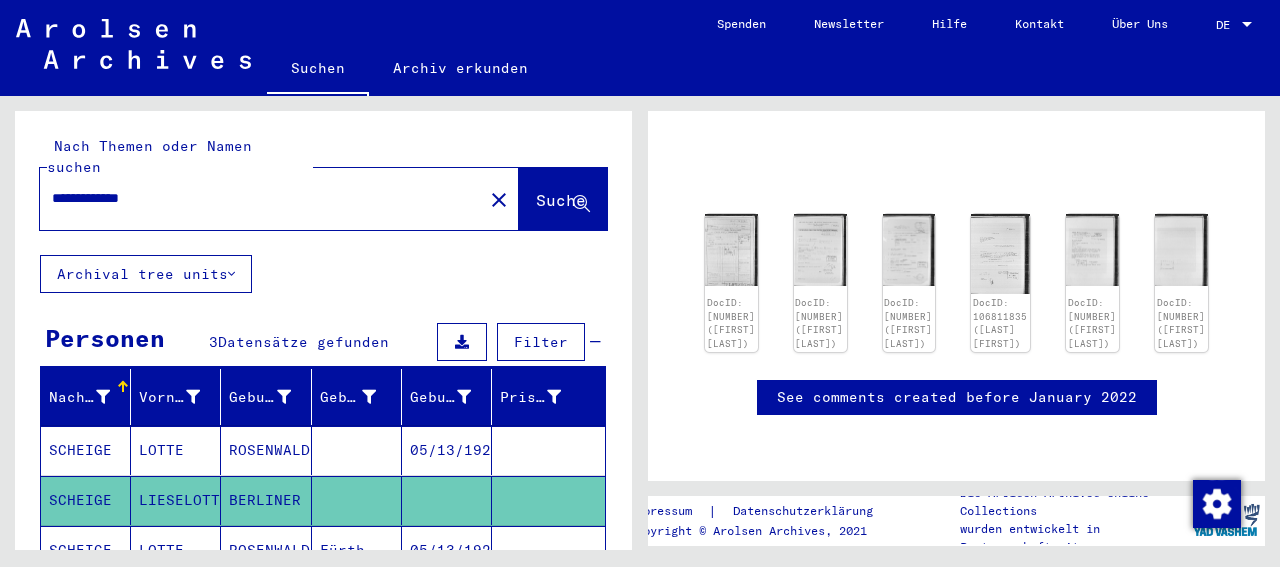 click on "close" 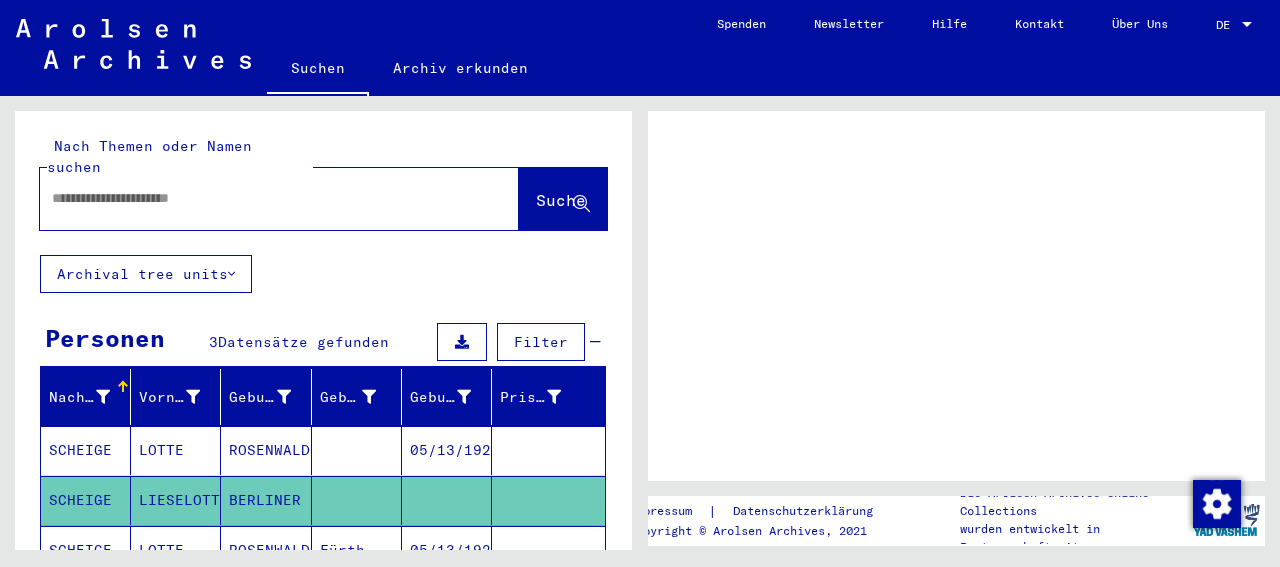 scroll, scrollTop: 0, scrollLeft: 0, axis: both 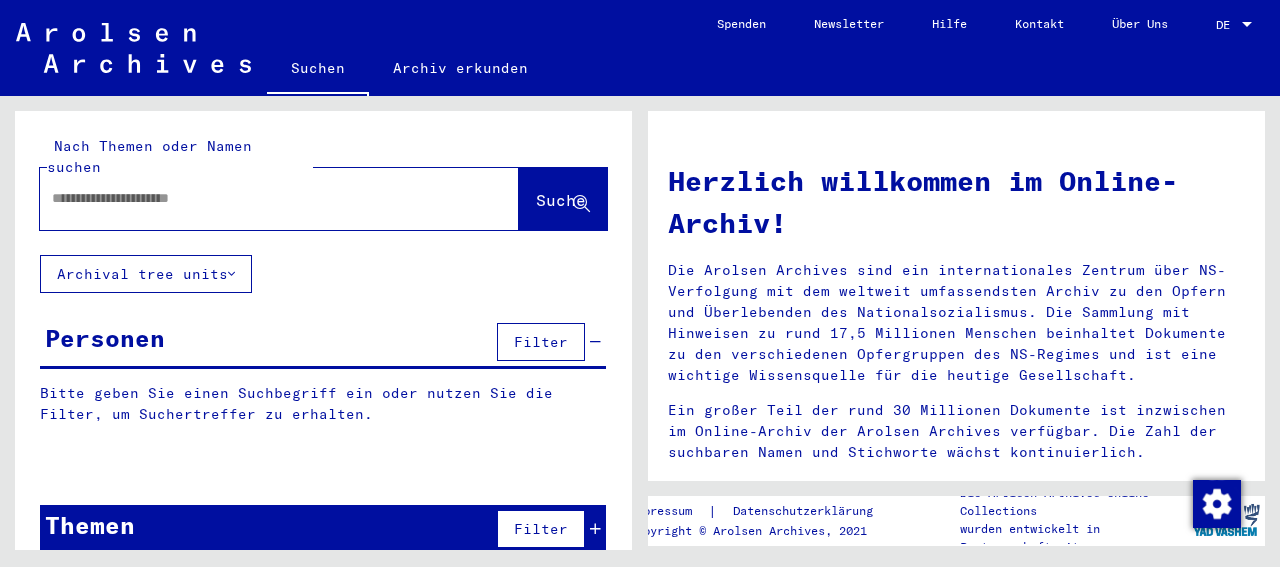 click 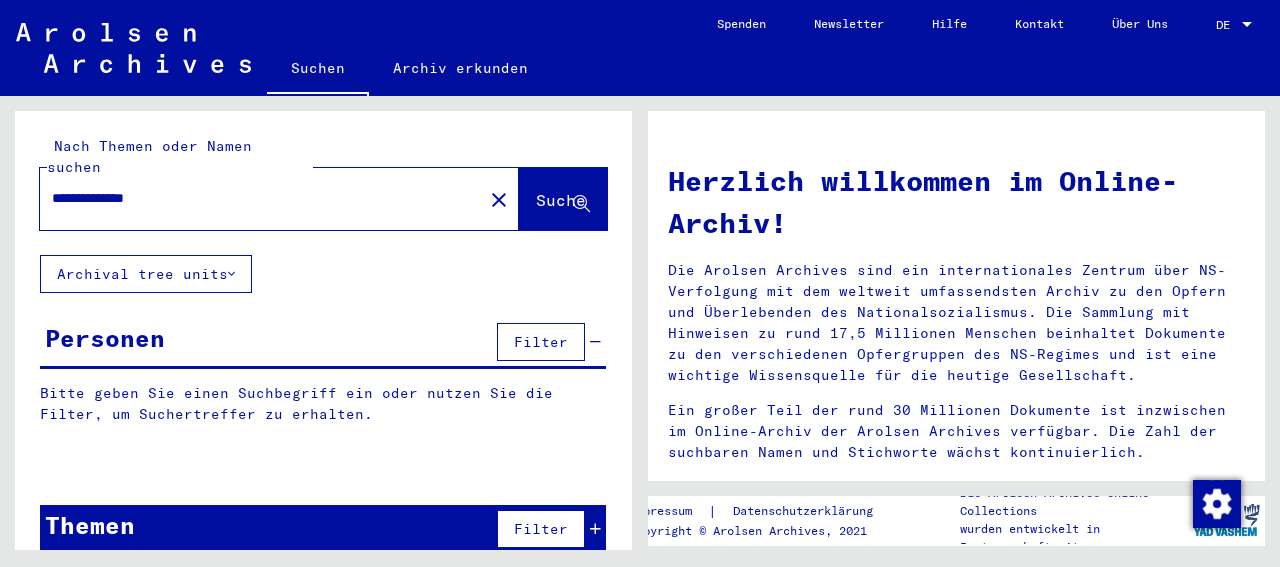 type on "**********" 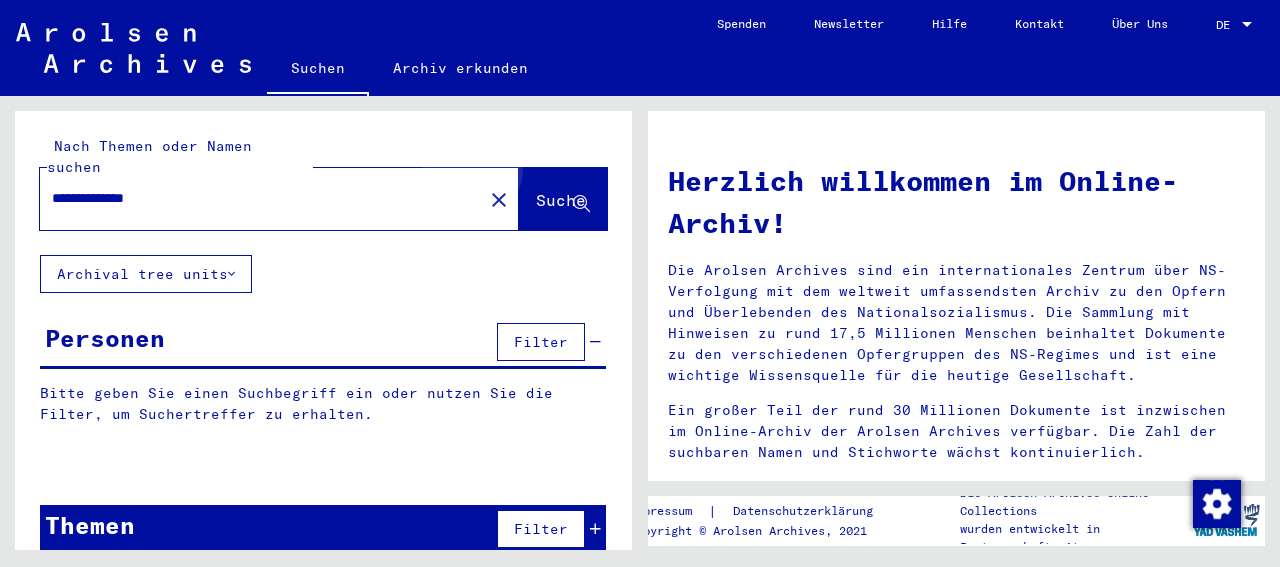 click on "Suche" 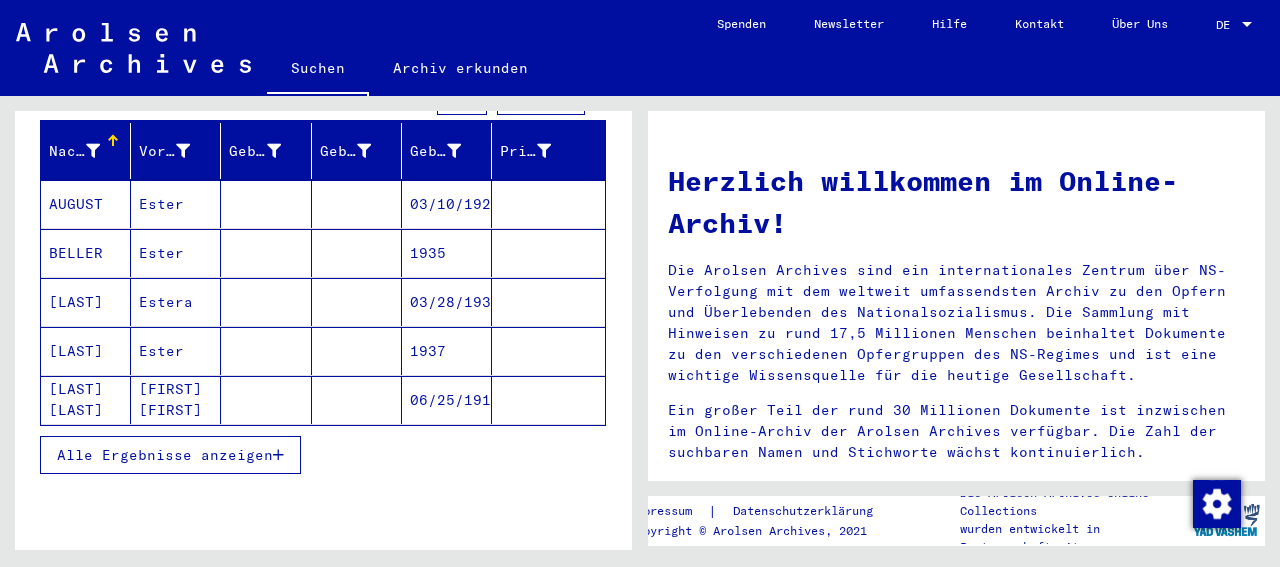 scroll, scrollTop: 312, scrollLeft: 0, axis: vertical 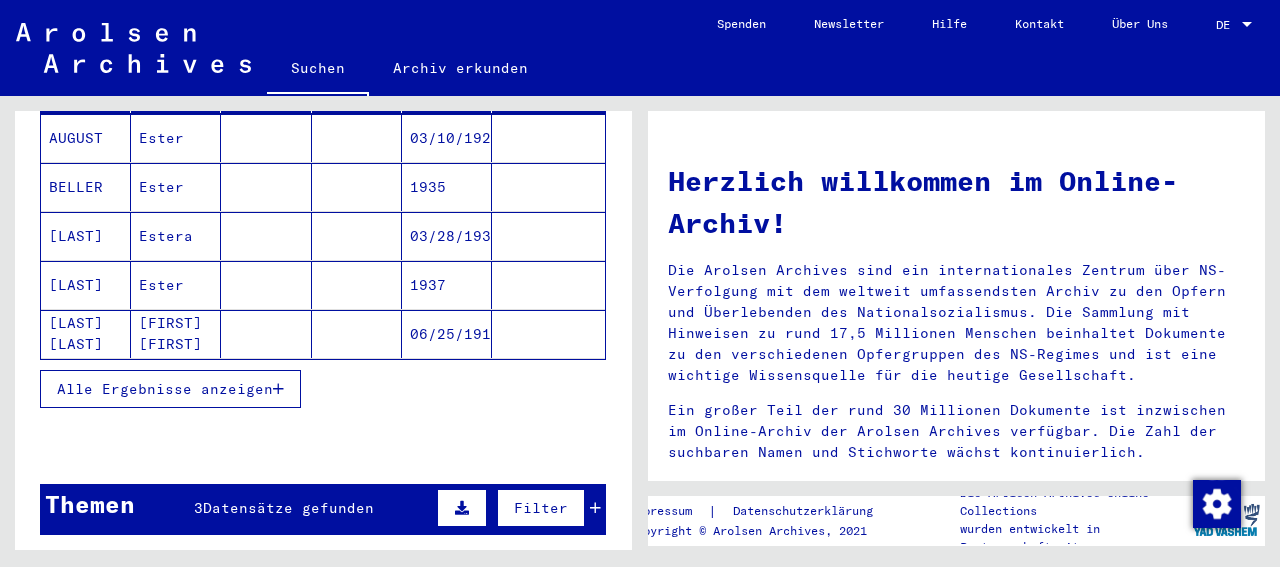click on "Alle Ergebnisse anzeigen" at bounding box center [170, 389] 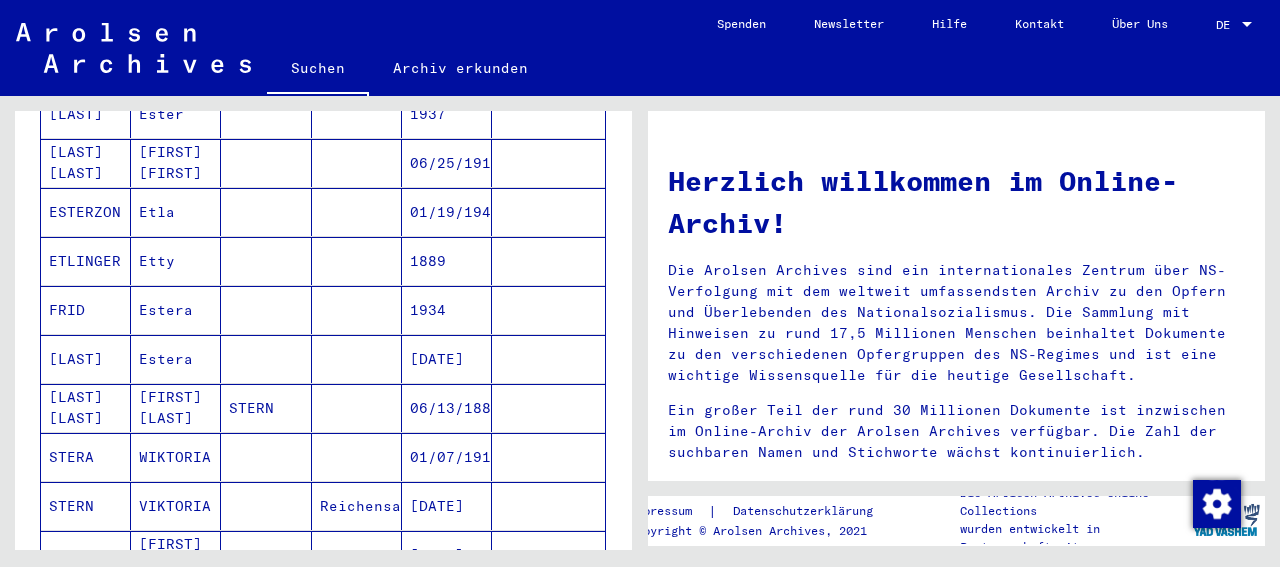 scroll, scrollTop: 520, scrollLeft: 0, axis: vertical 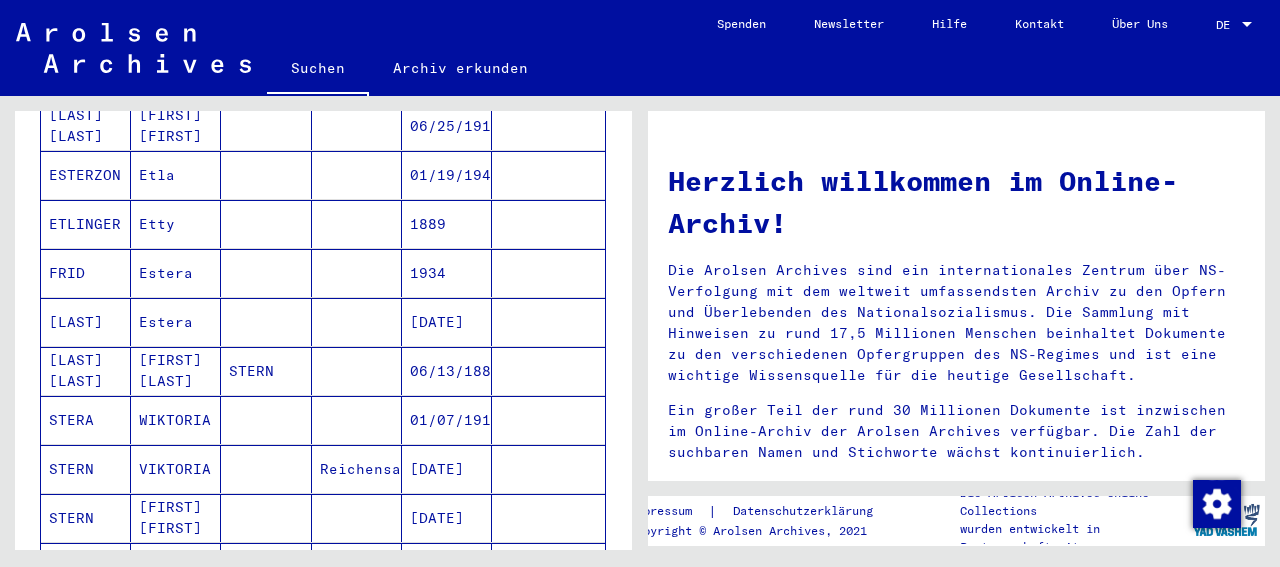 click on "VIKTORIA" at bounding box center [176, 518] 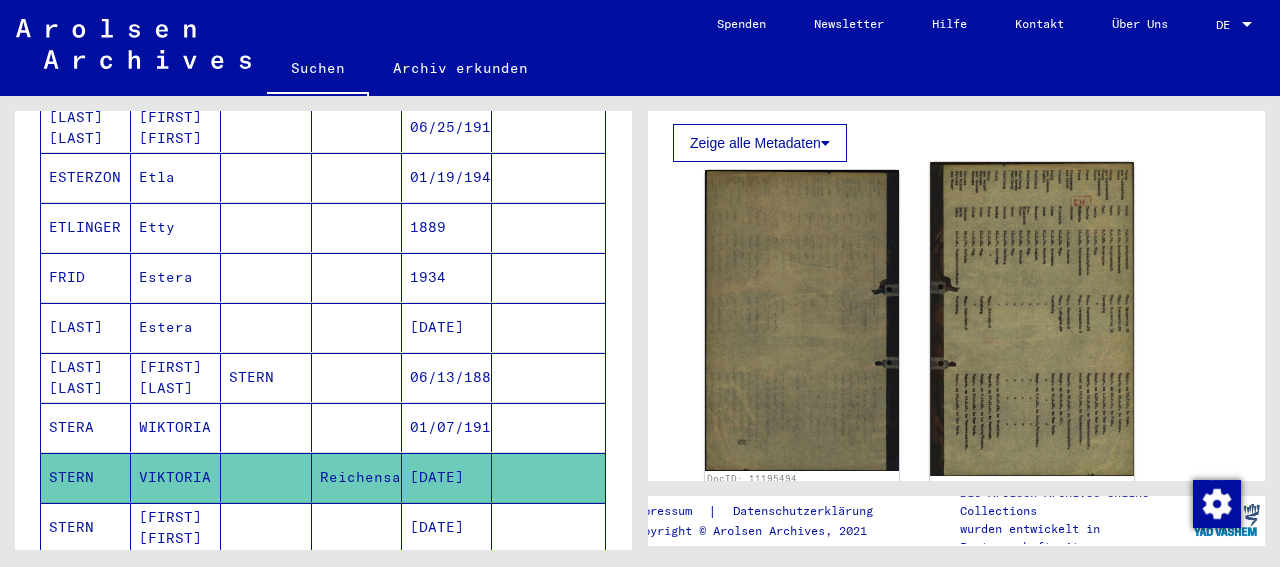 scroll, scrollTop: 520, scrollLeft: 0, axis: vertical 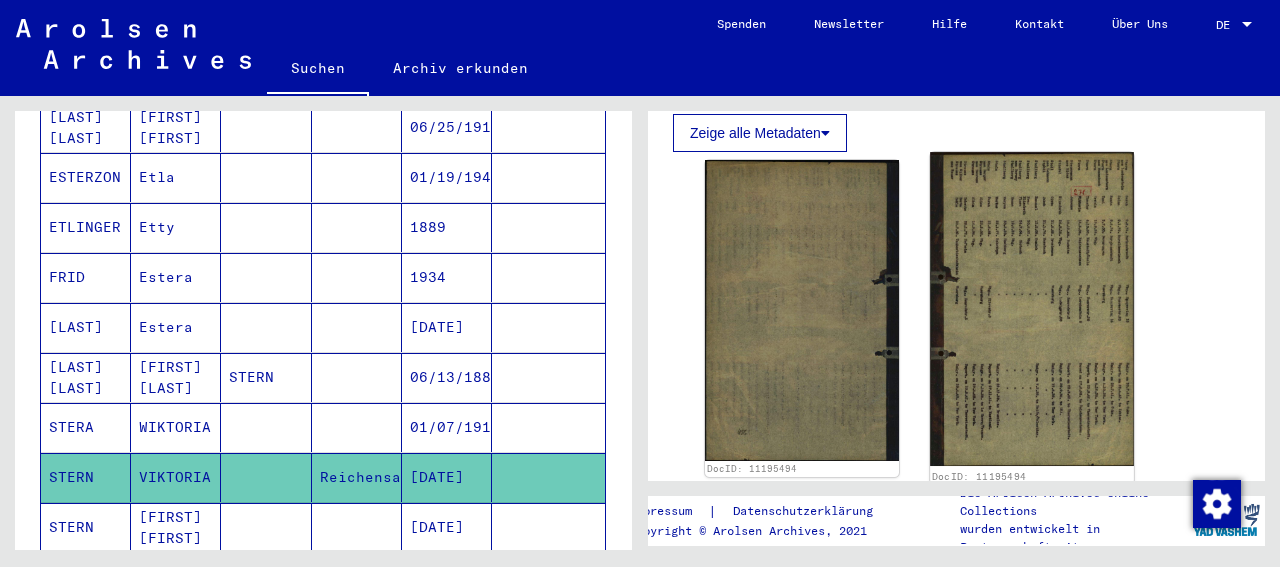 click 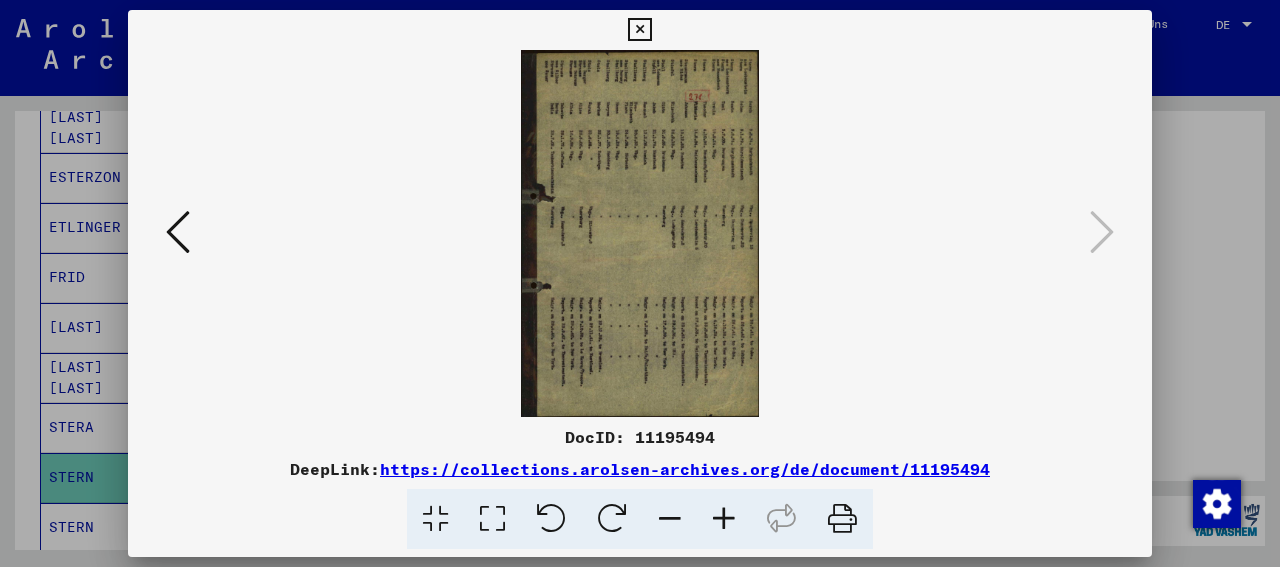 click at bounding box center (612, 519) 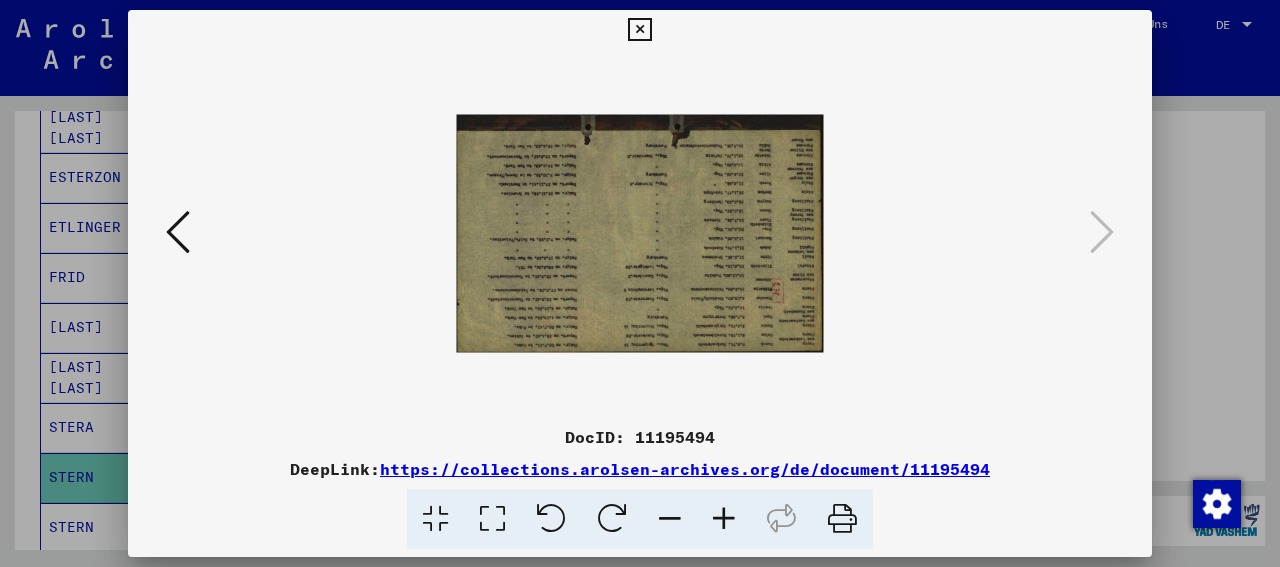 click at bounding box center [612, 519] 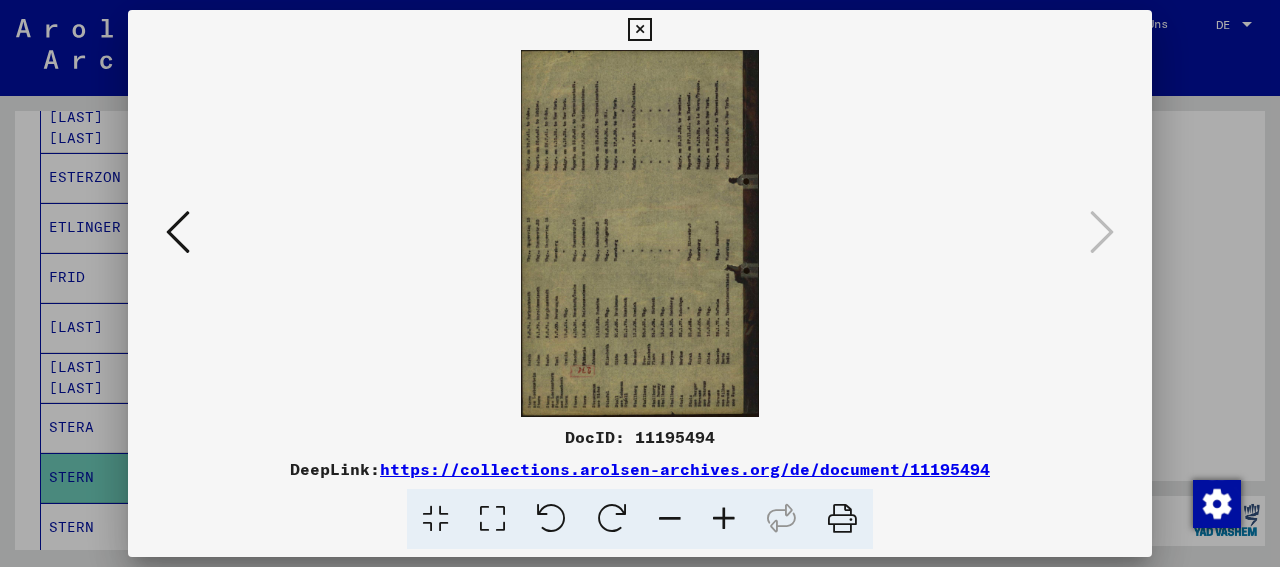 click at bounding box center [612, 519] 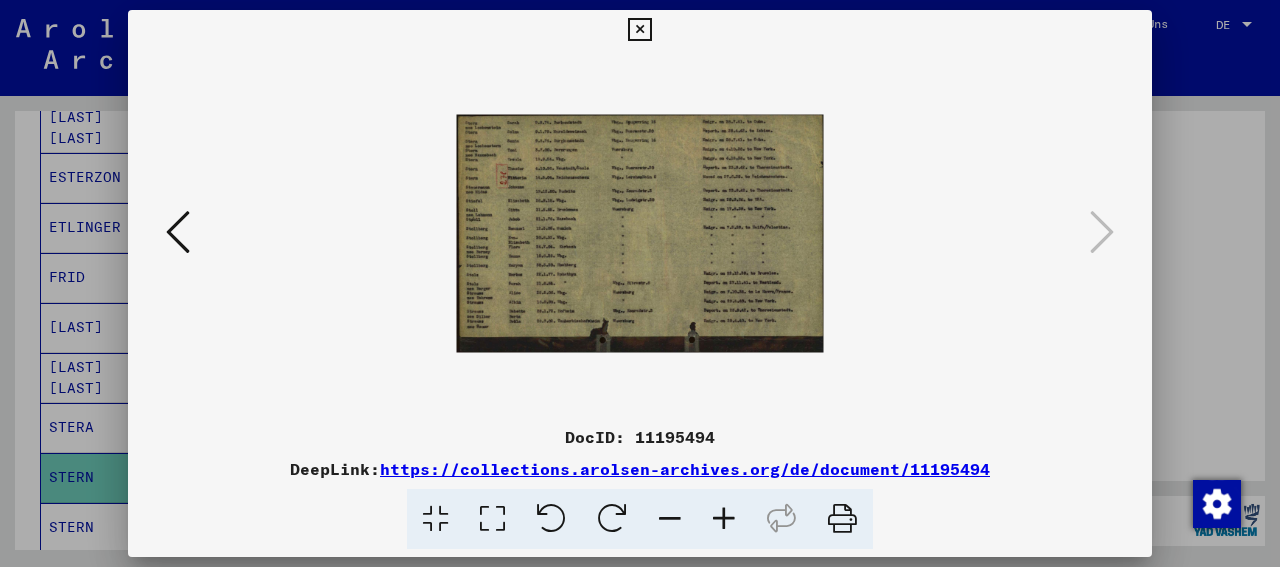 click at bounding box center (724, 519) 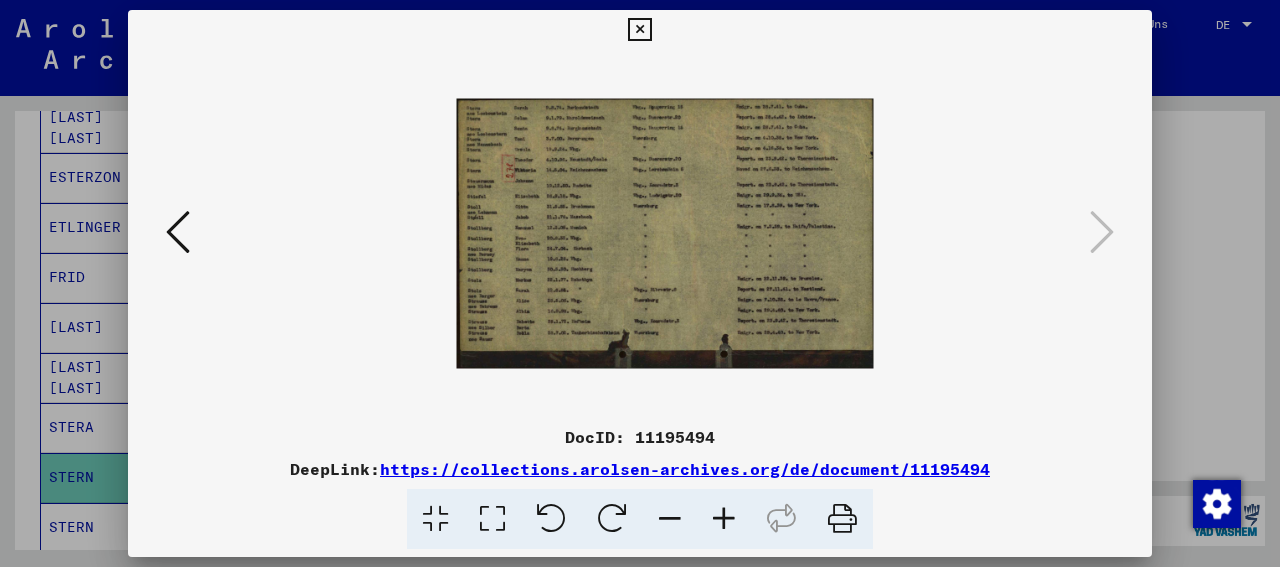 click at bounding box center (724, 519) 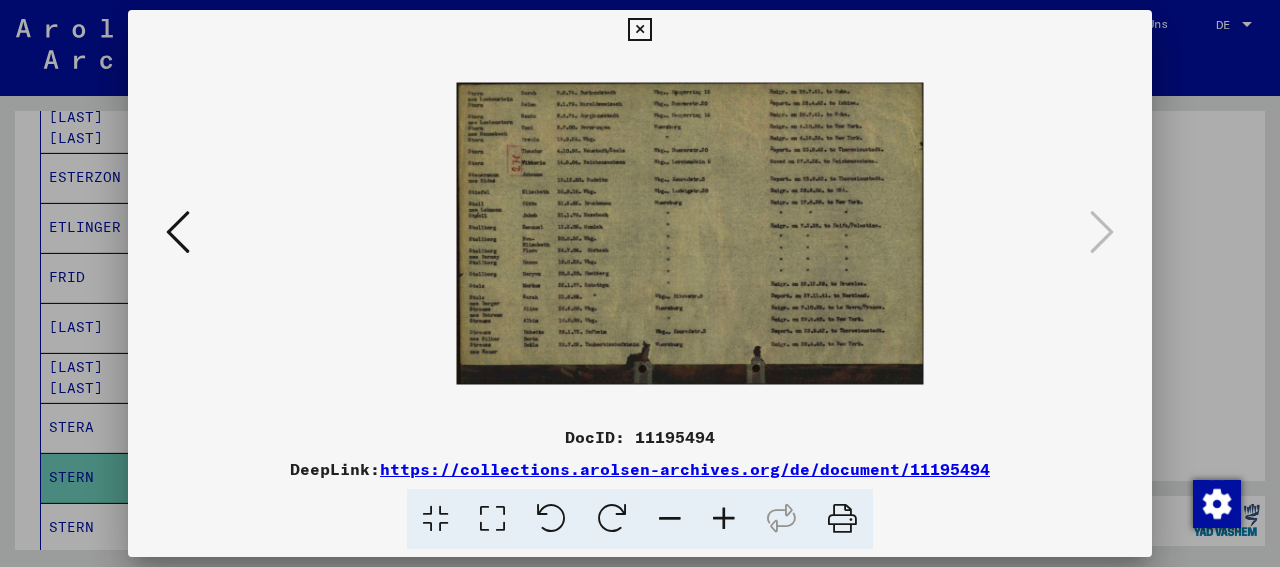 click at bounding box center [724, 519] 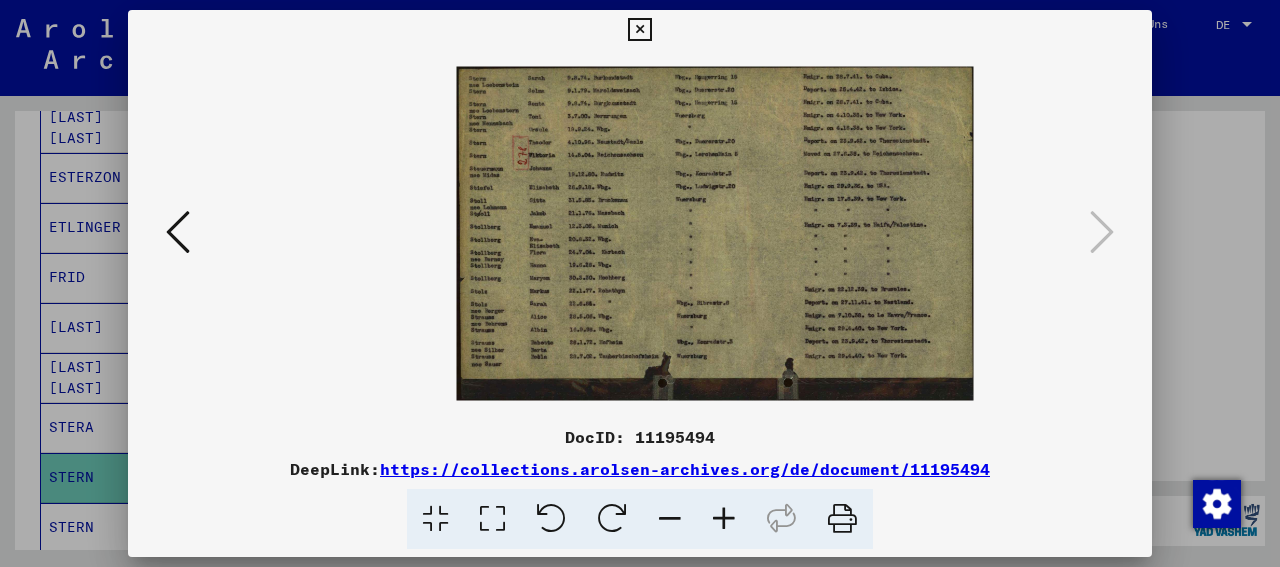 click at bounding box center [724, 519] 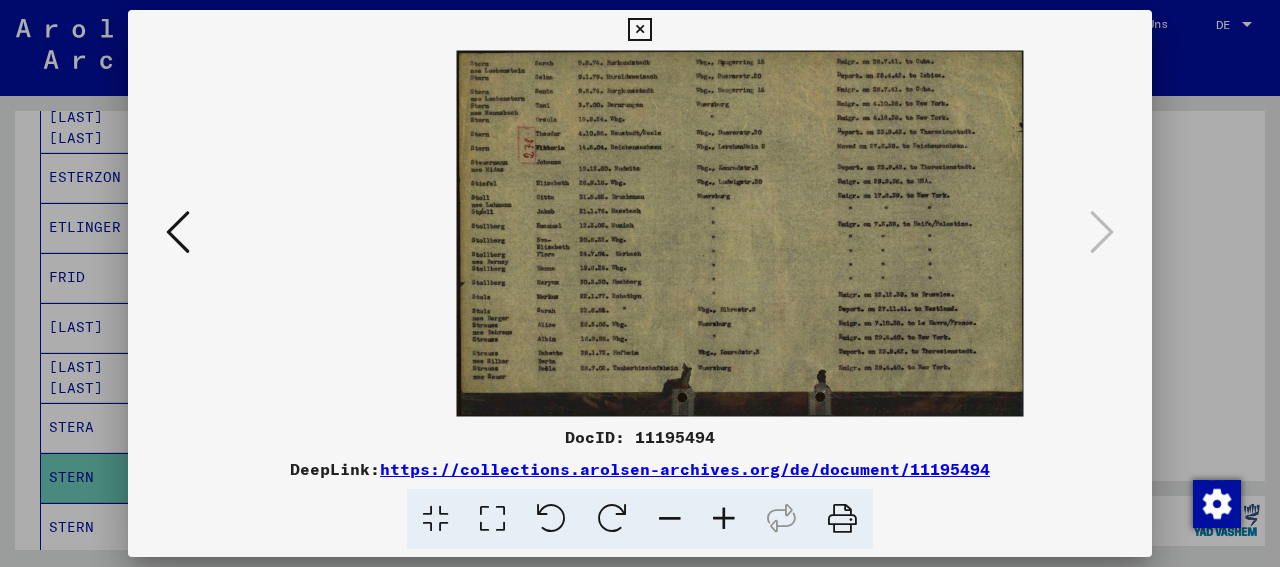click at bounding box center [724, 519] 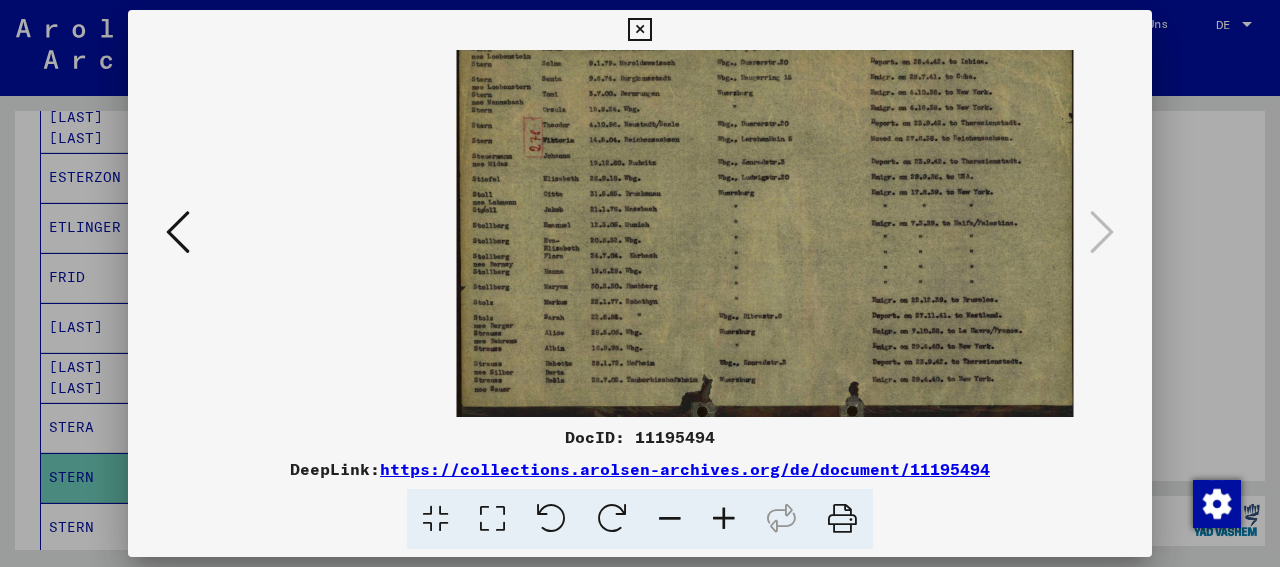click at bounding box center [724, 519] 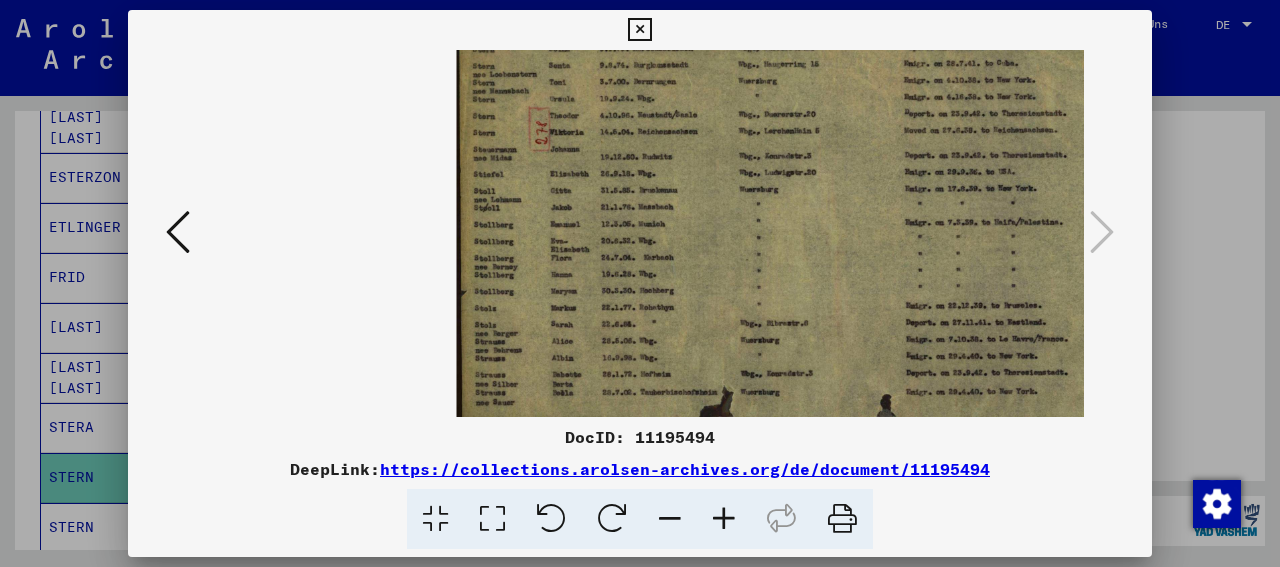 click at bounding box center (724, 519) 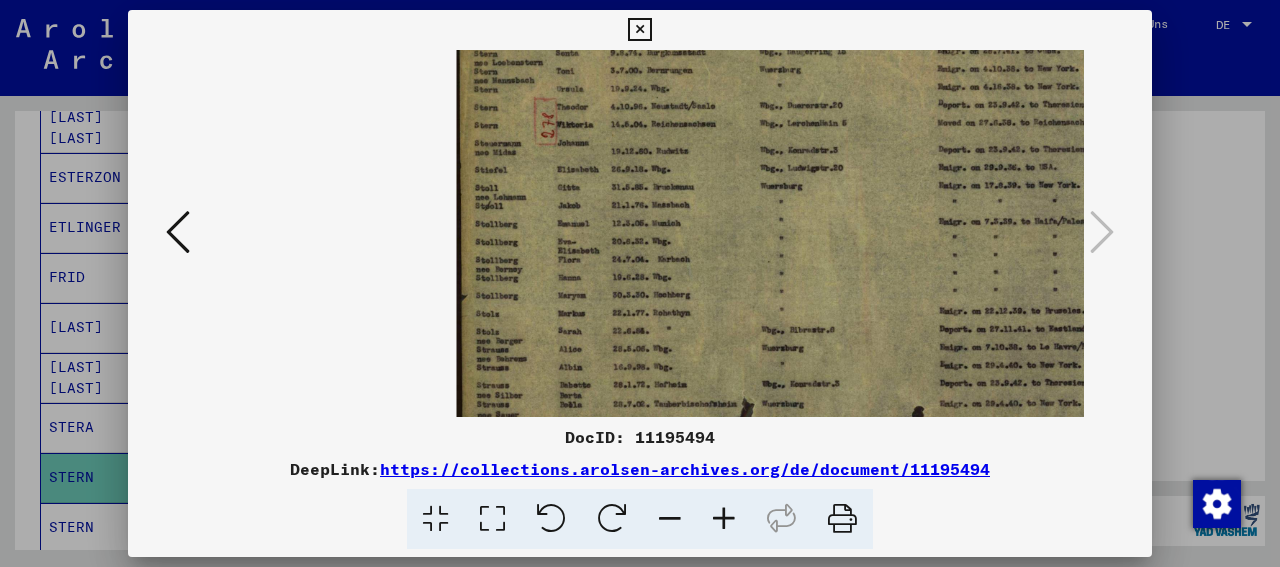 click at bounding box center (724, 519) 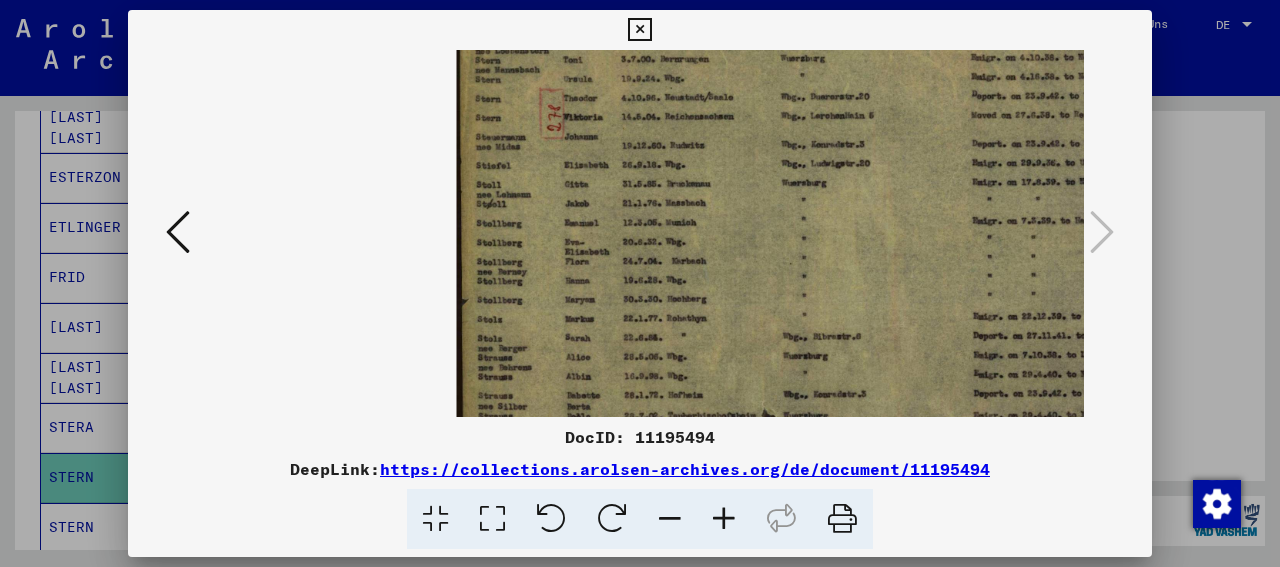 click at bounding box center [724, 519] 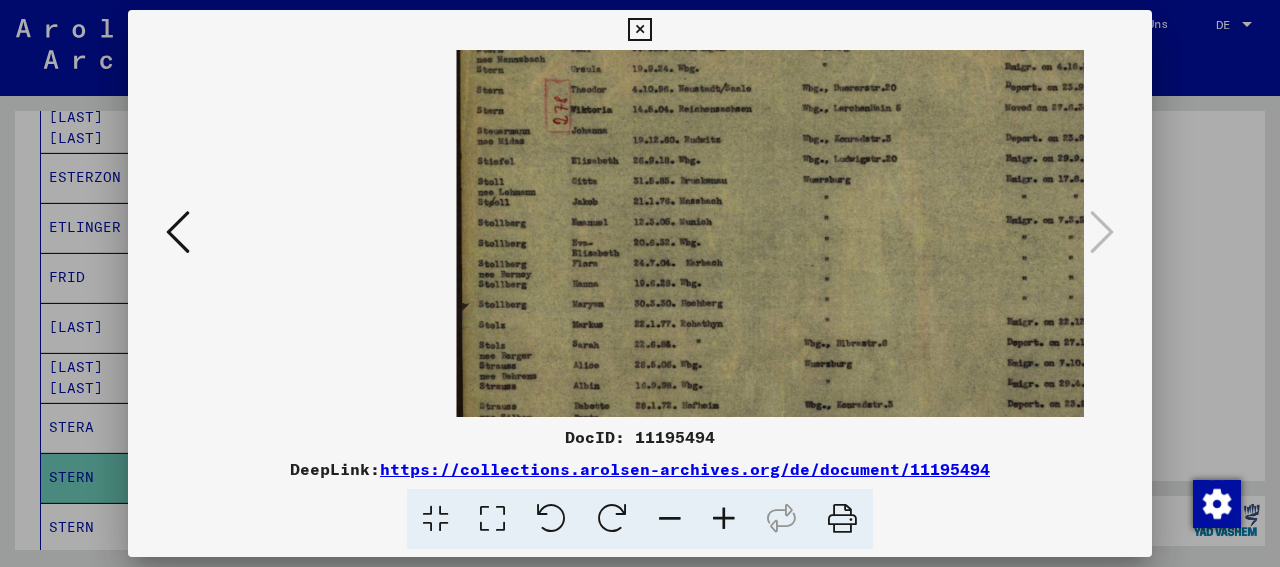 click at bounding box center (724, 519) 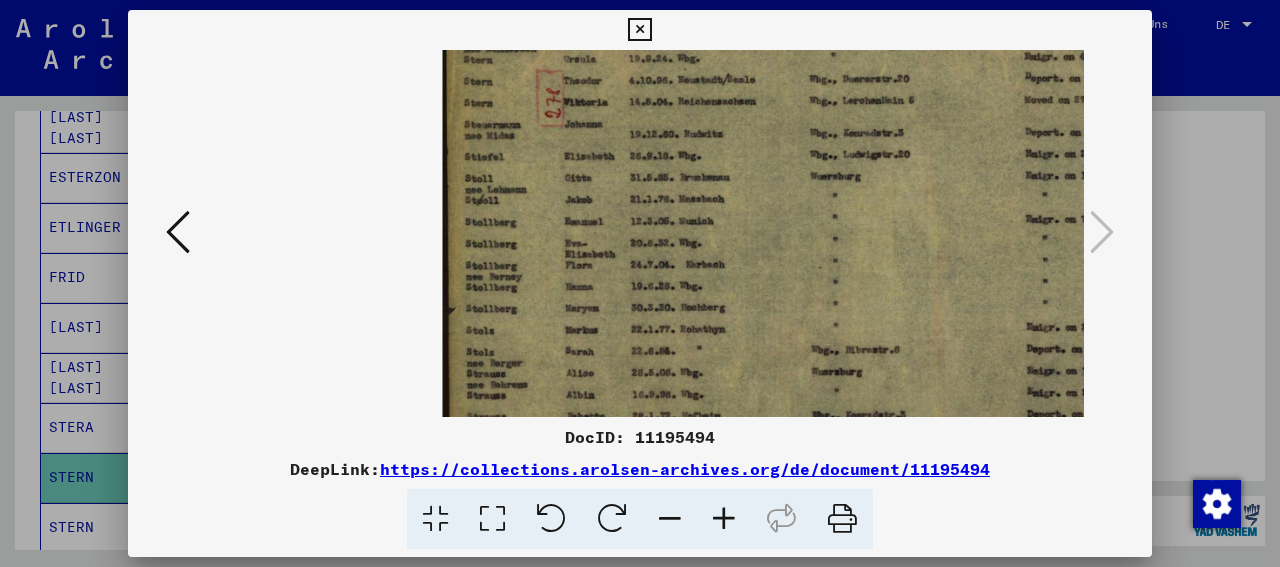 scroll, scrollTop: 0, scrollLeft: 15, axis: horizontal 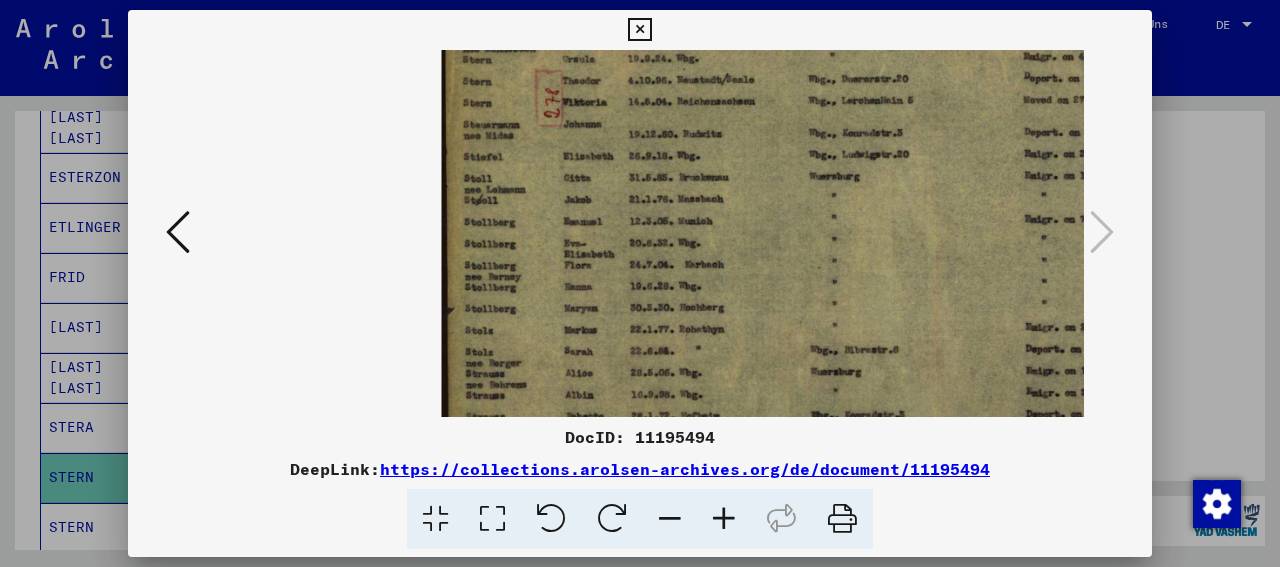 drag, startPoint x: 750, startPoint y: 318, endPoint x: 735, endPoint y: 368, distance: 52.201534 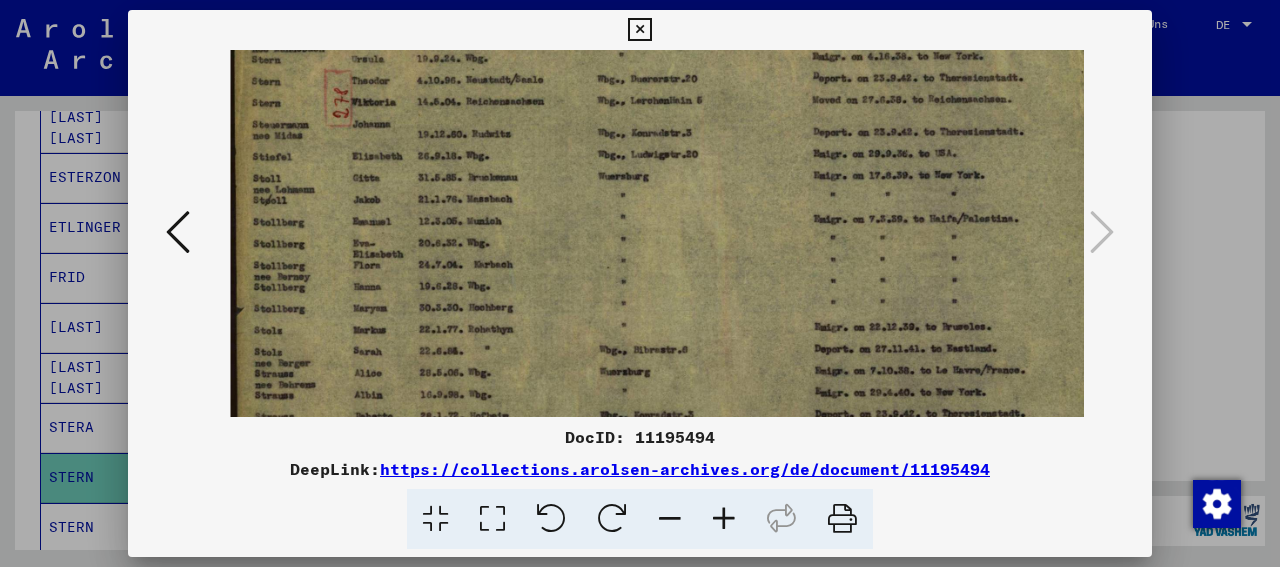 scroll, scrollTop: 0, scrollLeft: 235, axis: horizontal 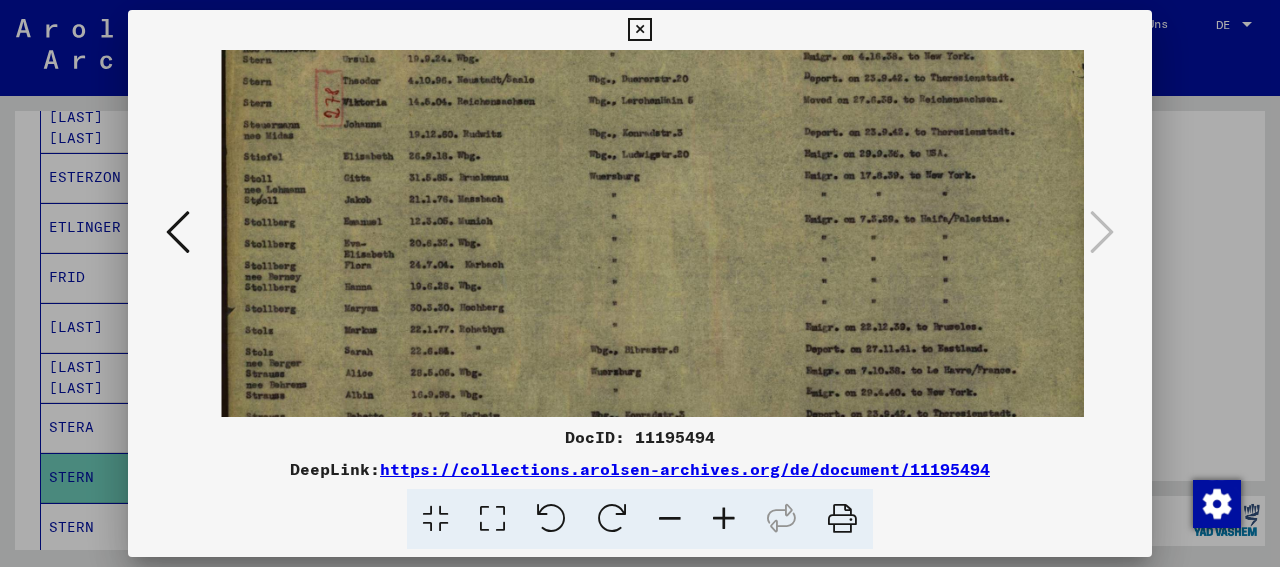 drag, startPoint x: 901, startPoint y: 168, endPoint x: 674, endPoint y: 254, distance: 242.74472 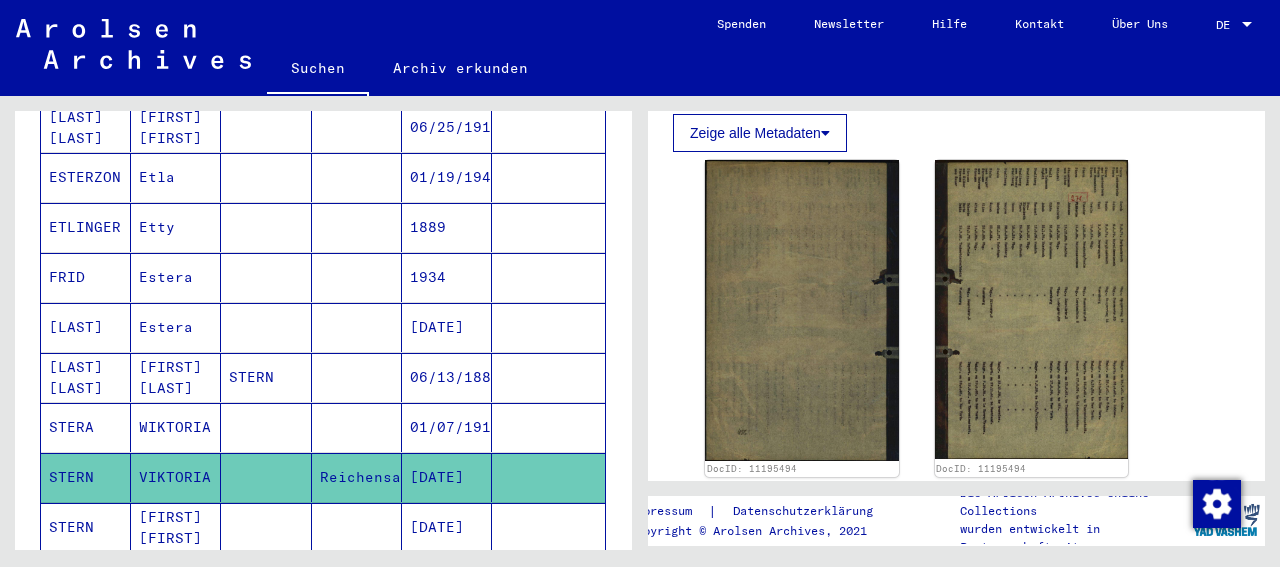 click on "[DATE]" at bounding box center [447, 577] 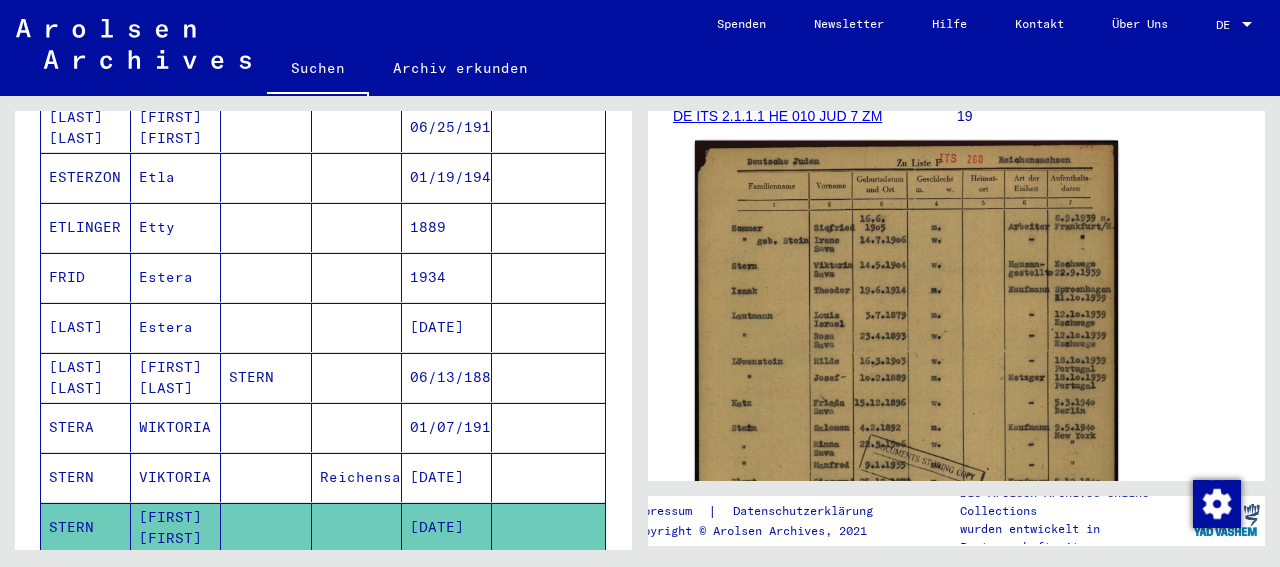 scroll, scrollTop: 312, scrollLeft: 0, axis: vertical 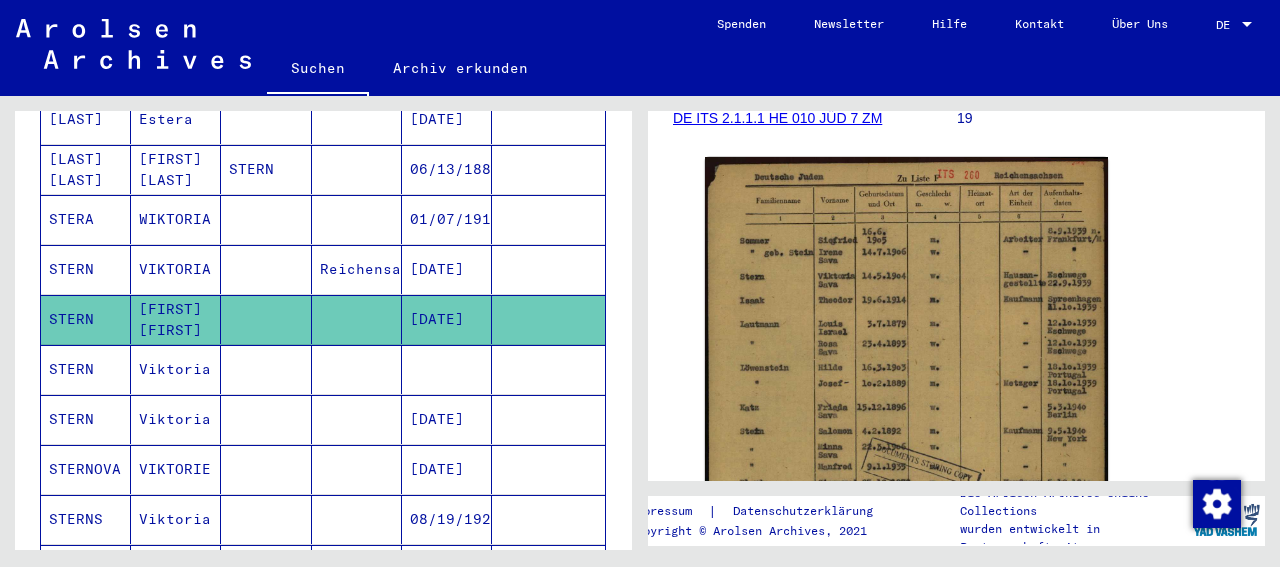 click on "Viktoria" at bounding box center (176, 419) 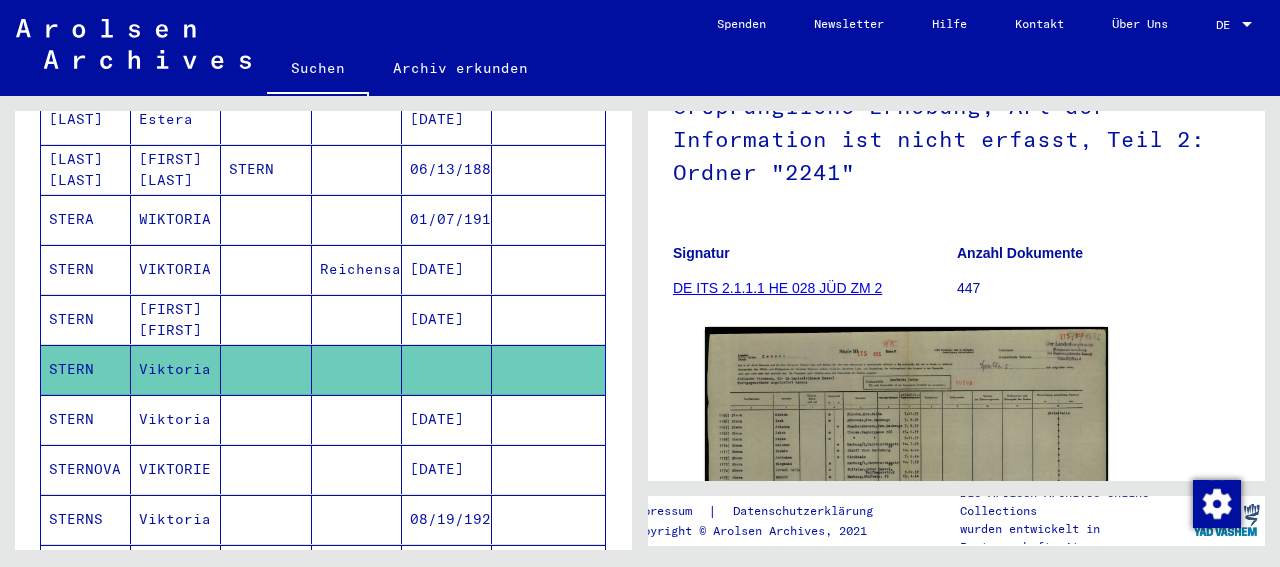 scroll, scrollTop: 312, scrollLeft: 0, axis: vertical 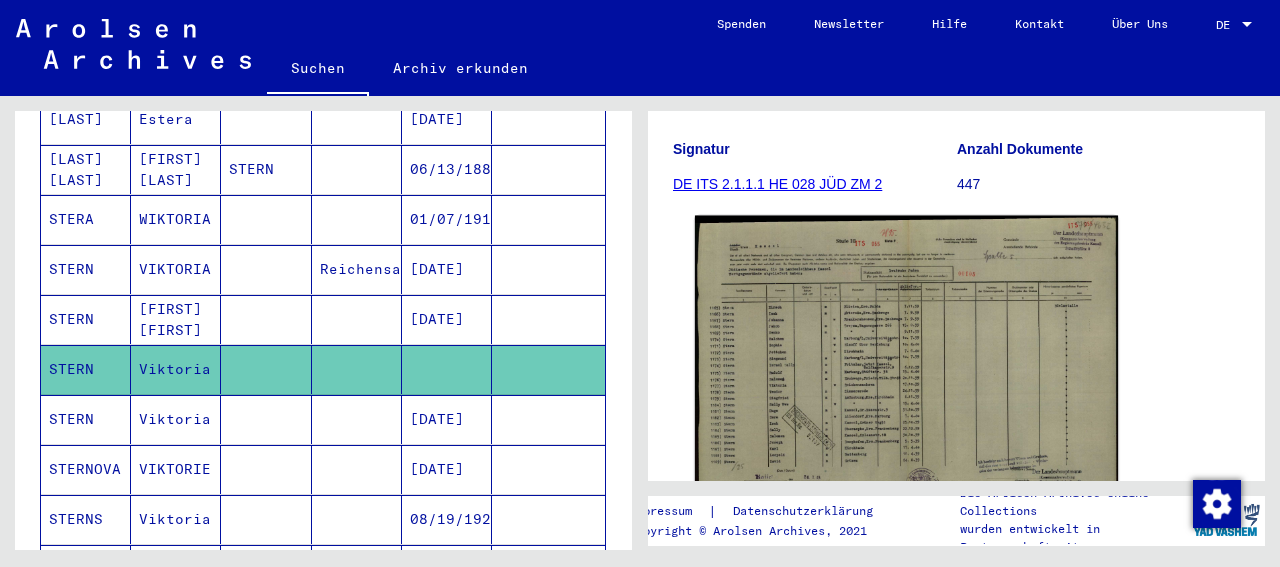 click 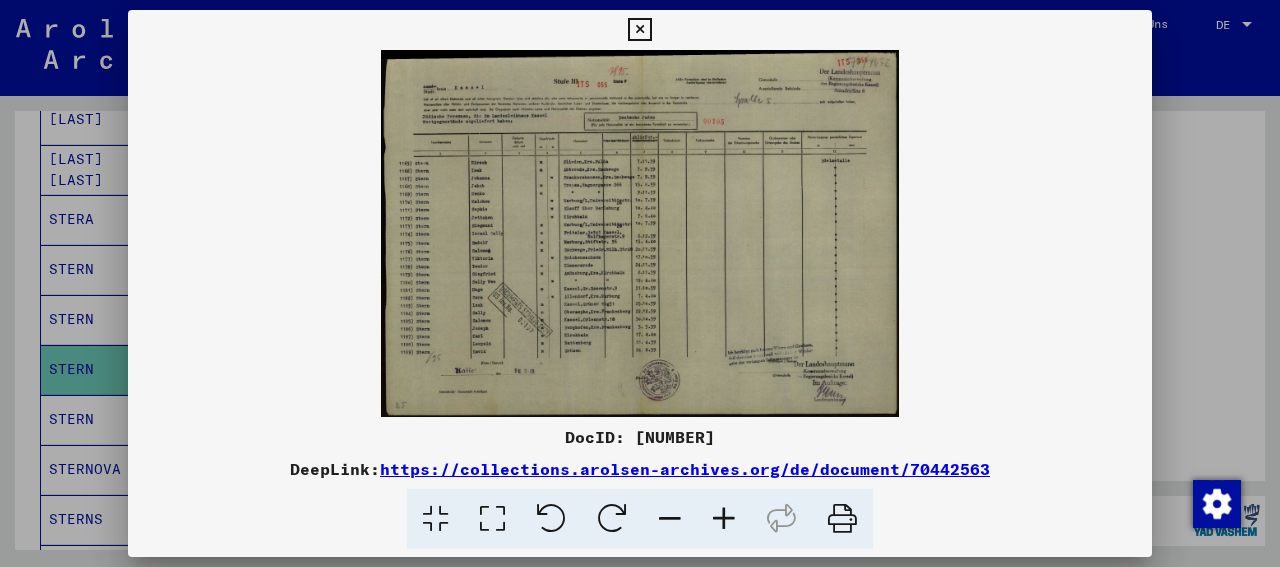 click at bounding box center [724, 519] 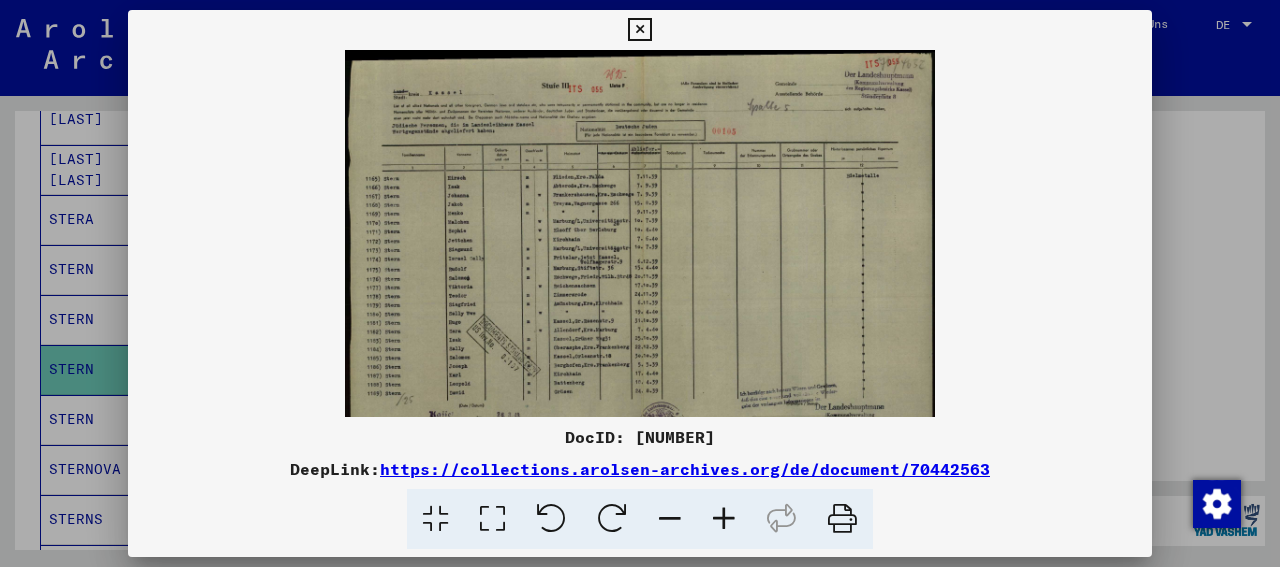click at bounding box center (724, 519) 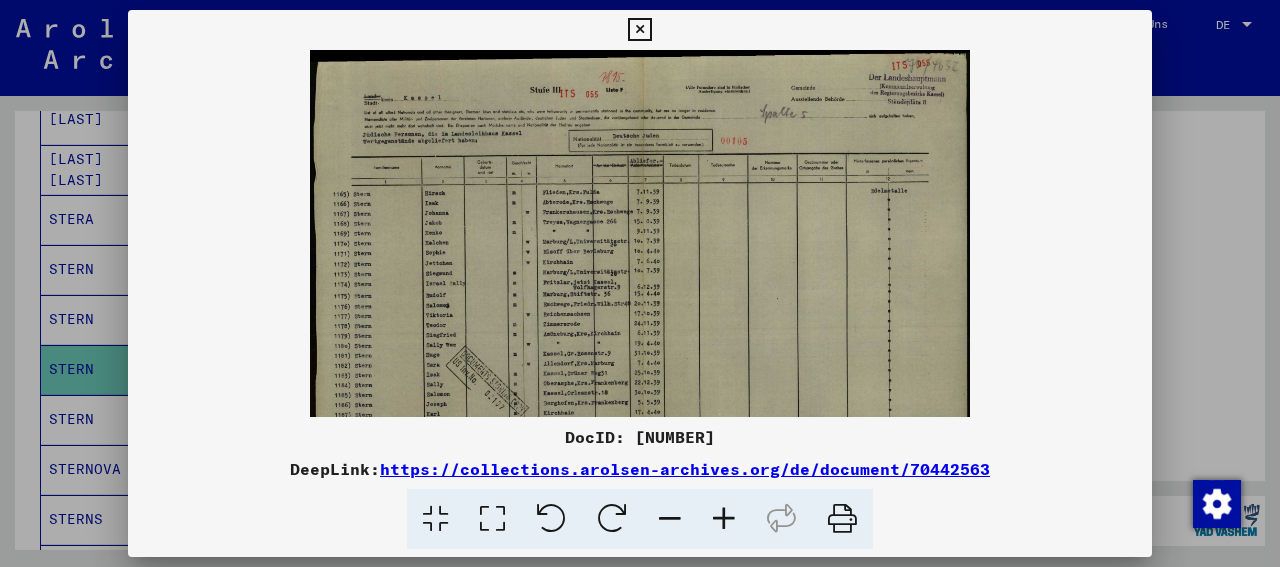 click at bounding box center (724, 519) 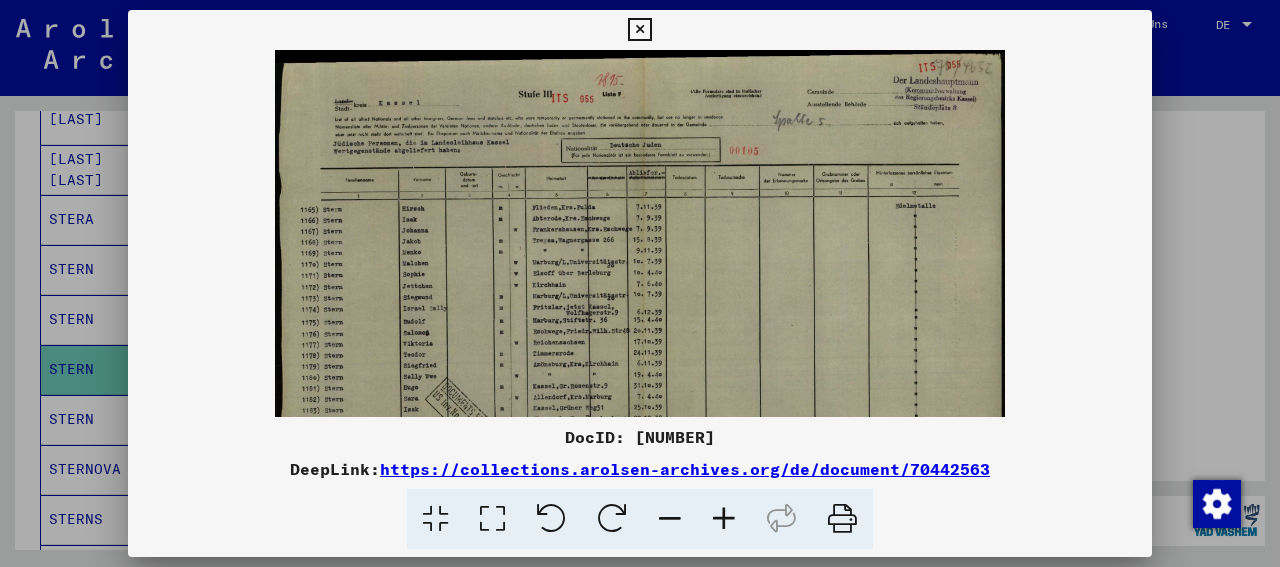 click at bounding box center (724, 519) 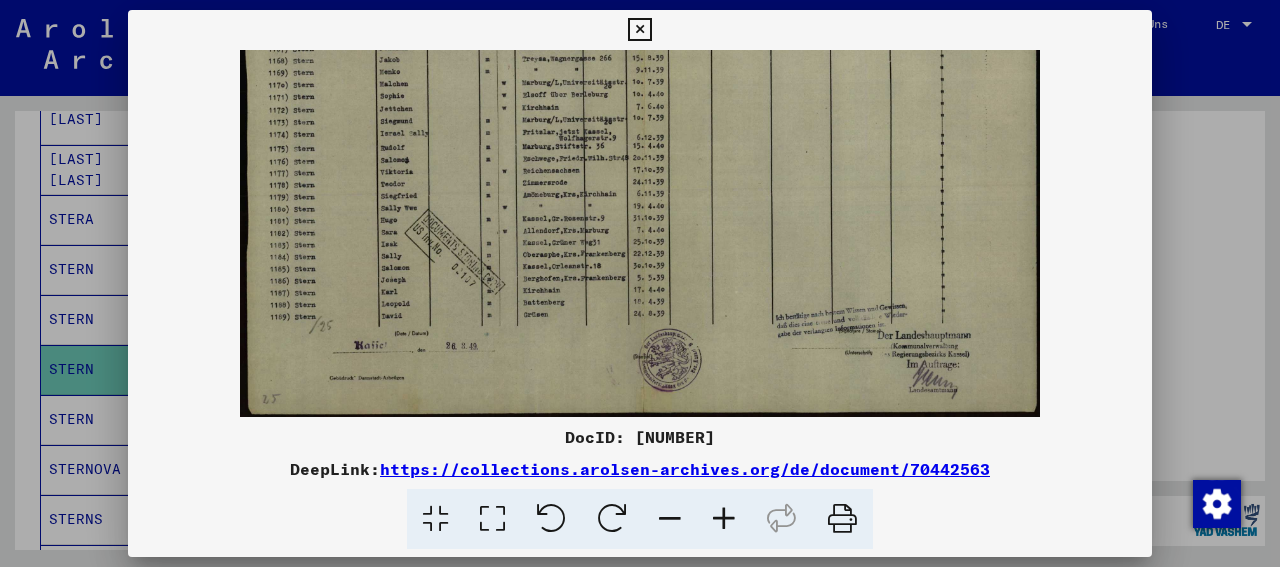 drag, startPoint x: 832, startPoint y: 342, endPoint x: 857, endPoint y: 127, distance: 216.44861 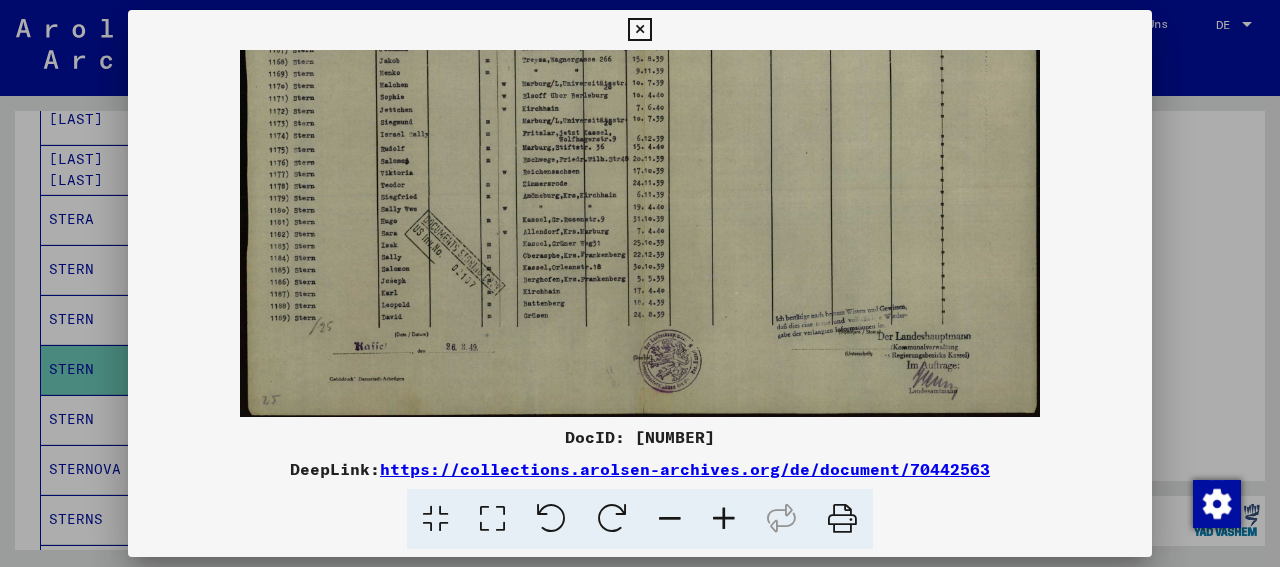 click at bounding box center (724, 519) 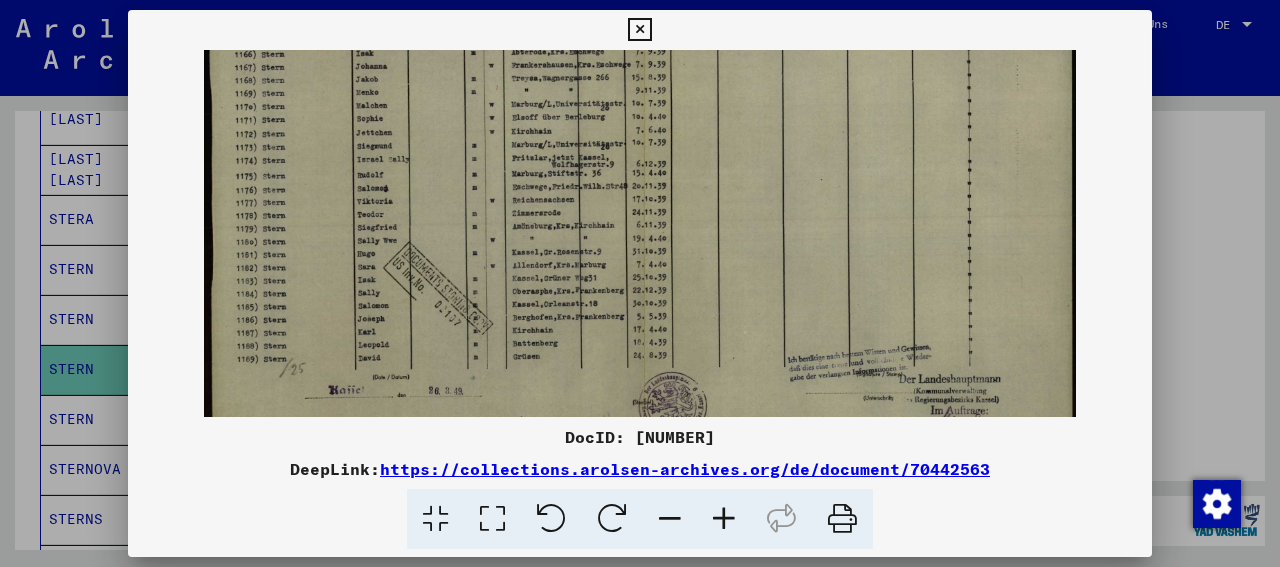 click at bounding box center (724, 519) 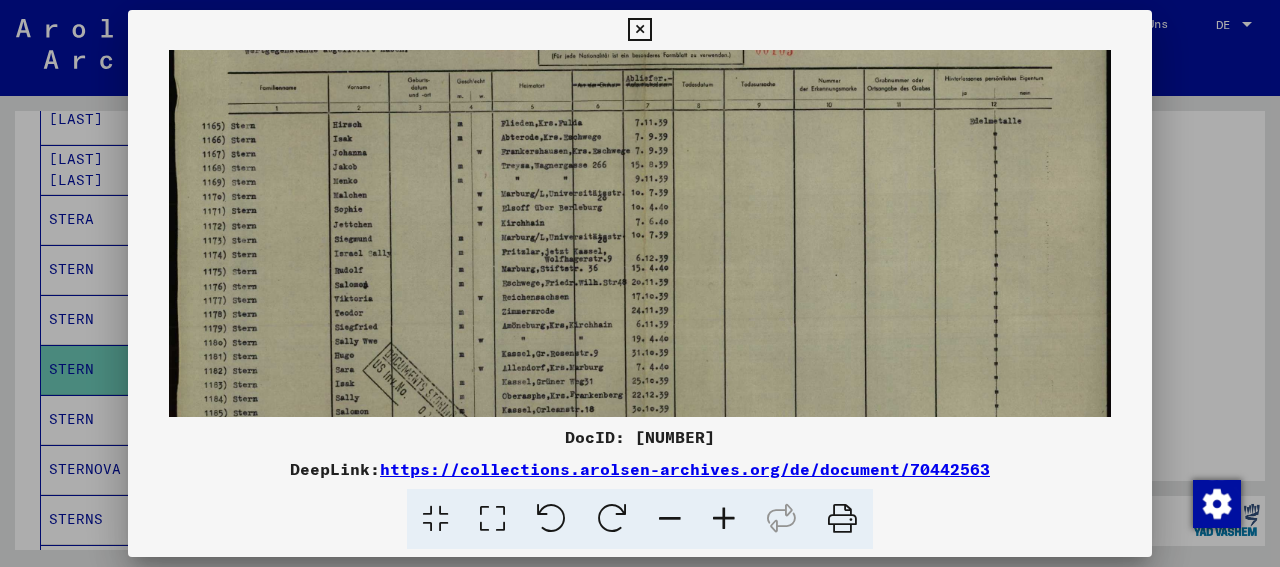 scroll, scrollTop: 42, scrollLeft: 0, axis: vertical 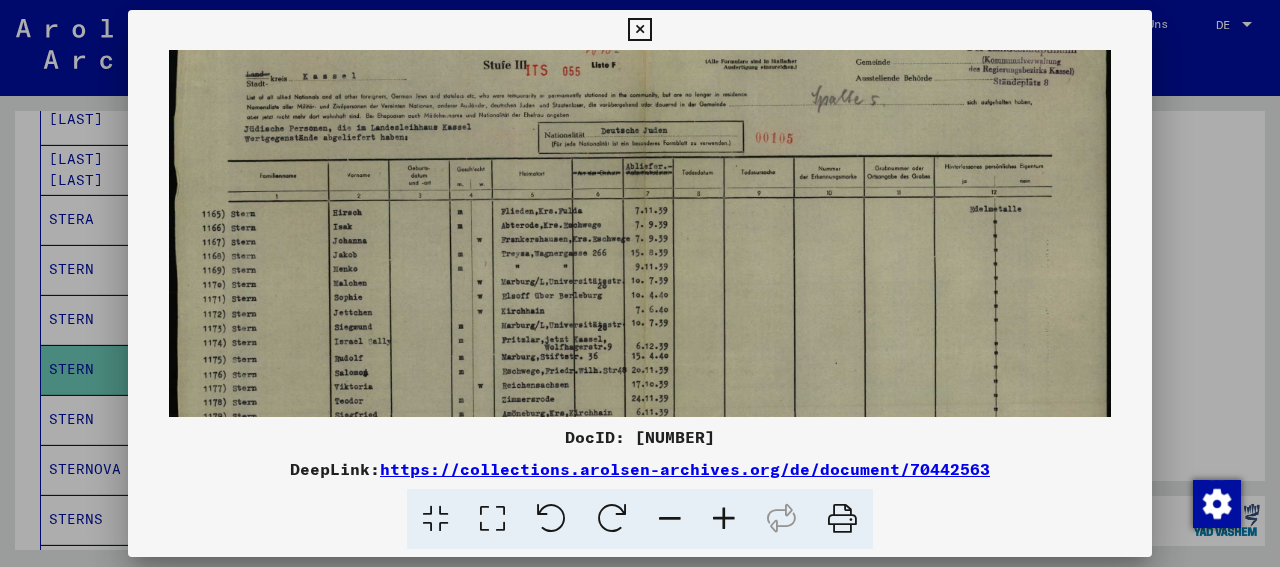 drag, startPoint x: 825, startPoint y: 163, endPoint x: 821, endPoint y: 320, distance: 157.05095 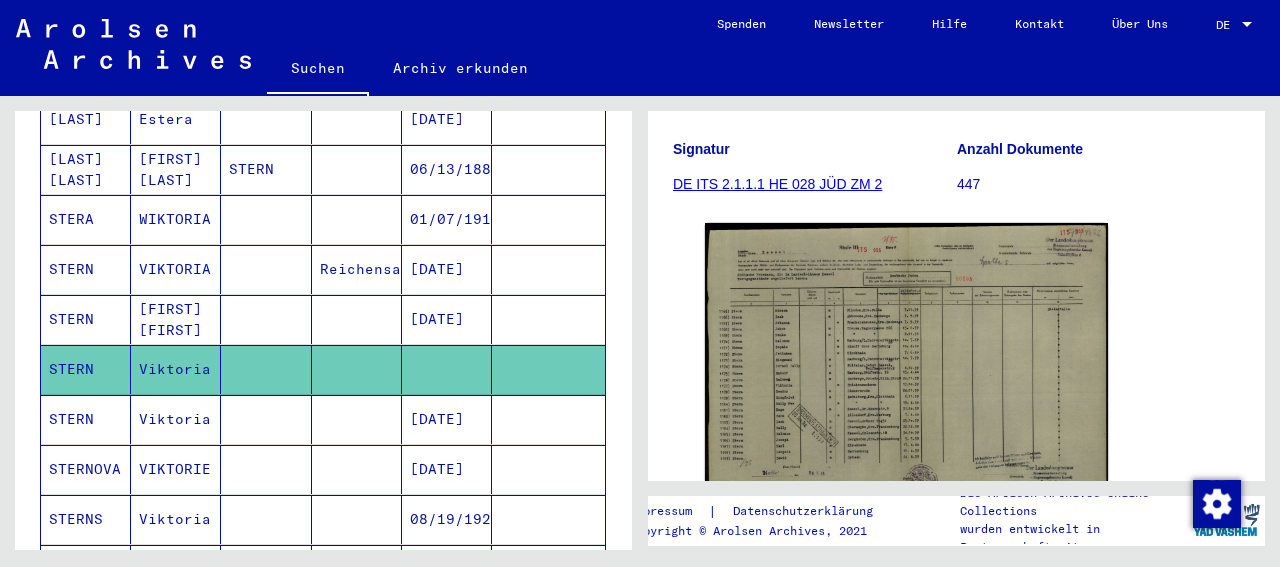 click on "[DATE]" at bounding box center [447, 469] 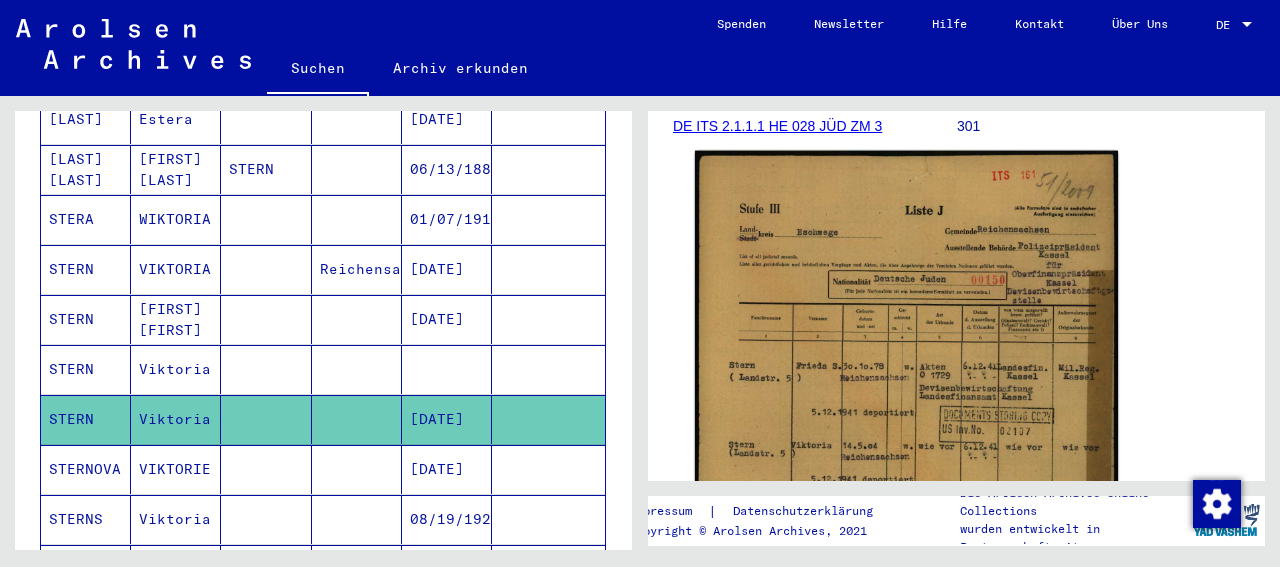 scroll, scrollTop: 416, scrollLeft: 0, axis: vertical 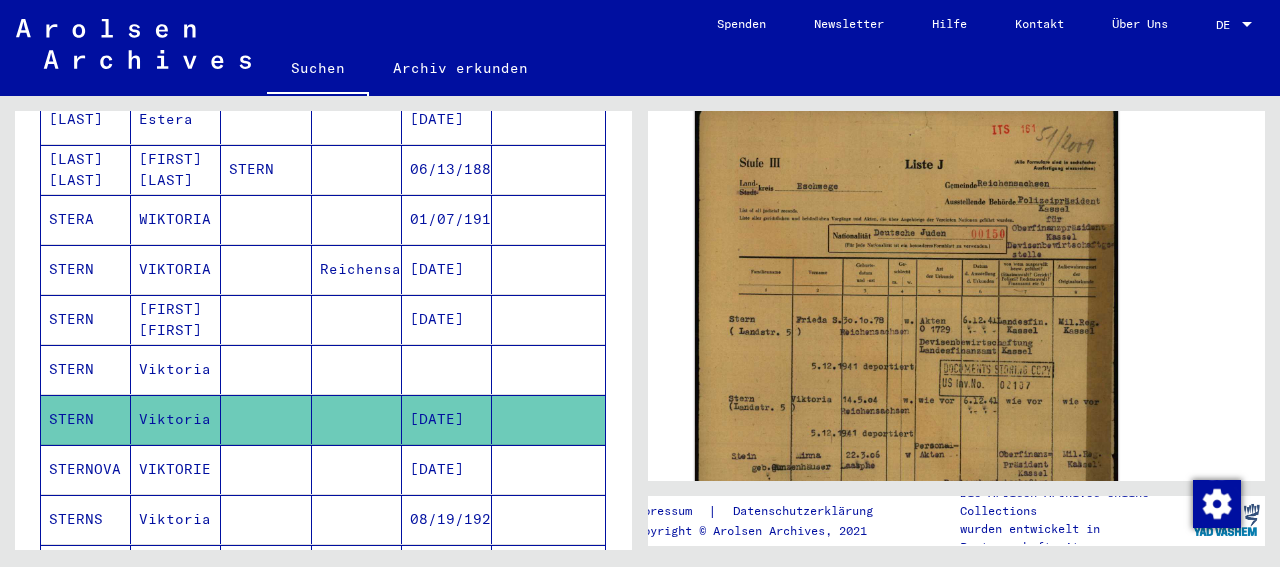 click 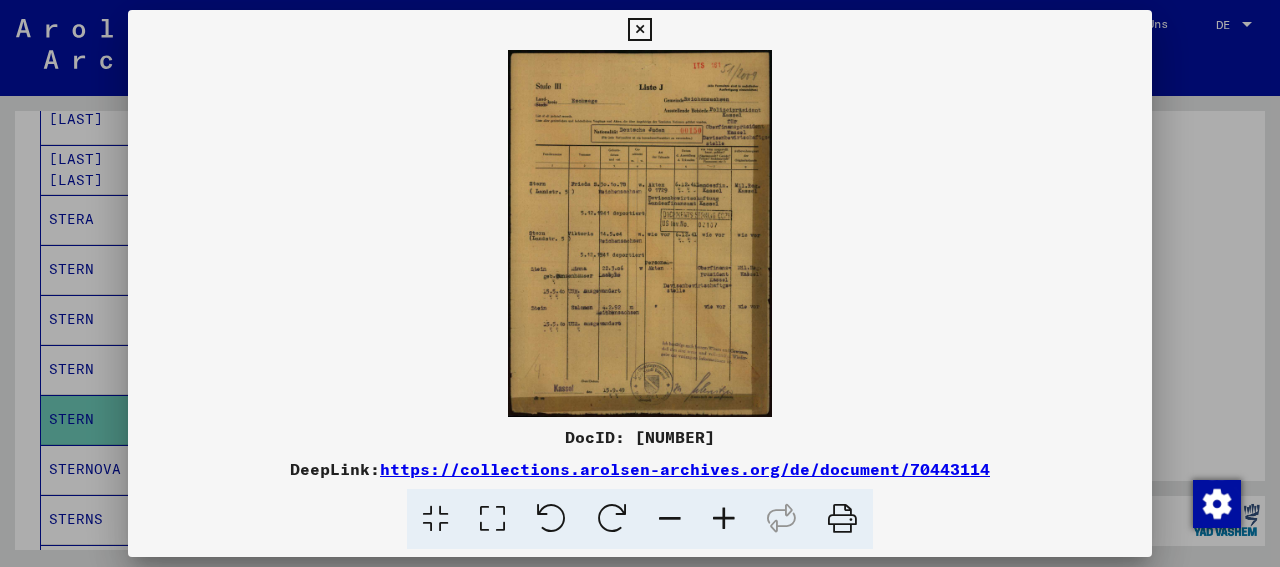 click at bounding box center [640, 233] 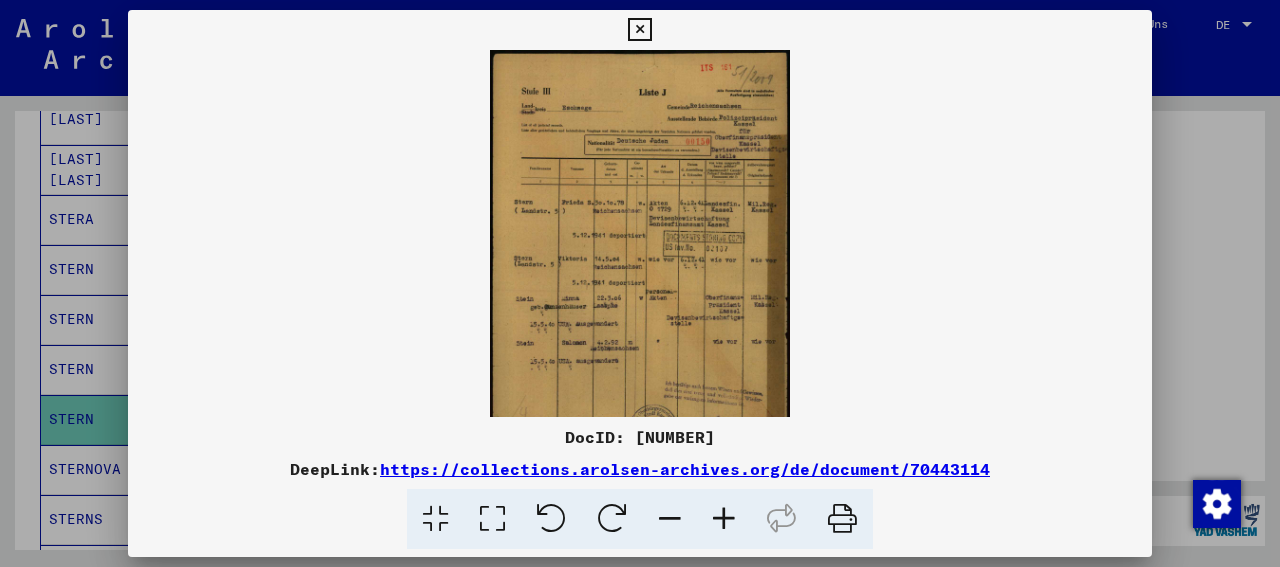 click at bounding box center (724, 519) 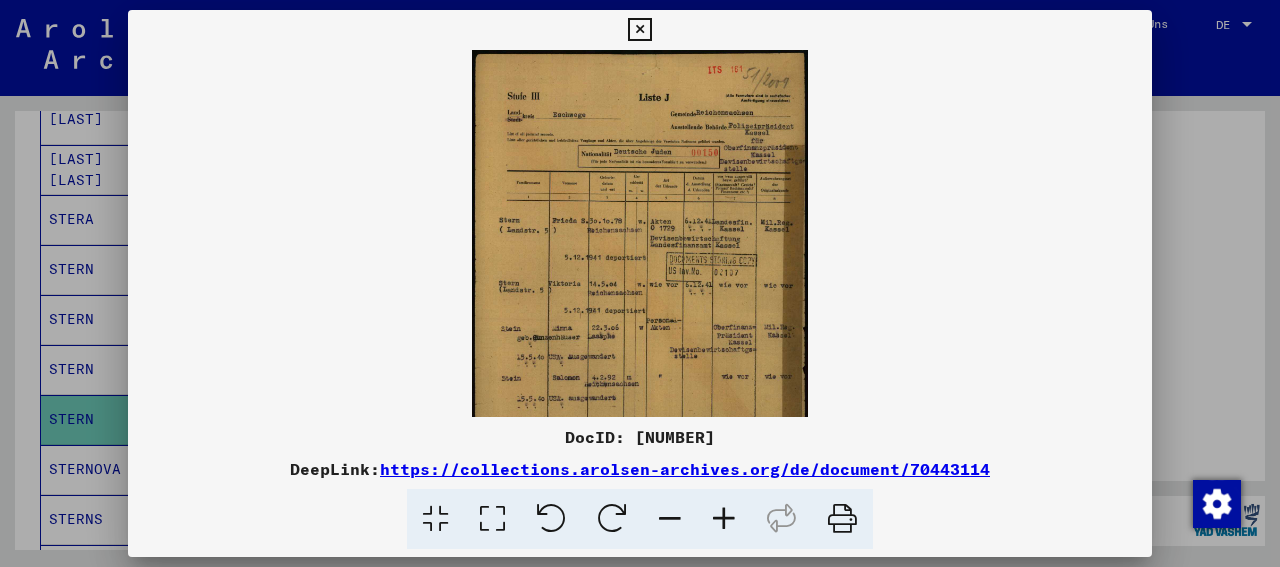 click at bounding box center [724, 519] 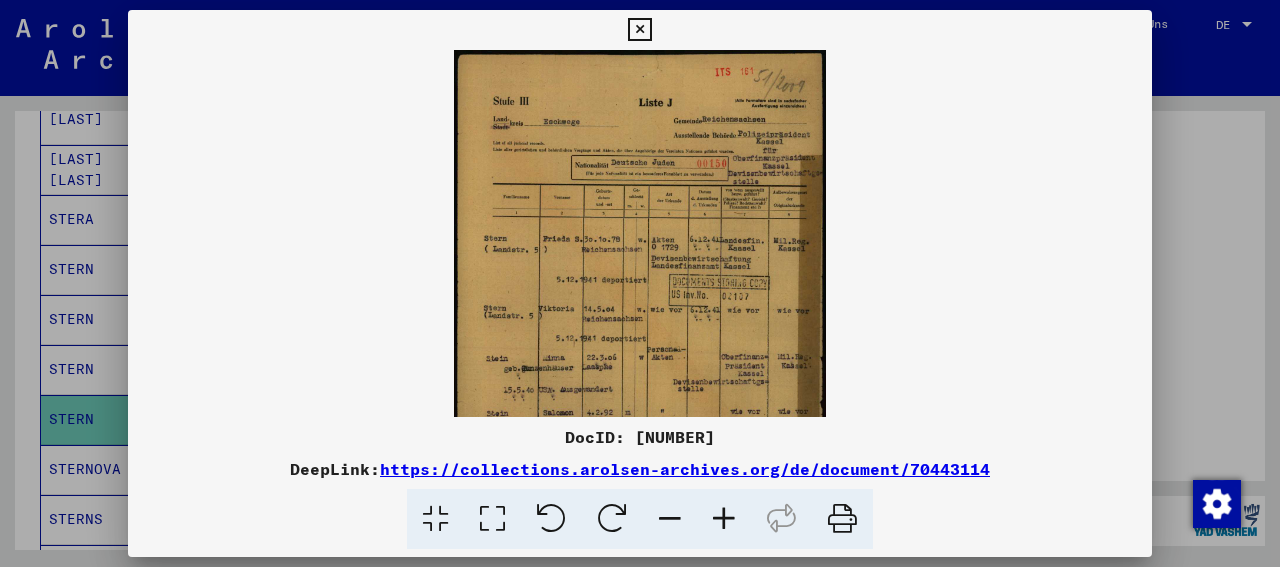 click at bounding box center (724, 519) 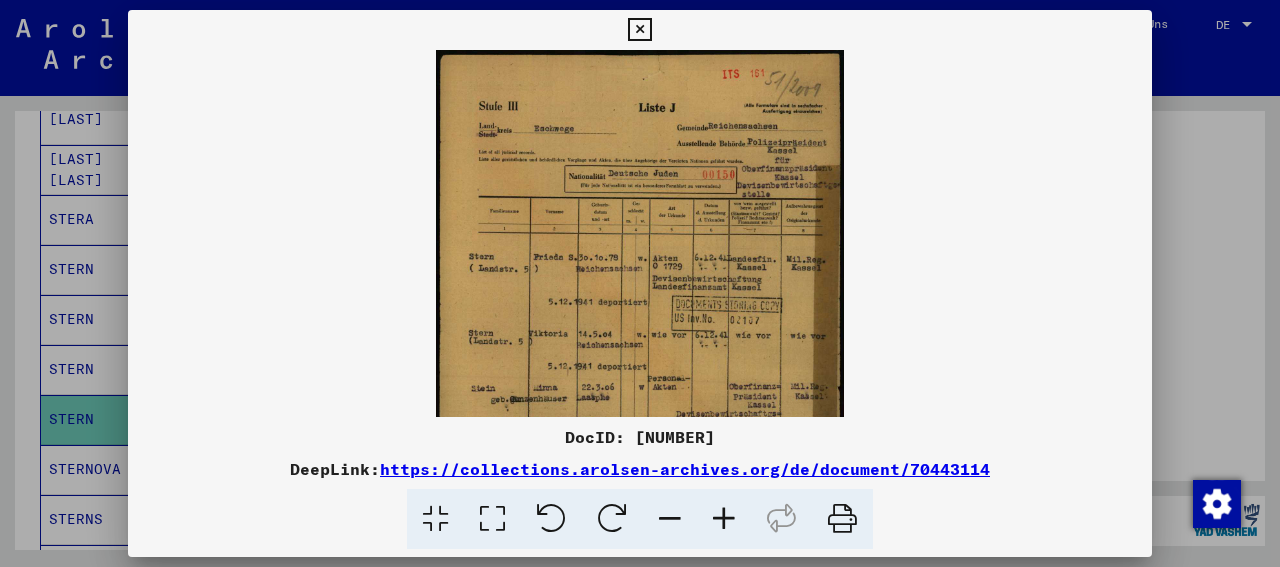 click at bounding box center (724, 519) 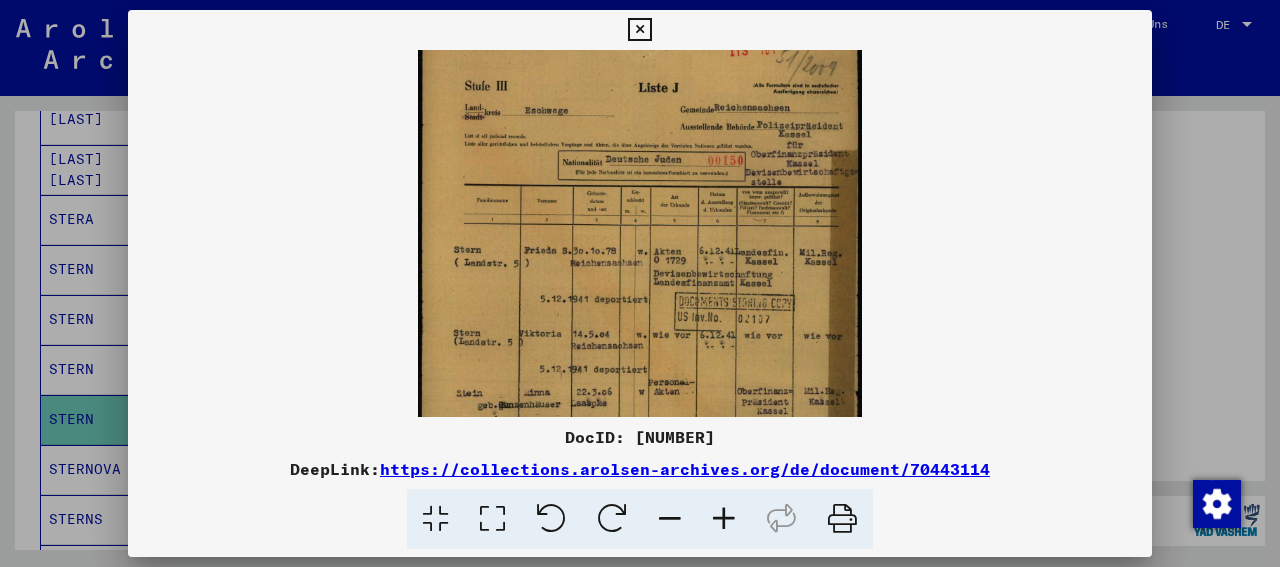 scroll, scrollTop: 28, scrollLeft: 0, axis: vertical 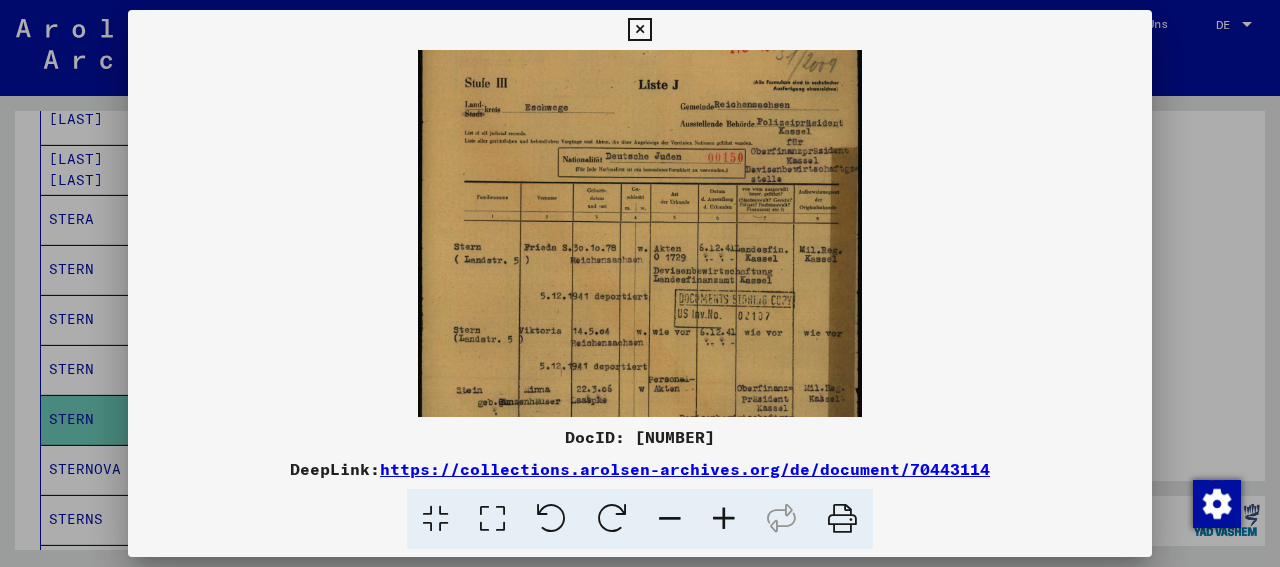 drag, startPoint x: 737, startPoint y: 274, endPoint x: 579, endPoint y: 246, distance: 160.46184 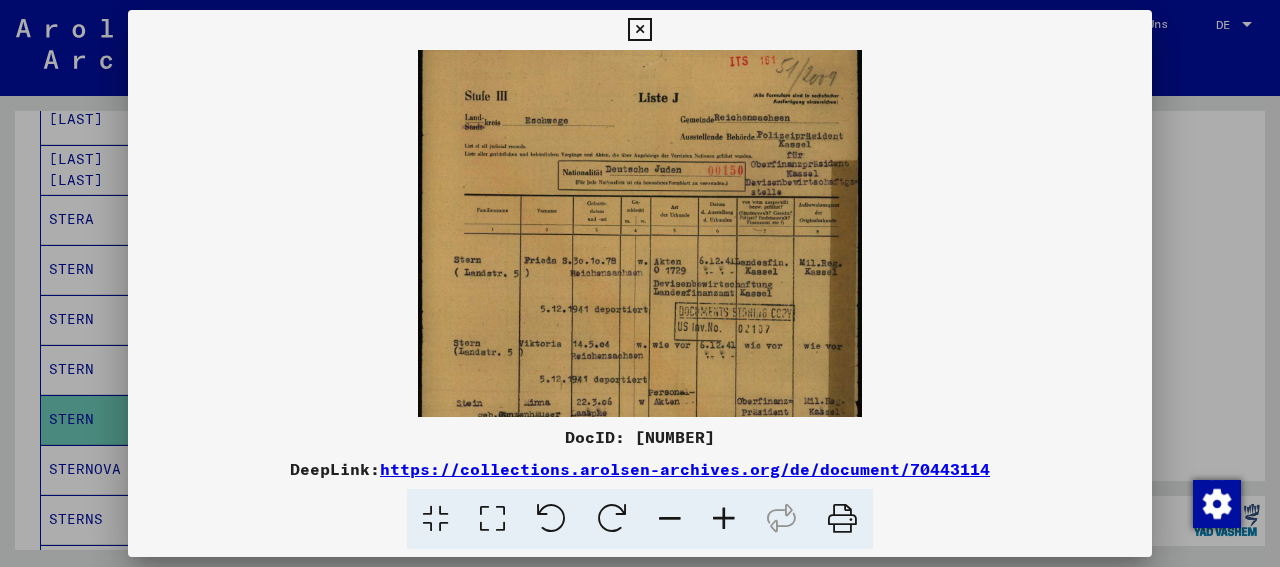 scroll, scrollTop: 14, scrollLeft: 0, axis: vertical 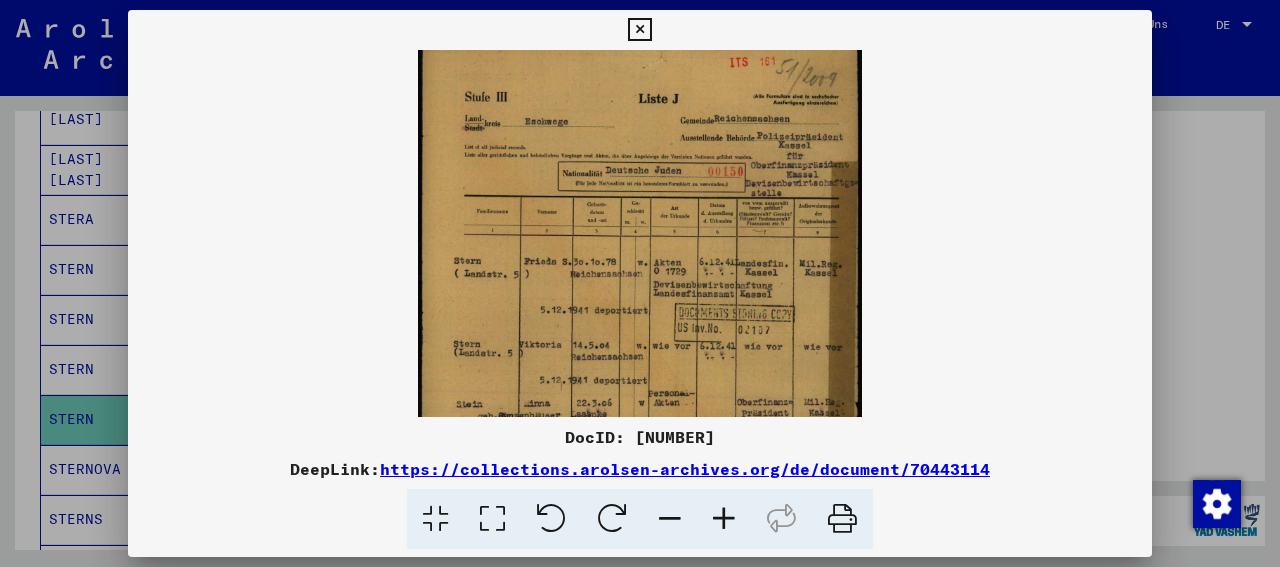 drag, startPoint x: 832, startPoint y: 341, endPoint x: 781, endPoint y: 355, distance: 52.886673 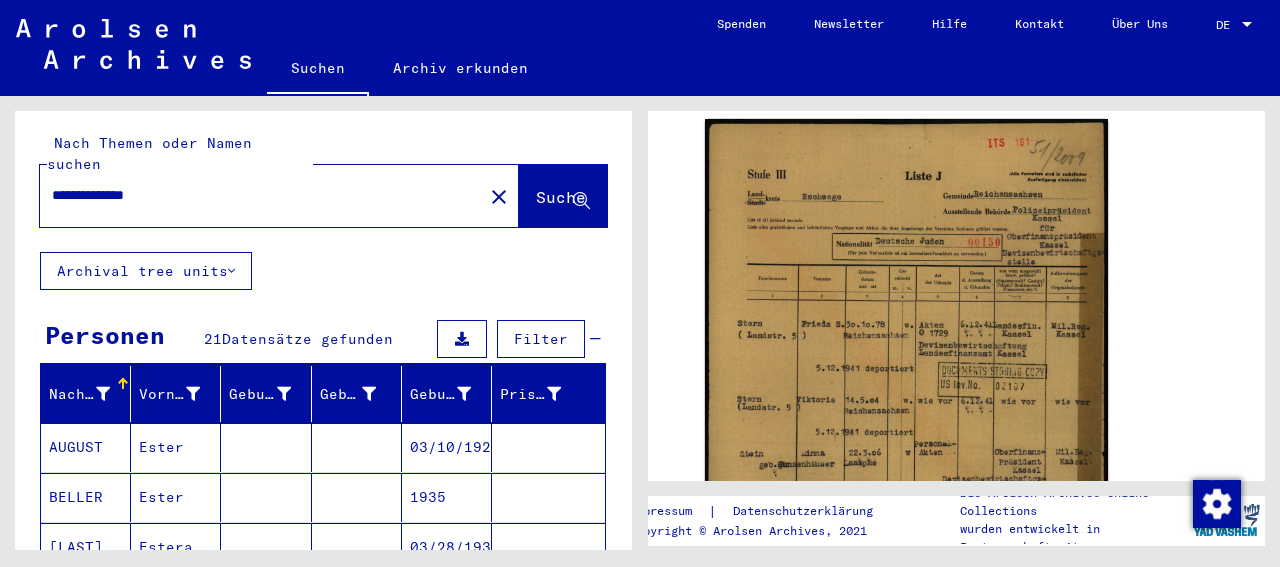 scroll, scrollTop: 0, scrollLeft: 0, axis: both 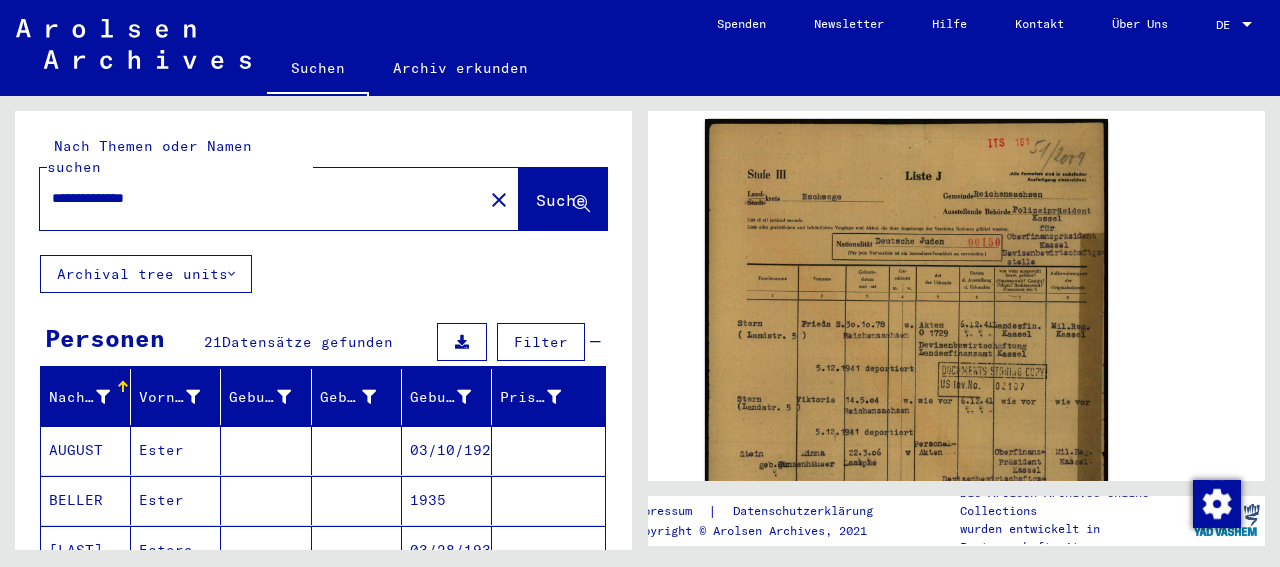 drag, startPoint x: 444, startPoint y: 171, endPoint x: 481, endPoint y: 195, distance: 44.102154 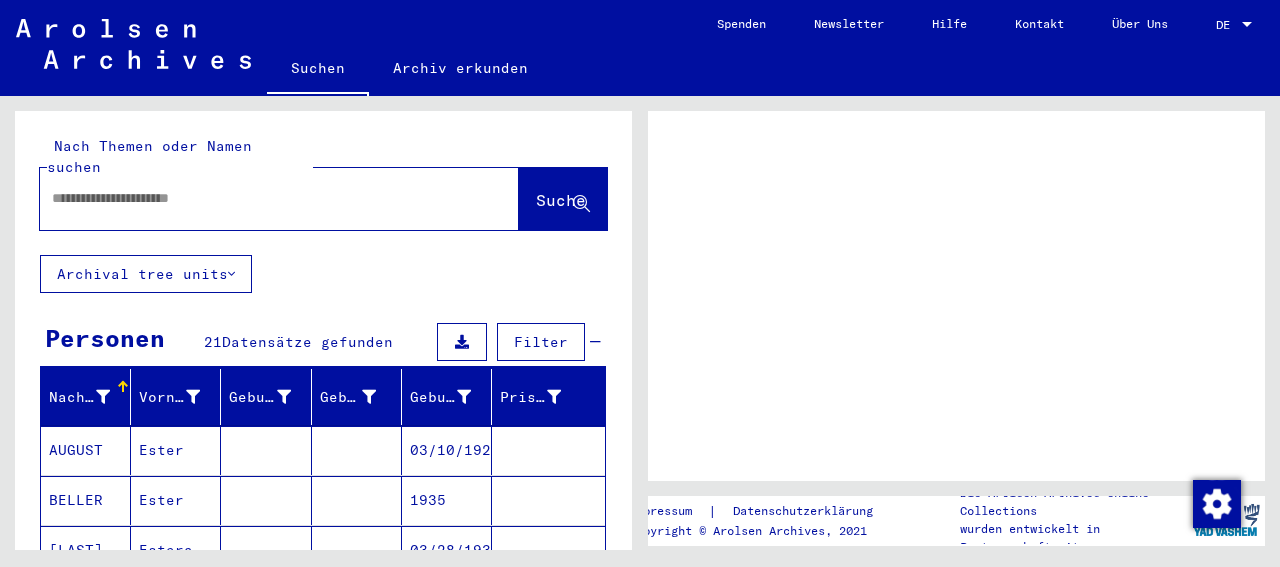 scroll, scrollTop: 0, scrollLeft: 0, axis: both 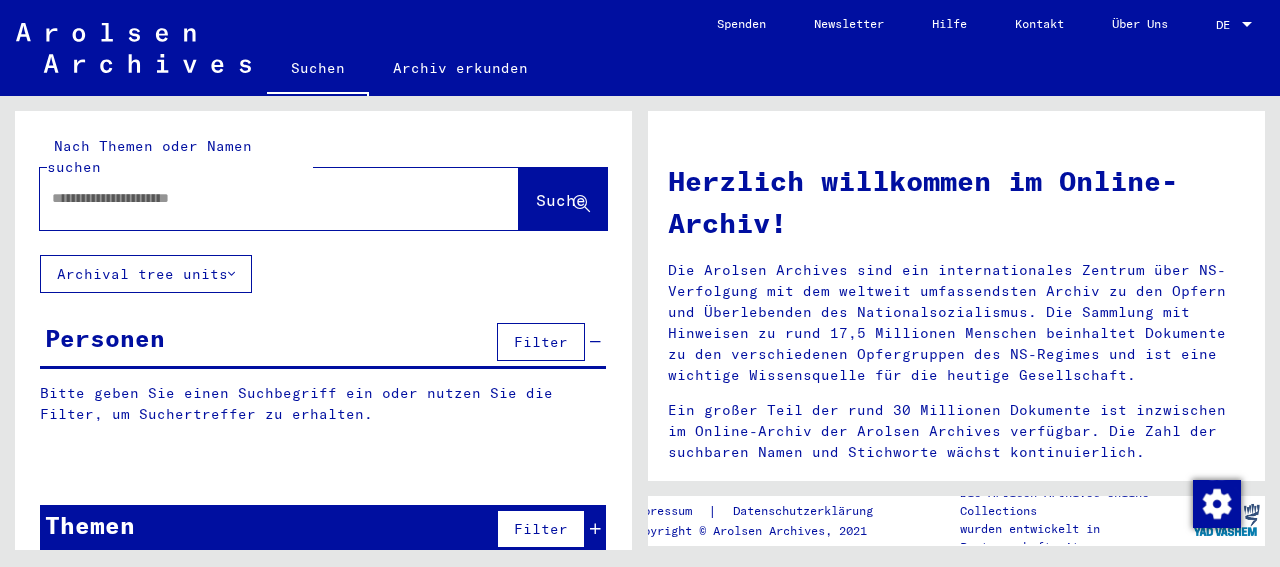 click at bounding box center [255, 198] 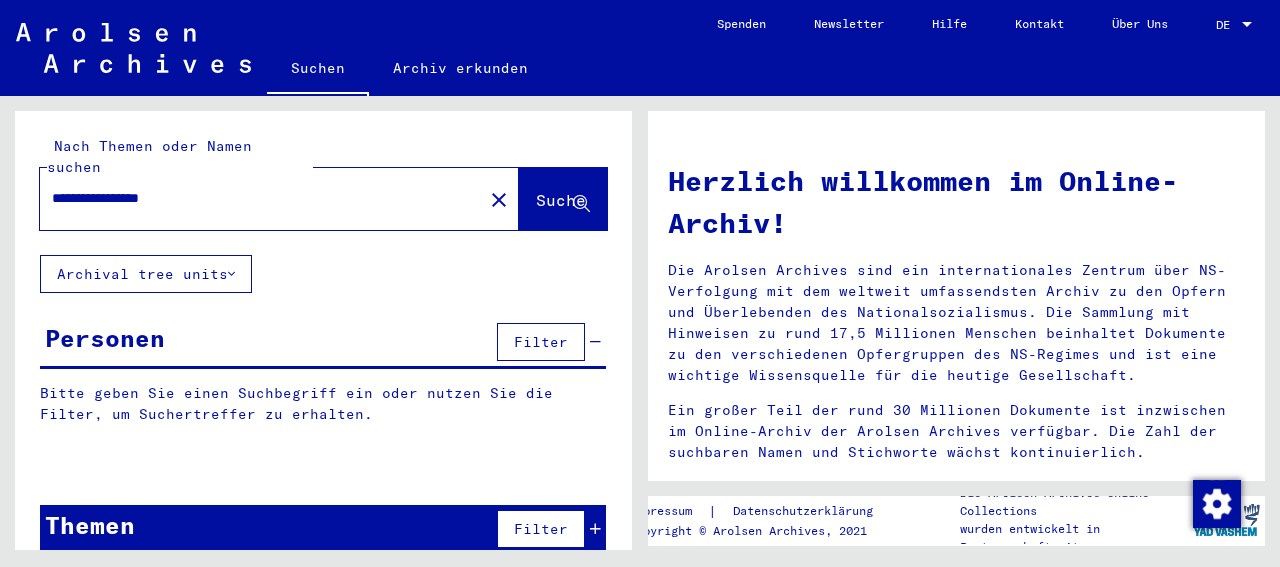 type on "**********" 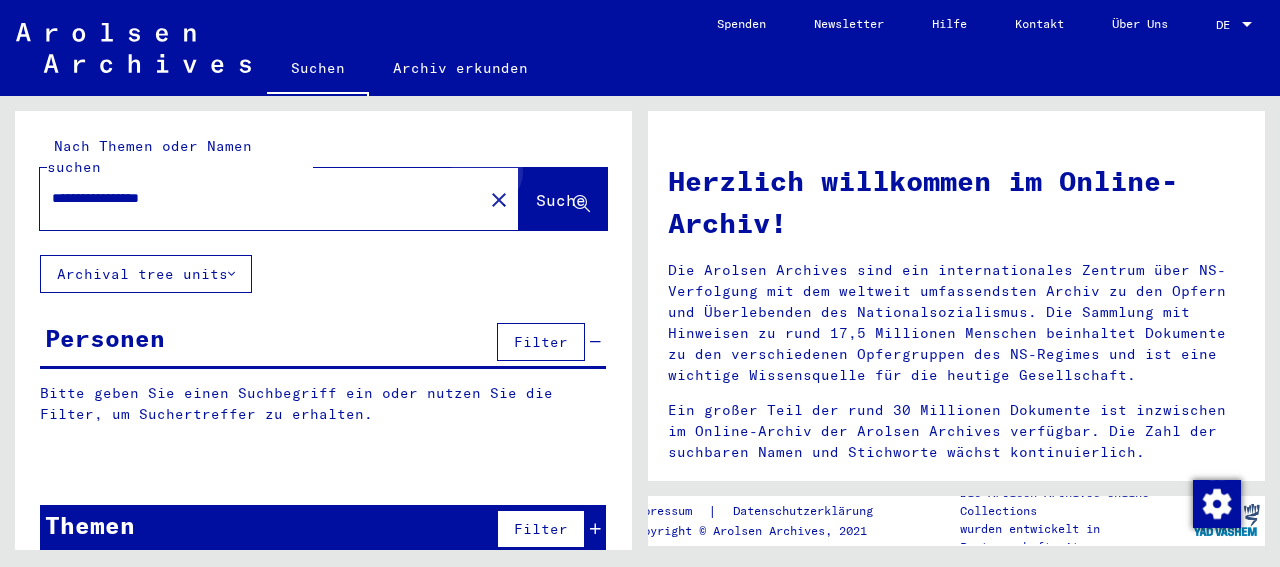 click on "Suche" 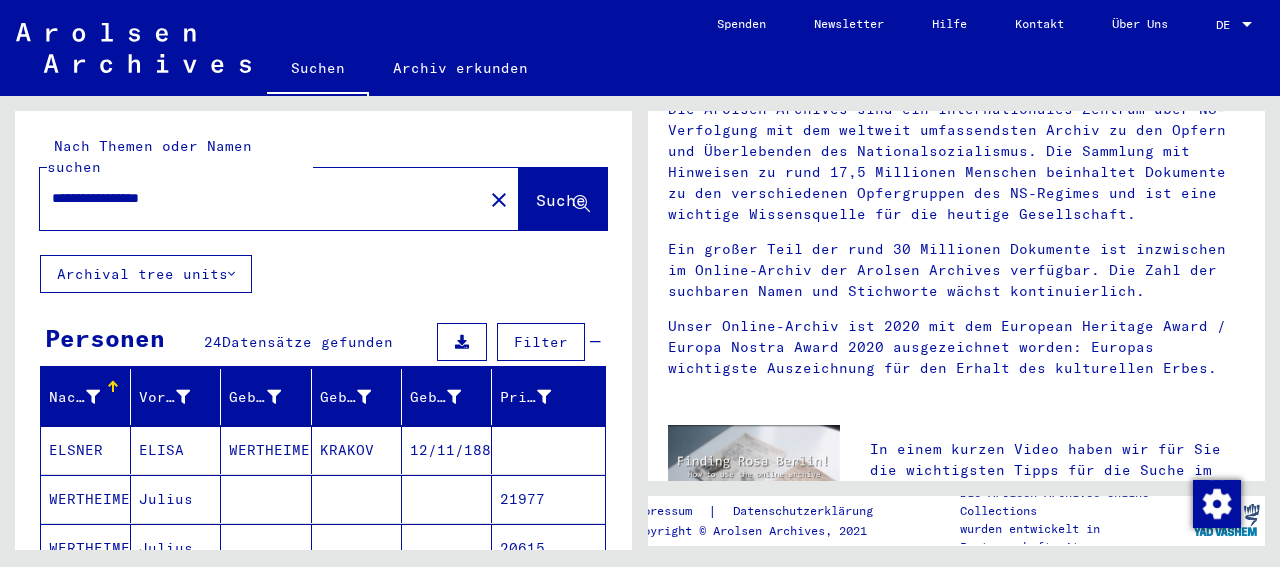 scroll, scrollTop: 208, scrollLeft: 0, axis: vertical 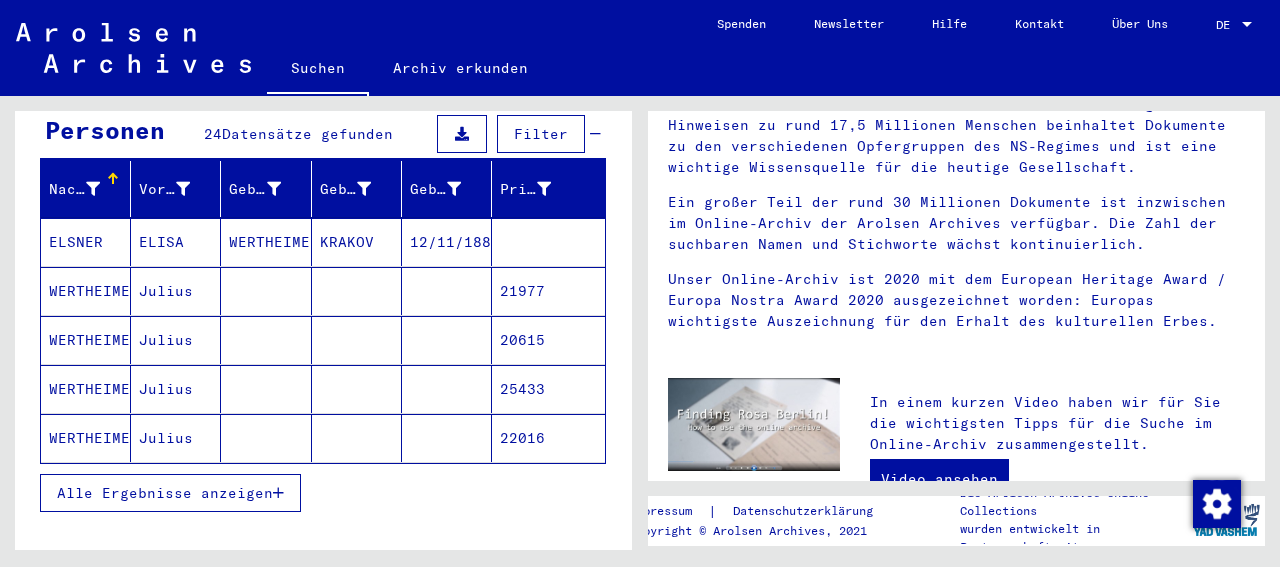 click on "Alle Ergebnisse anzeigen" at bounding box center (170, 493) 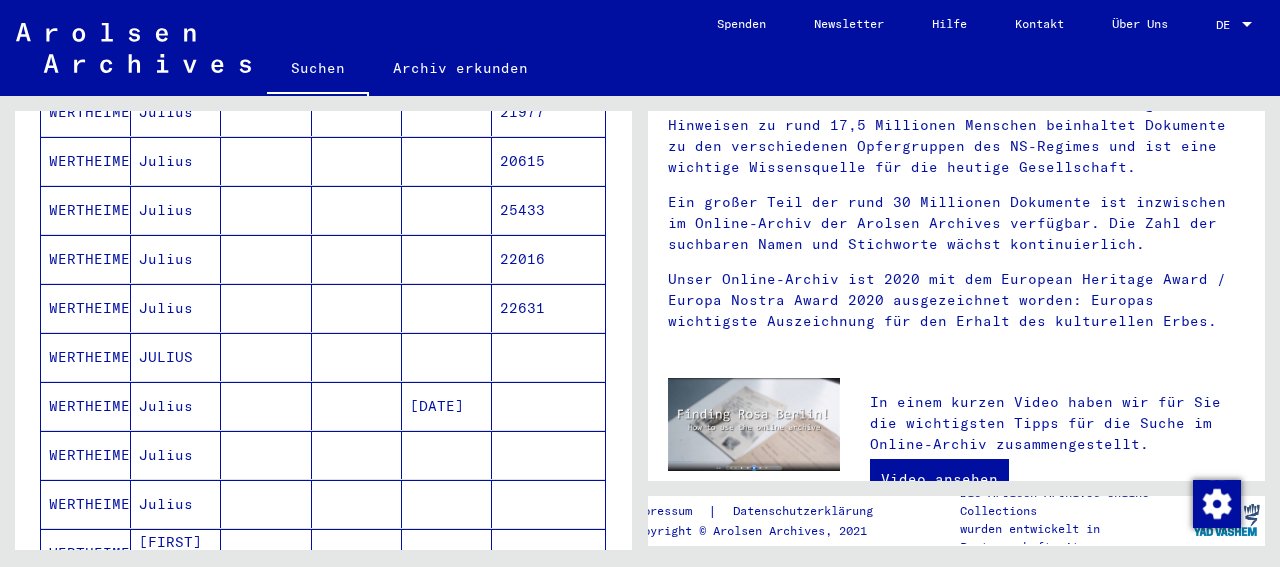 scroll, scrollTop: 416, scrollLeft: 0, axis: vertical 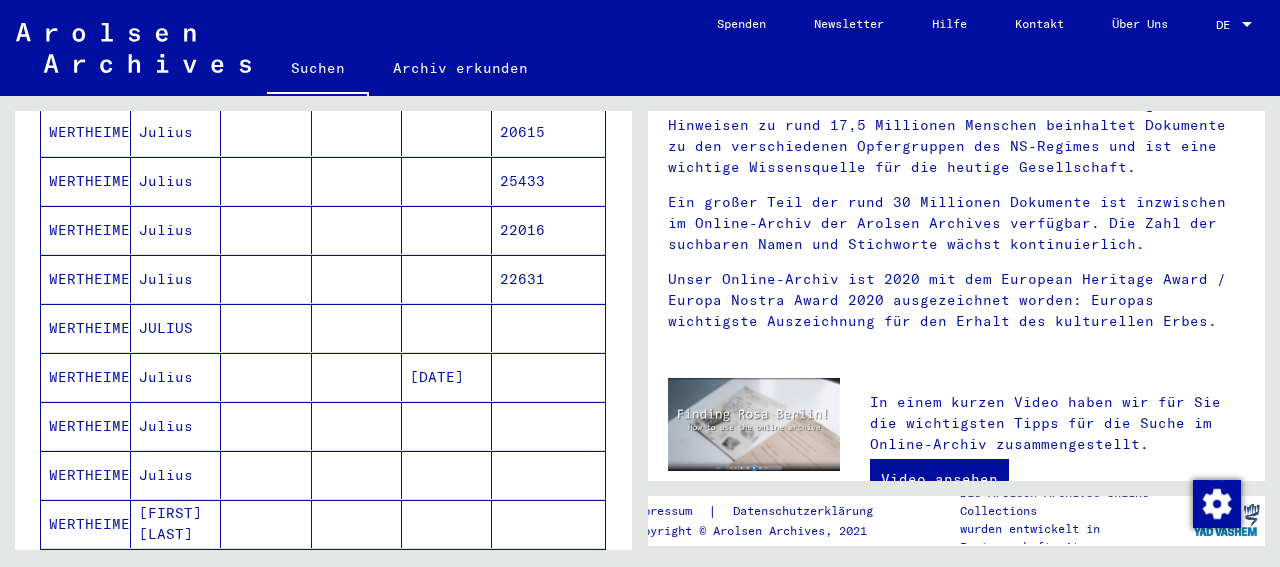 click on "[DATE]" at bounding box center [447, 426] 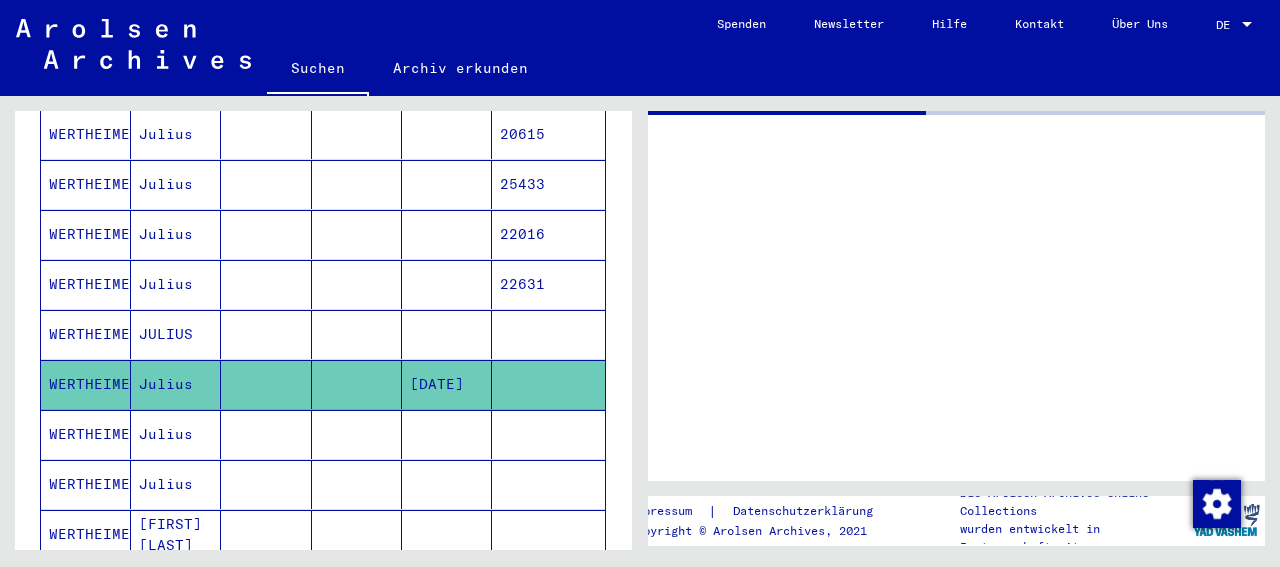 scroll, scrollTop: 418, scrollLeft: 0, axis: vertical 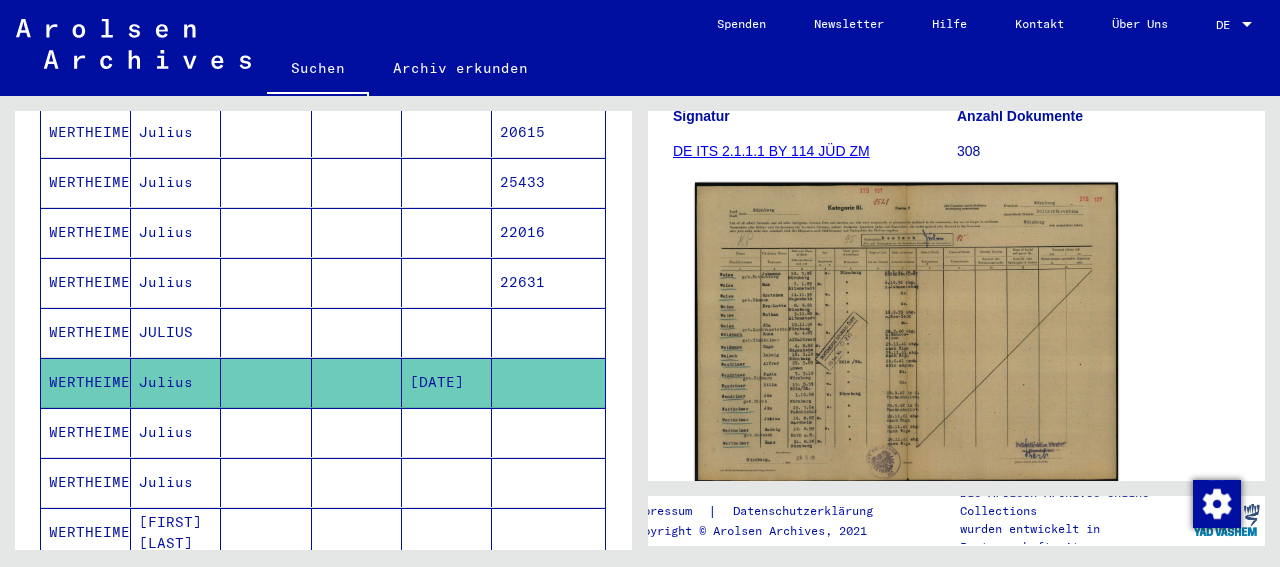 click 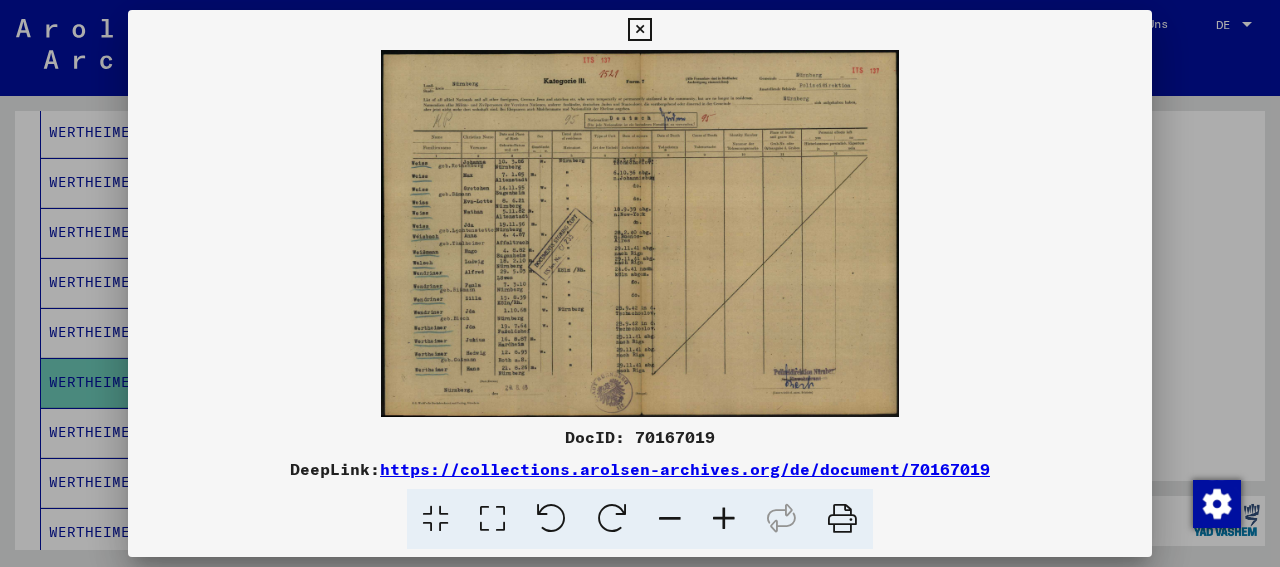 click at bounding box center (724, 519) 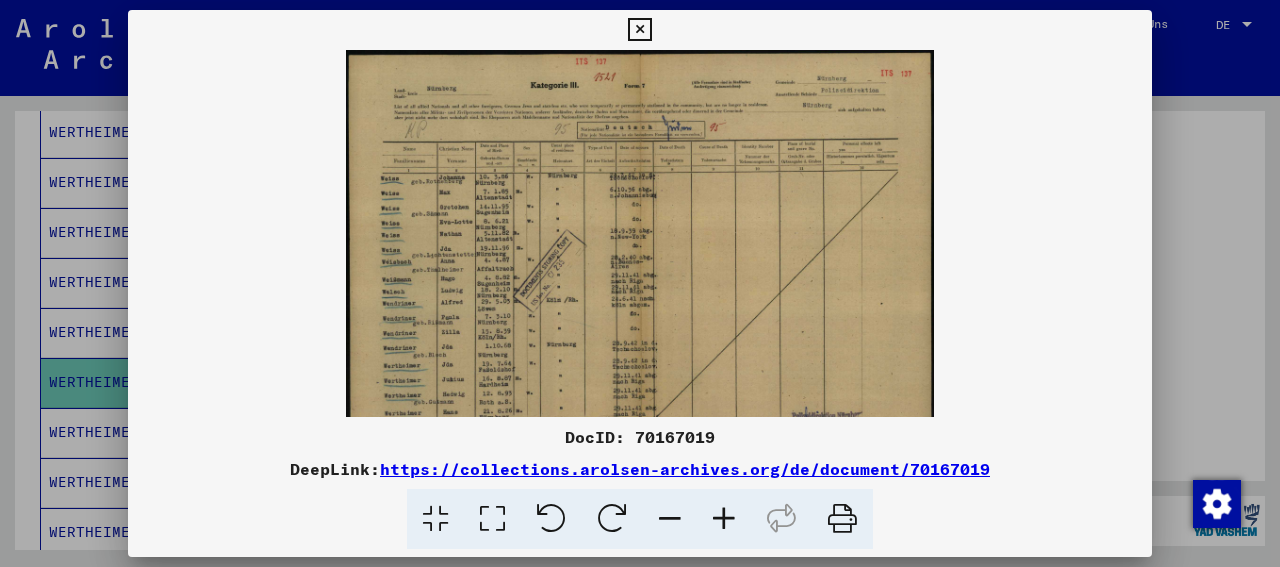 click at bounding box center (724, 519) 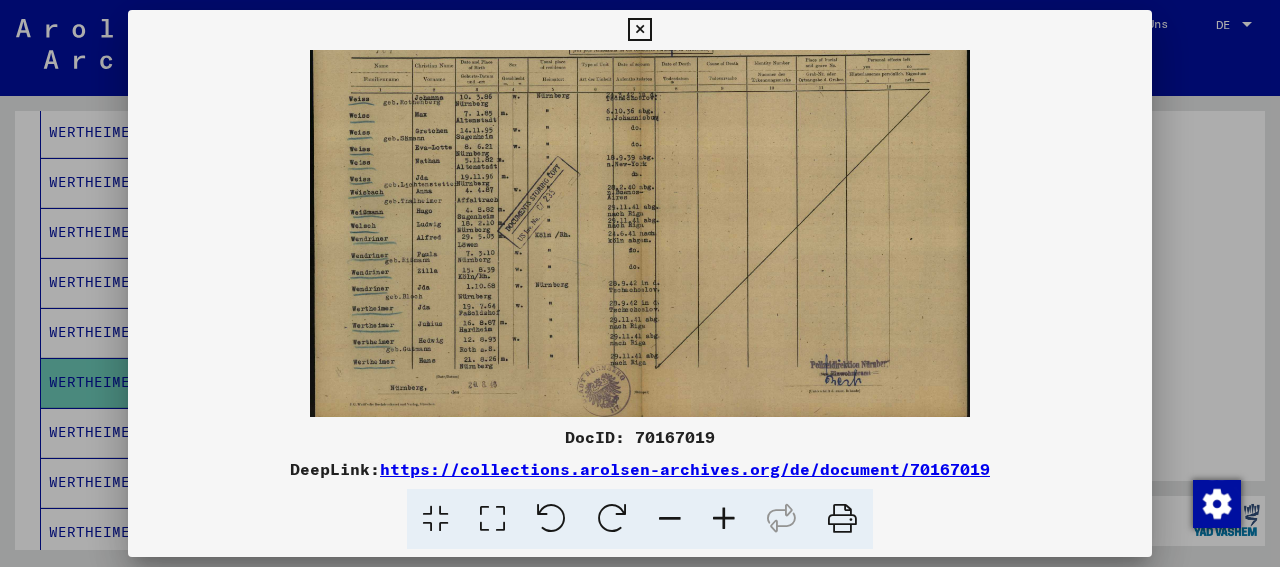 scroll, scrollTop: 100, scrollLeft: 0, axis: vertical 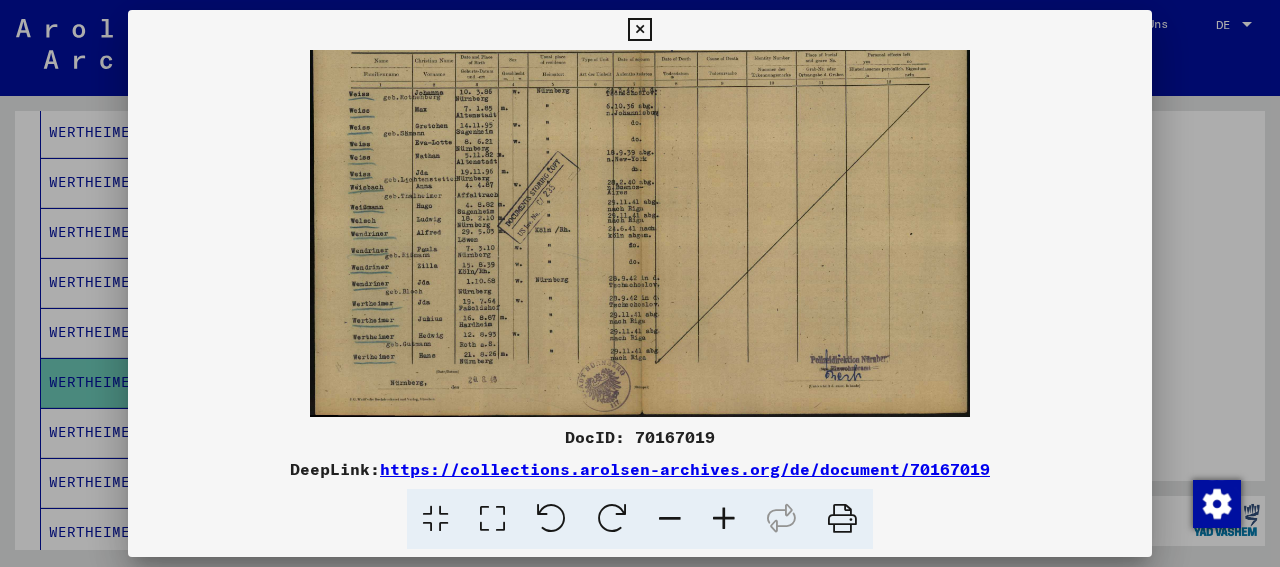 drag, startPoint x: 678, startPoint y: 356, endPoint x: 667, endPoint y: 219, distance: 137.4409 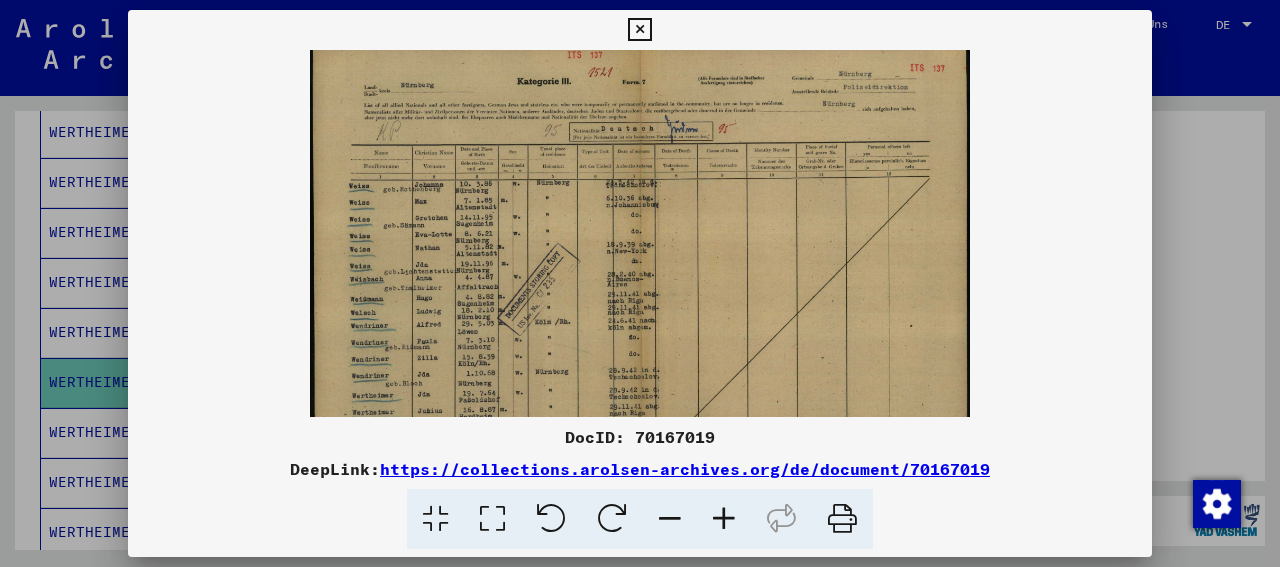 scroll, scrollTop: 4, scrollLeft: 0, axis: vertical 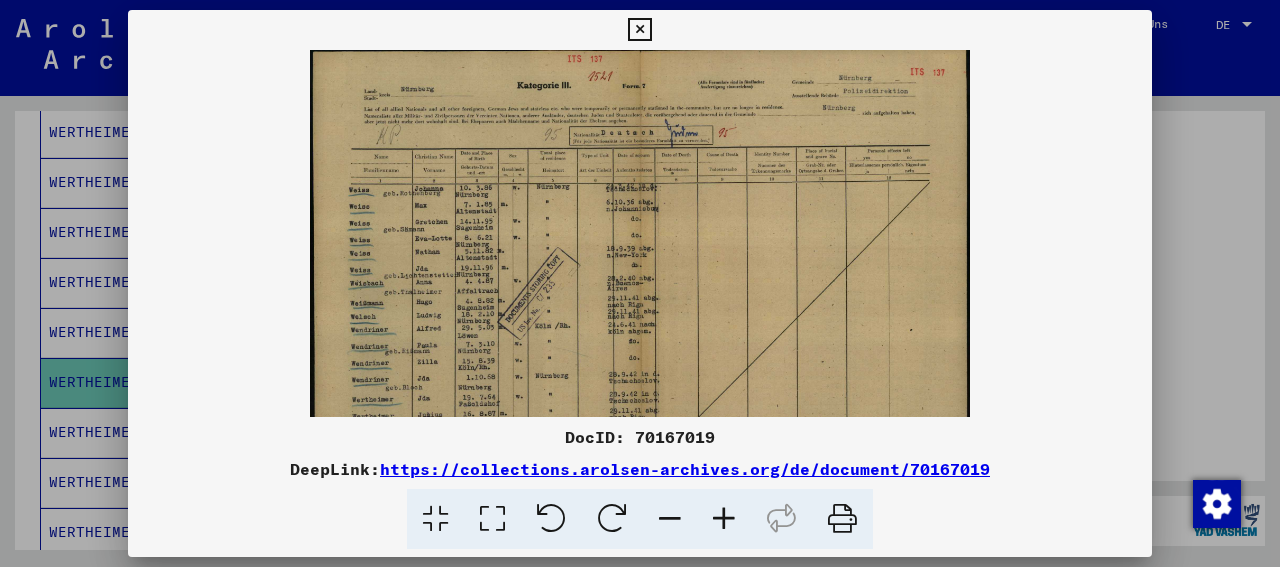 drag, startPoint x: 741, startPoint y: 247, endPoint x: 755, endPoint y: 343, distance: 97.015465 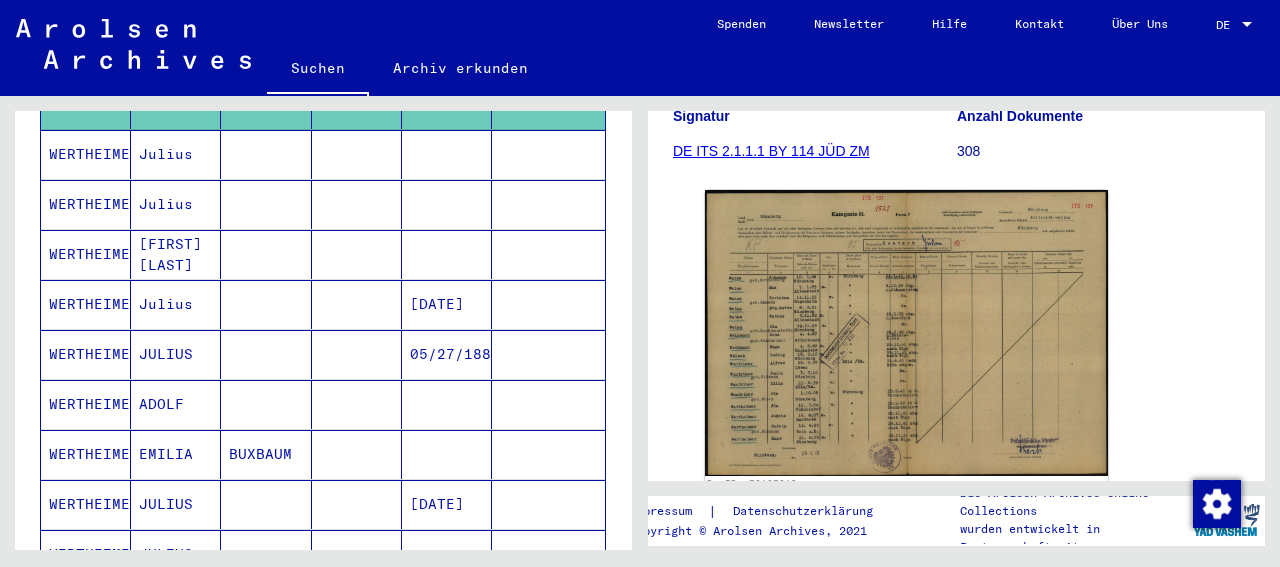 scroll, scrollTop: 730, scrollLeft: 0, axis: vertical 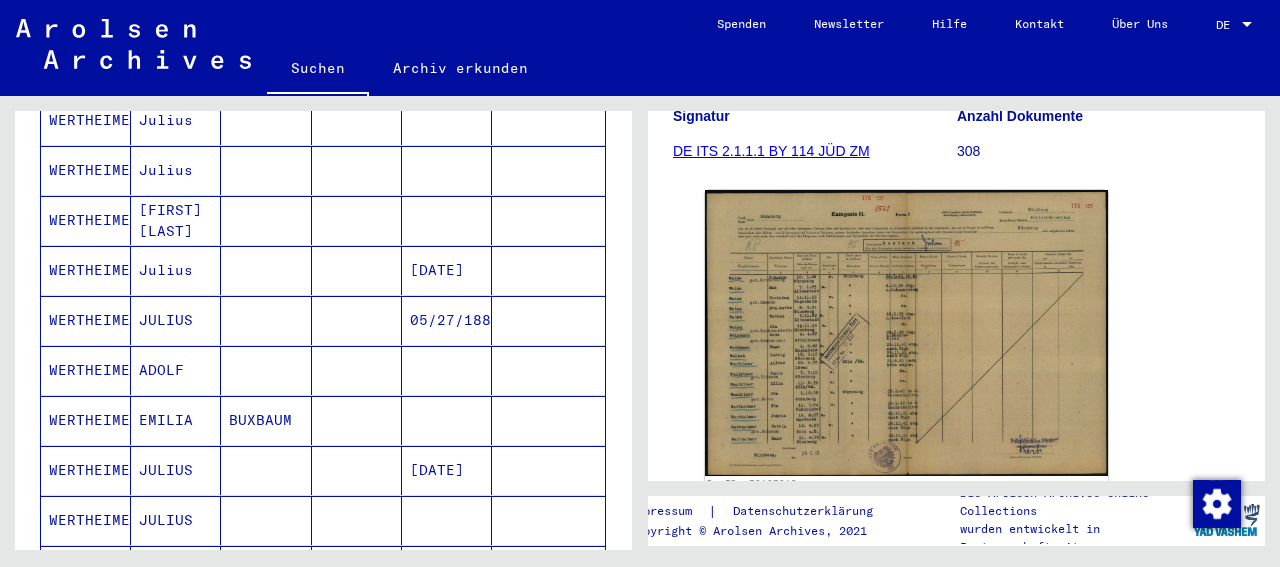 click on "[DATE]" at bounding box center (447, 520) 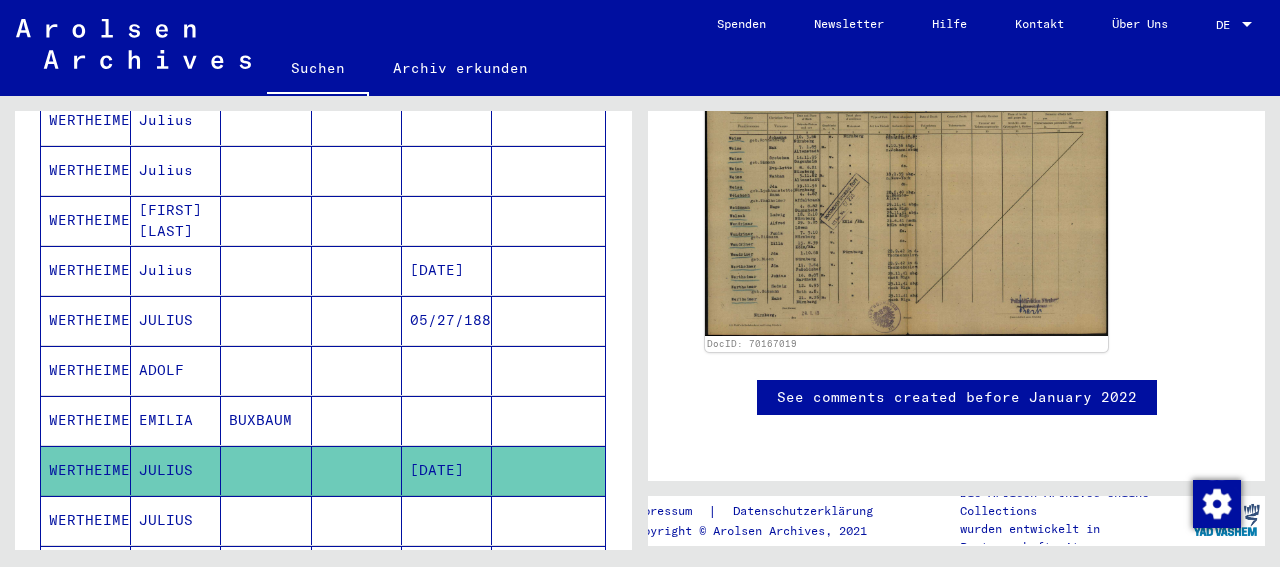 scroll, scrollTop: 141, scrollLeft: 0, axis: vertical 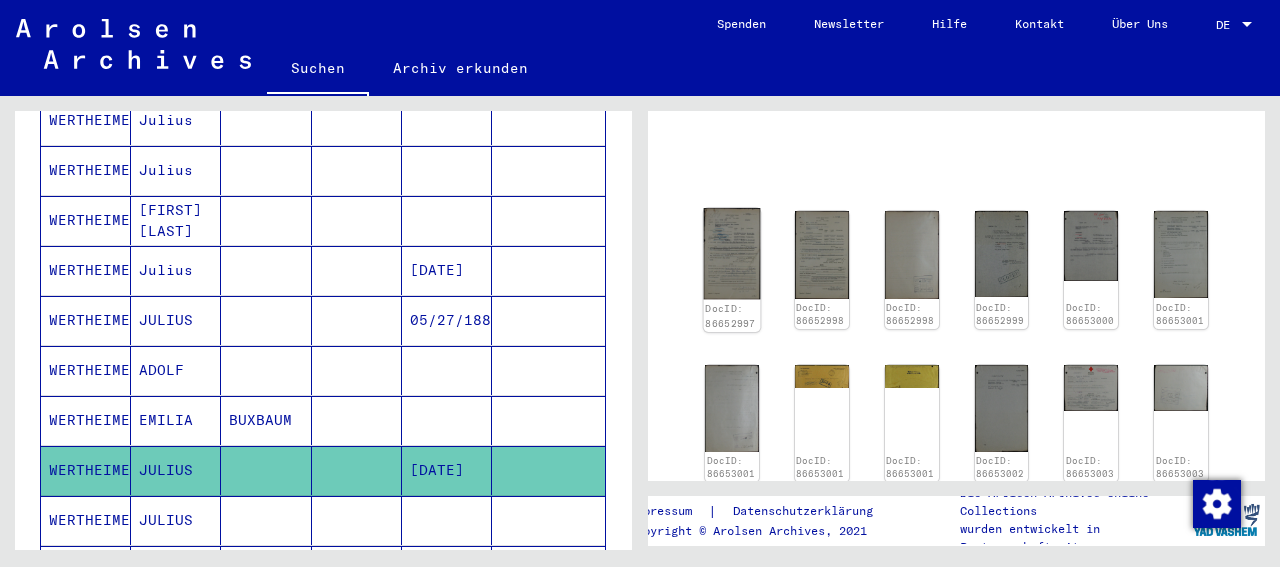 click 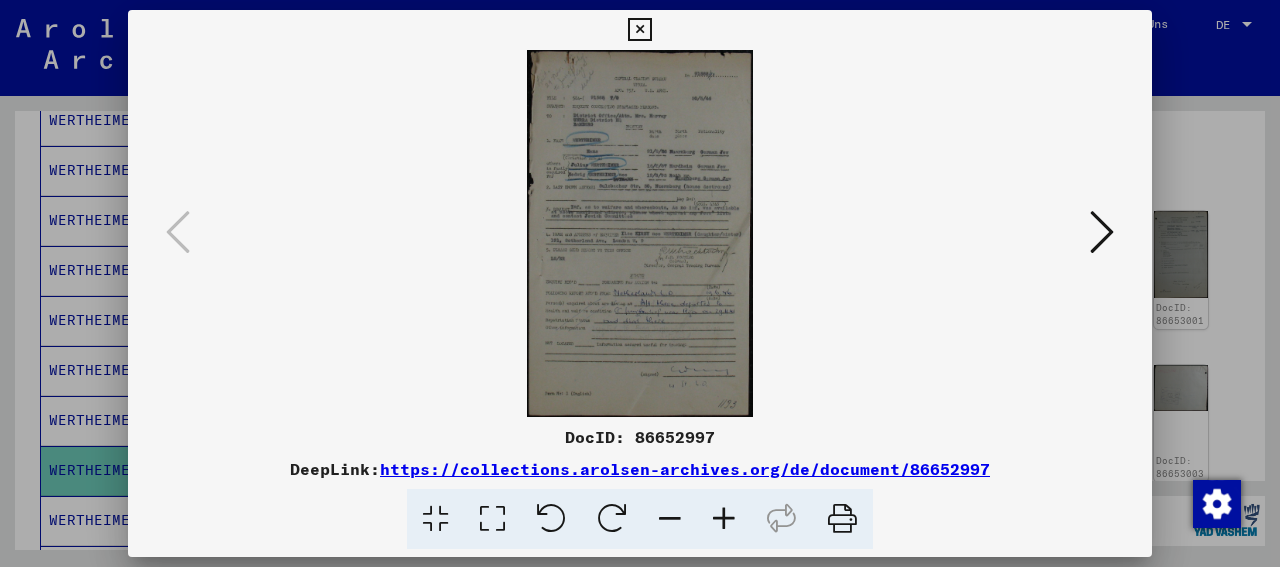 click at bounding box center (724, 519) 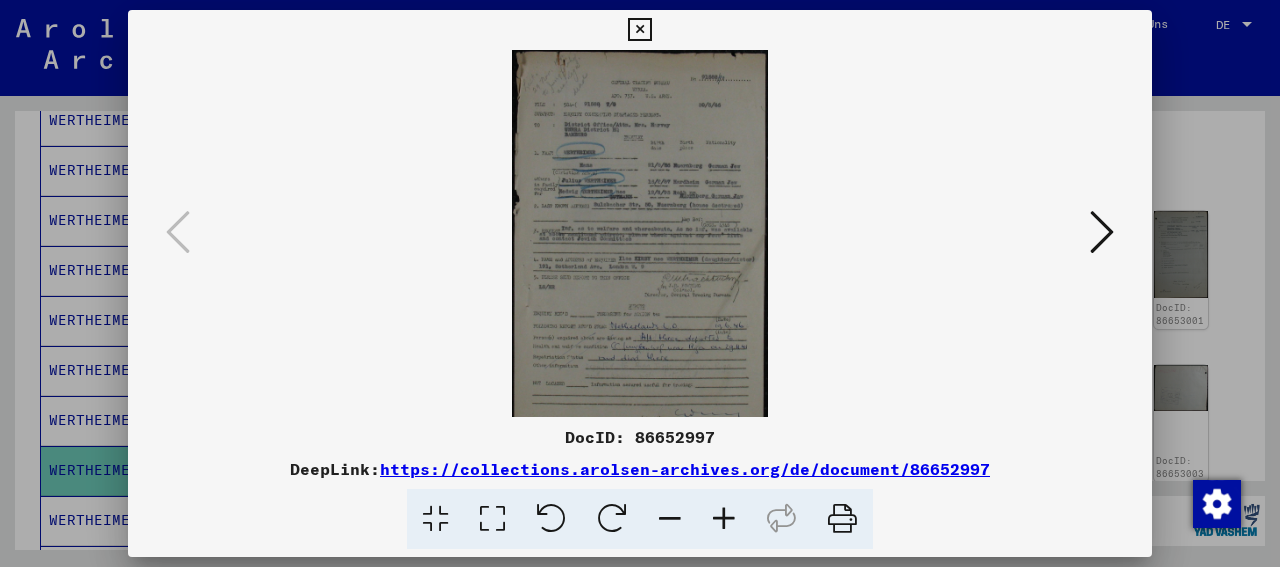 click at bounding box center [724, 519] 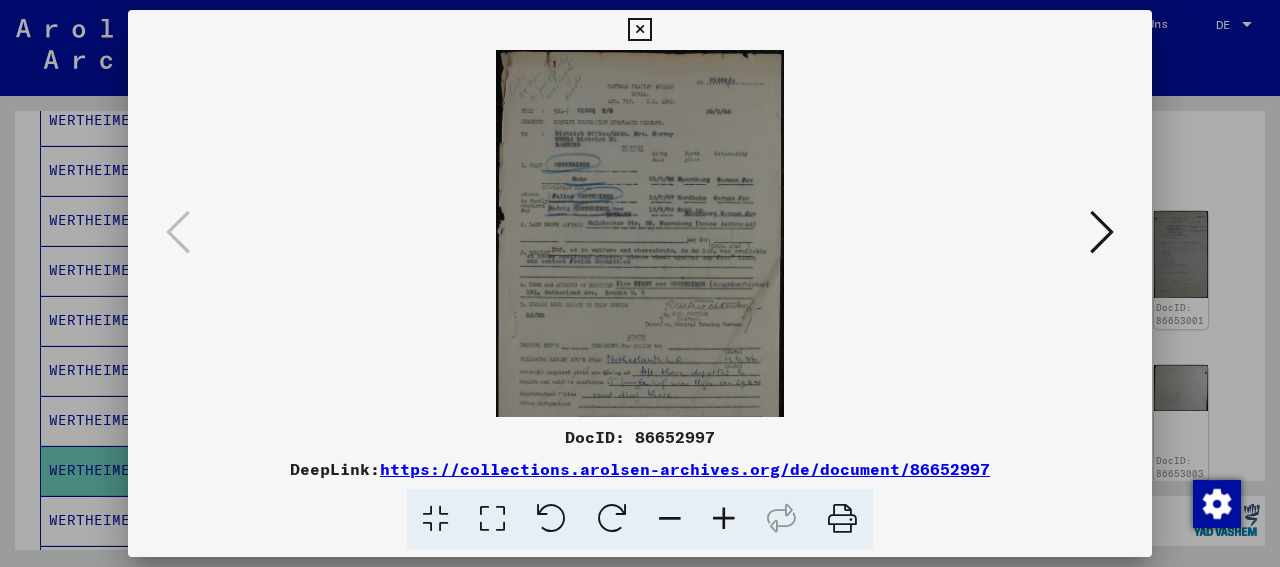 click at bounding box center [724, 519] 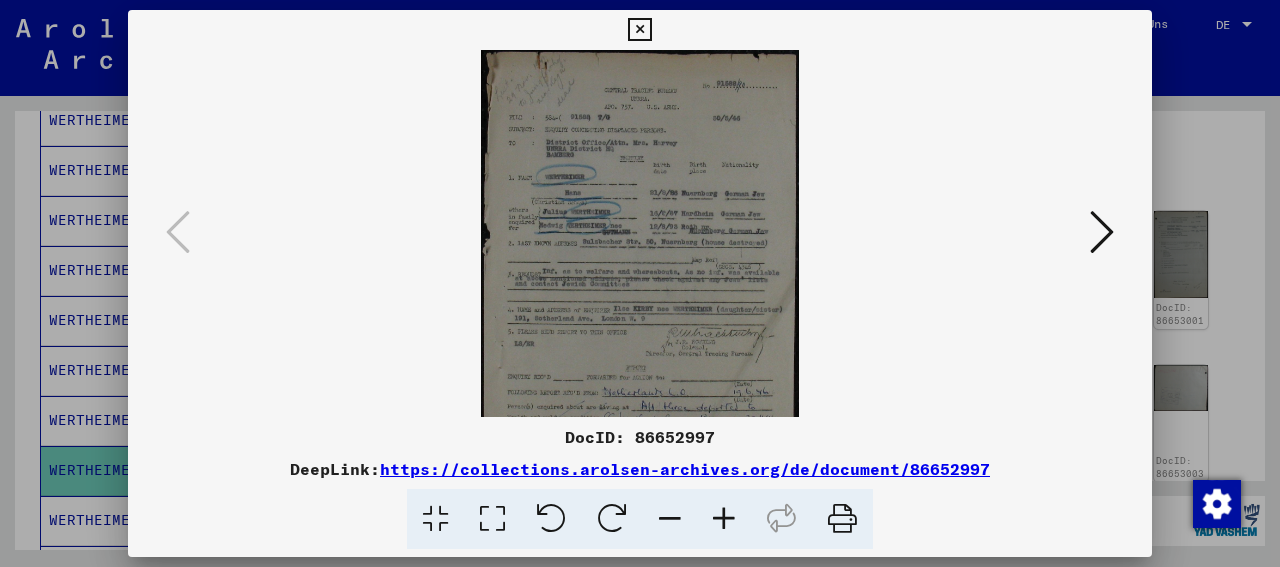 click at bounding box center (724, 519) 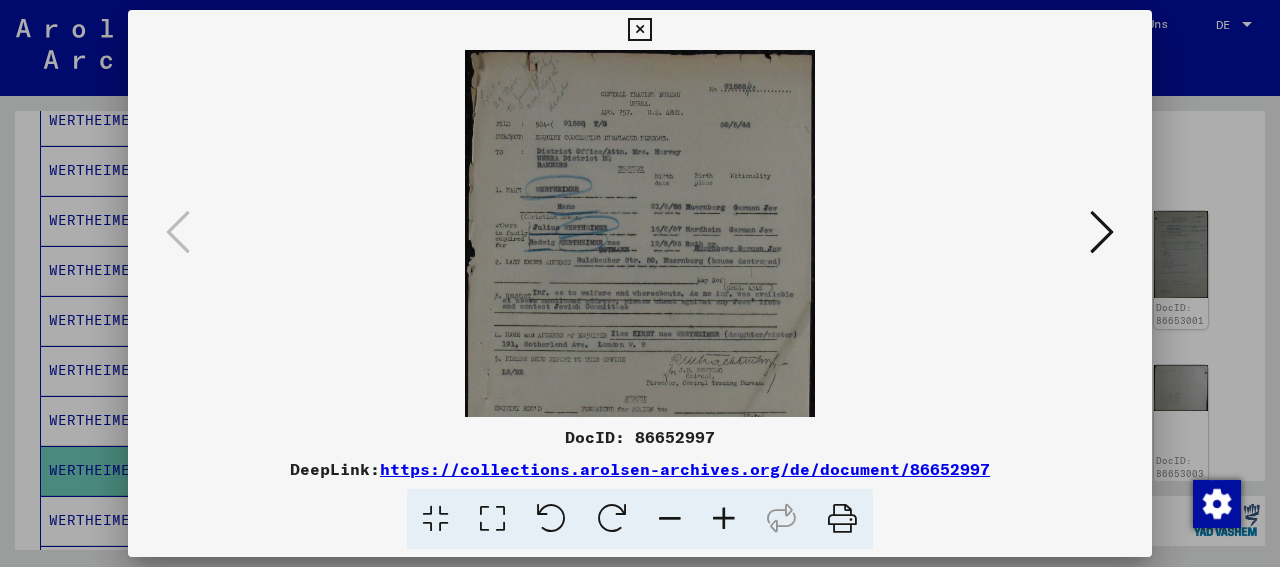 click at bounding box center (724, 519) 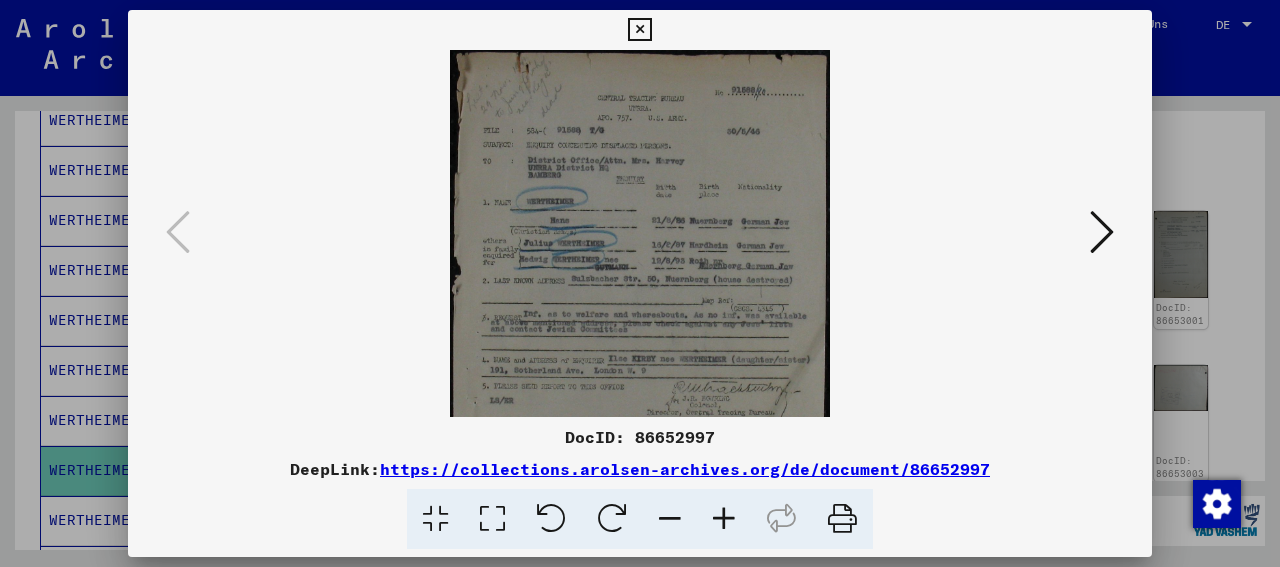 click at bounding box center (724, 519) 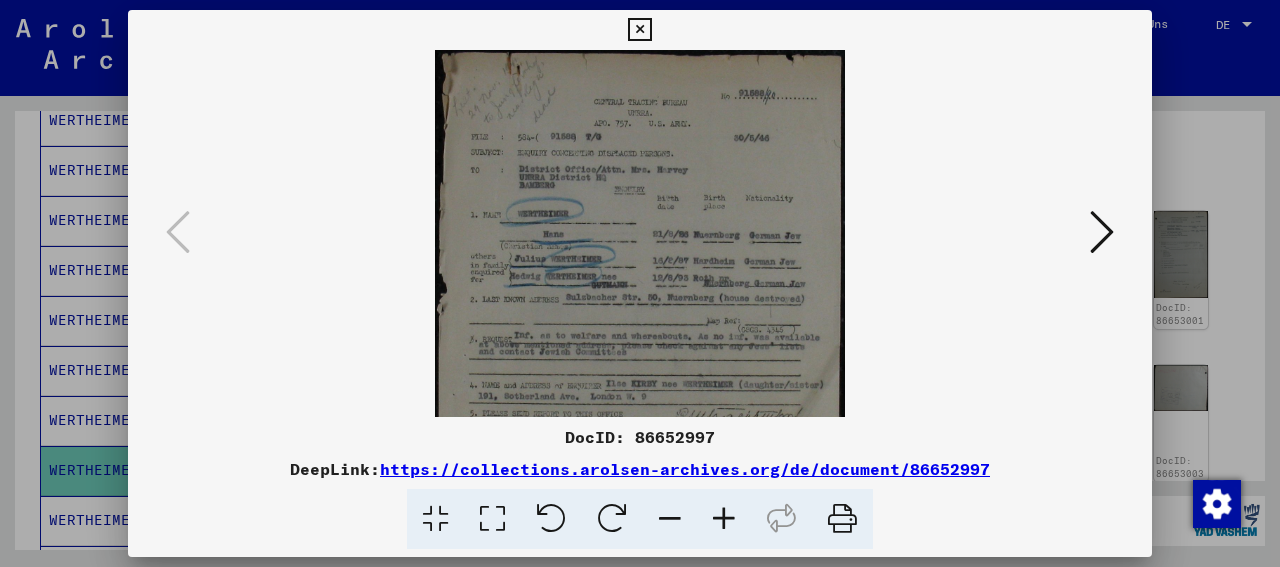 click at bounding box center [724, 519] 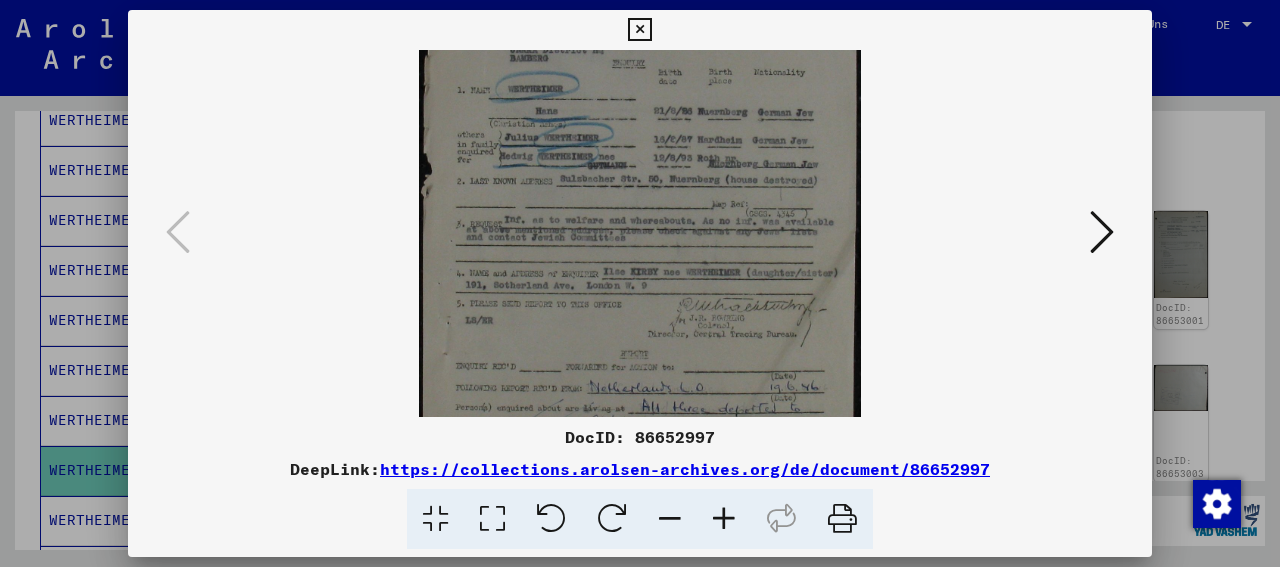 scroll, scrollTop: 145, scrollLeft: 0, axis: vertical 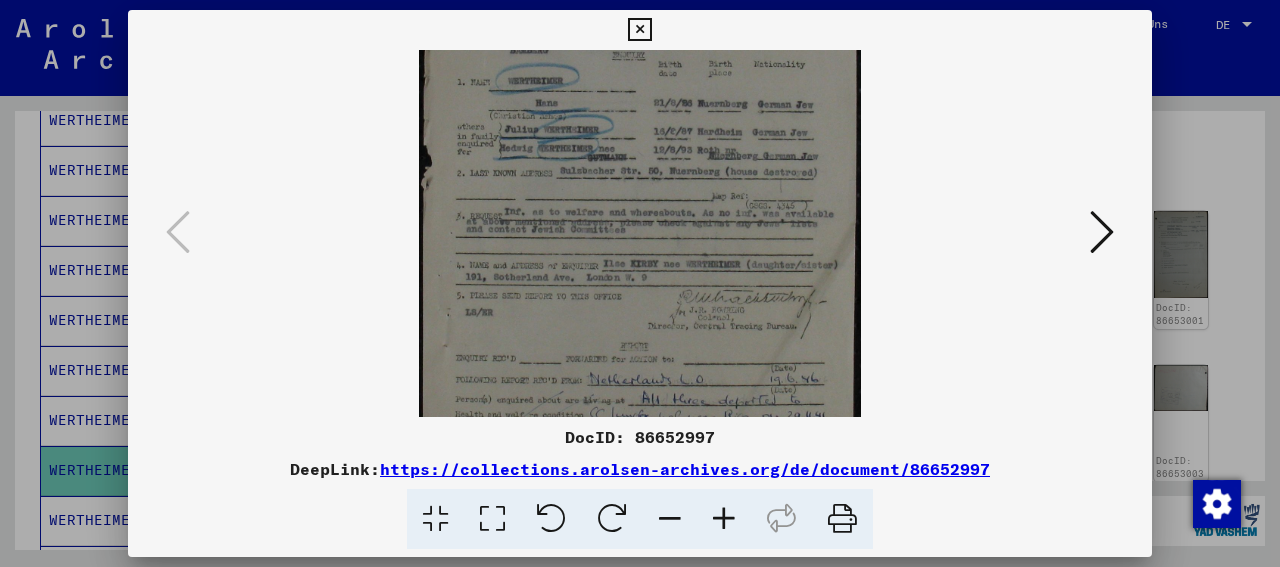 drag, startPoint x: 722, startPoint y: 336, endPoint x: 705, endPoint y: 191, distance: 145.99315 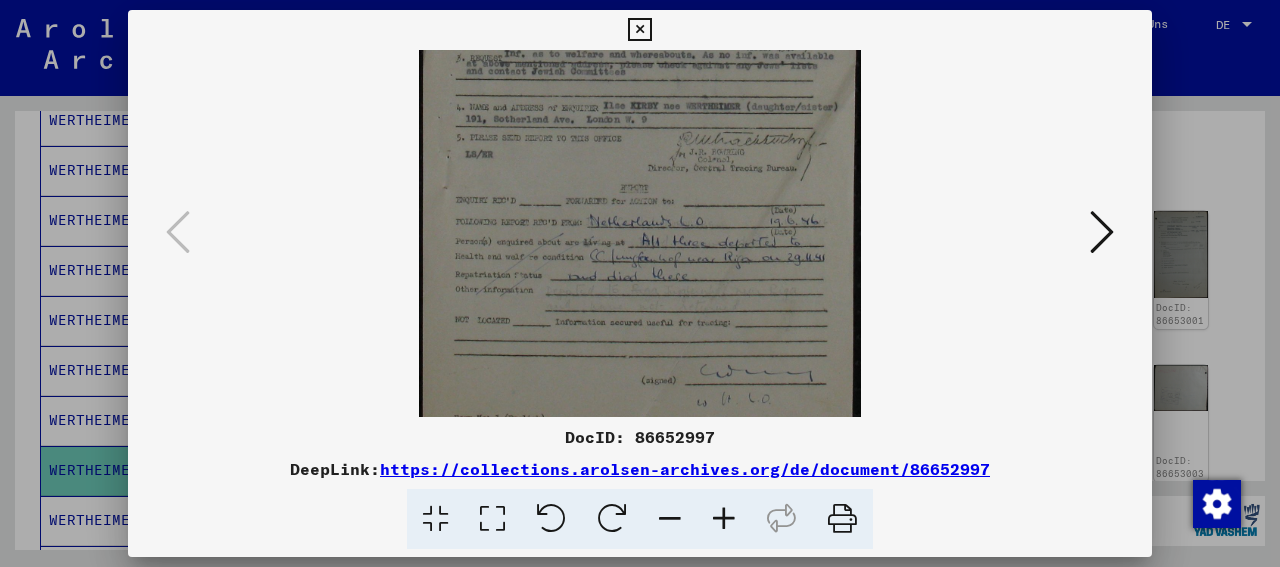 scroll, scrollTop: 350, scrollLeft: 0, axis: vertical 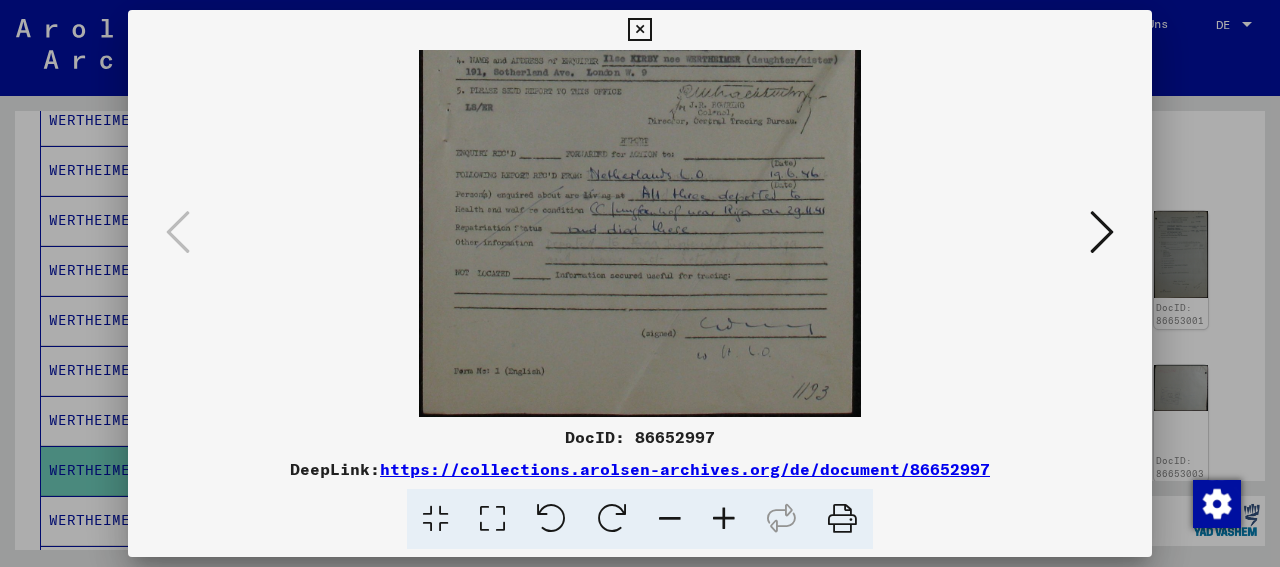 drag, startPoint x: 786, startPoint y: 376, endPoint x: 765, endPoint y: 134, distance: 242.90945 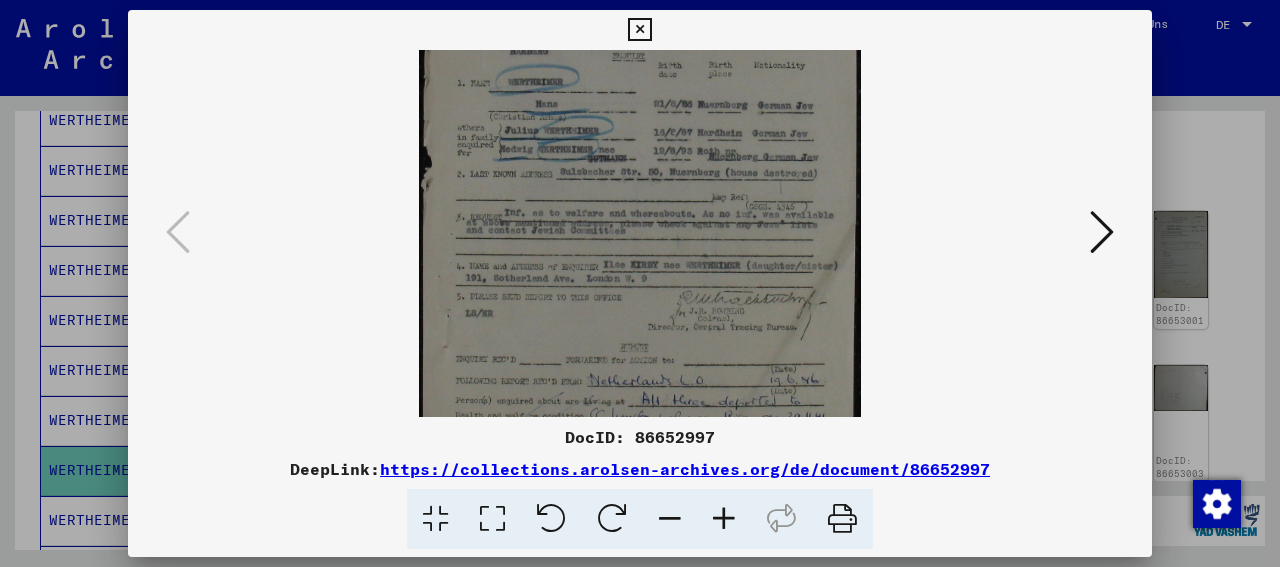 drag, startPoint x: 723, startPoint y: 210, endPoint x: 713, endPoint y: 419, distance: 209.2391 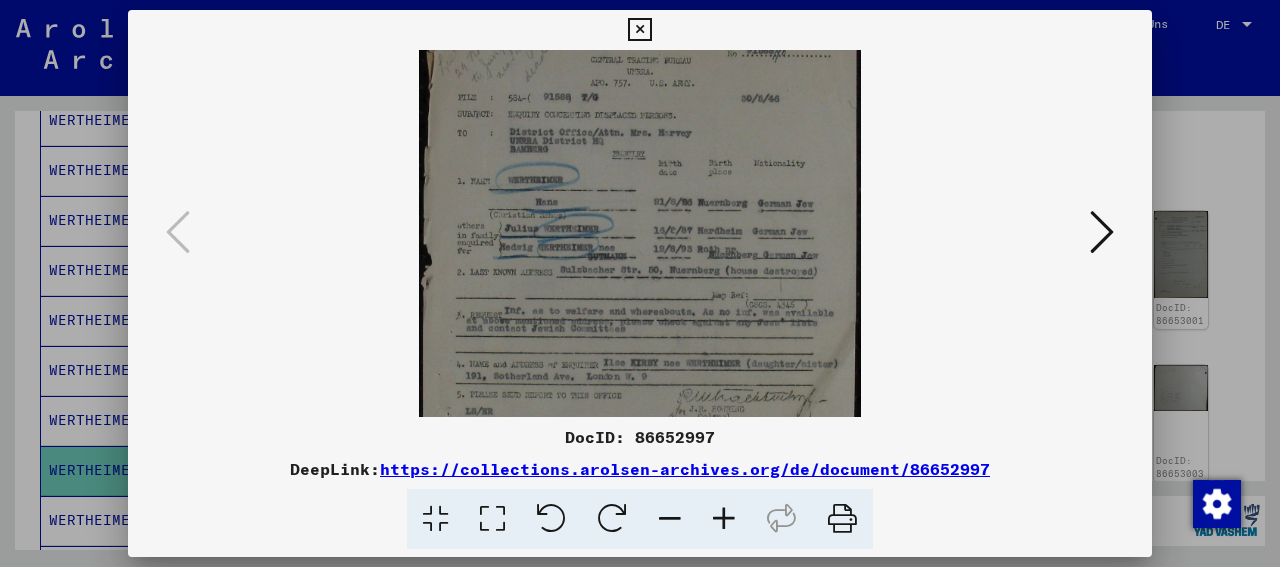 scroll, scrollTop: 43, scrollLeft: 0, axis: vertical 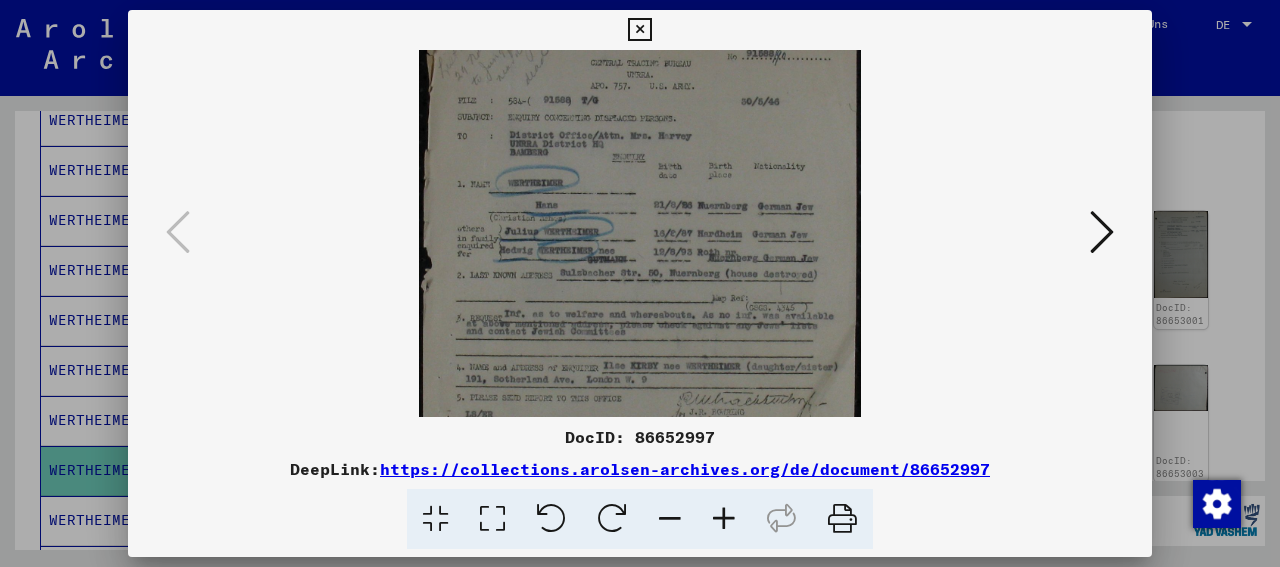 drag, startPoint x: 710, startPoint y: 241, endPoint x: 691, endPoint y: 340, distance: 100.80675 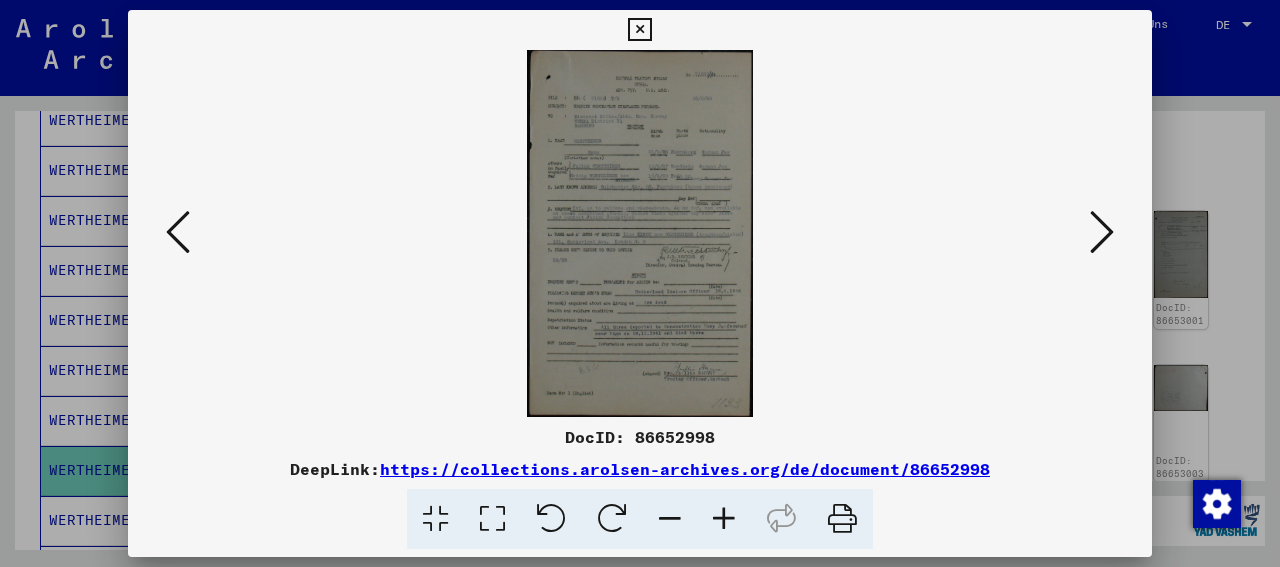 scroll, scrollTop: 0, scrollLeft: 0, axis: both 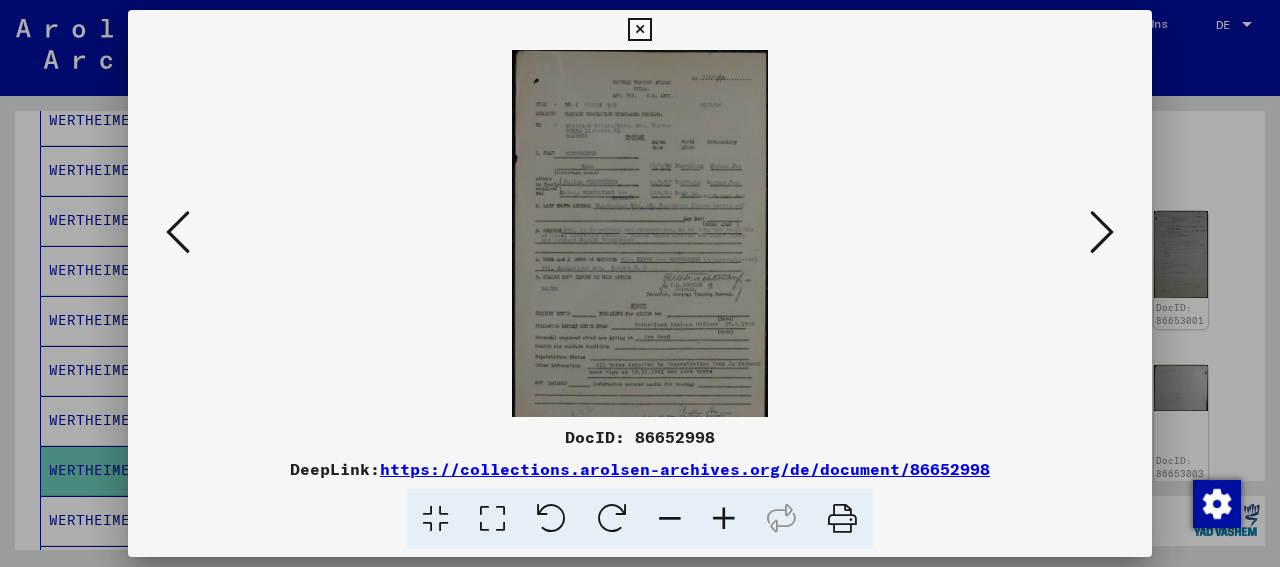 click at bounding box center [724, 519] 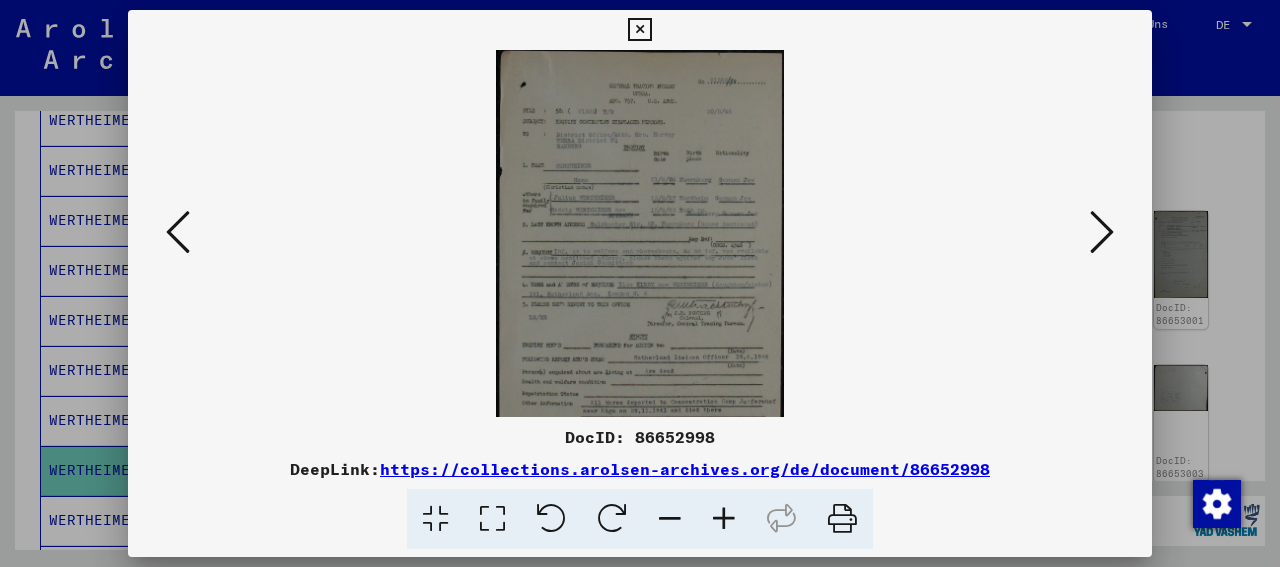 click at bounding box center (724, 519) 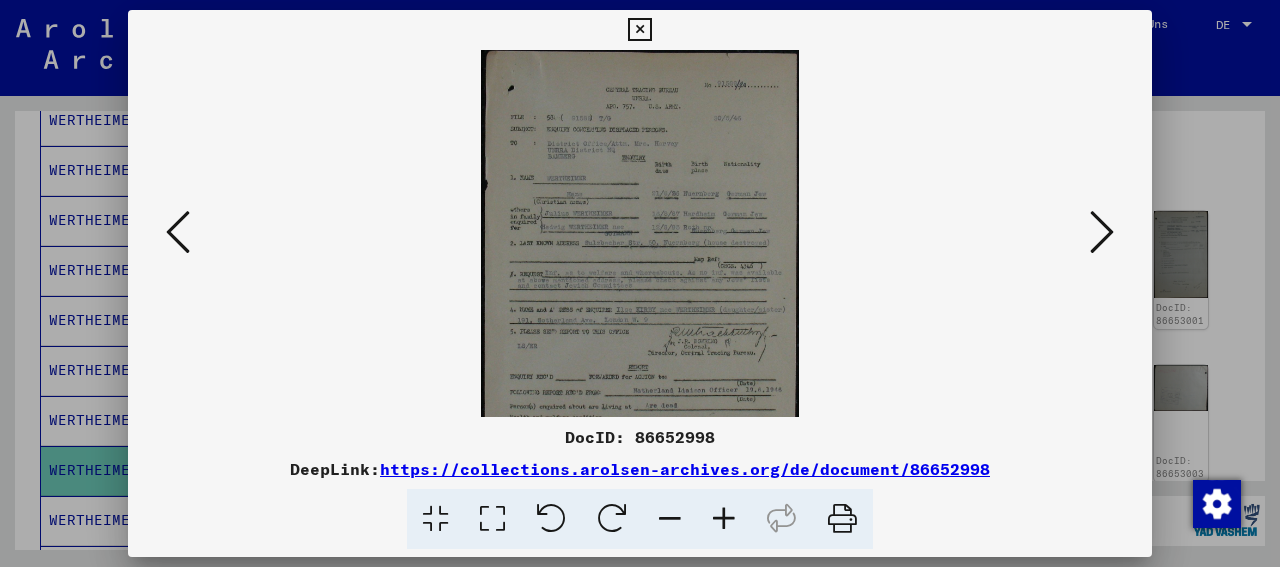 click at bounding box center (724, 519) 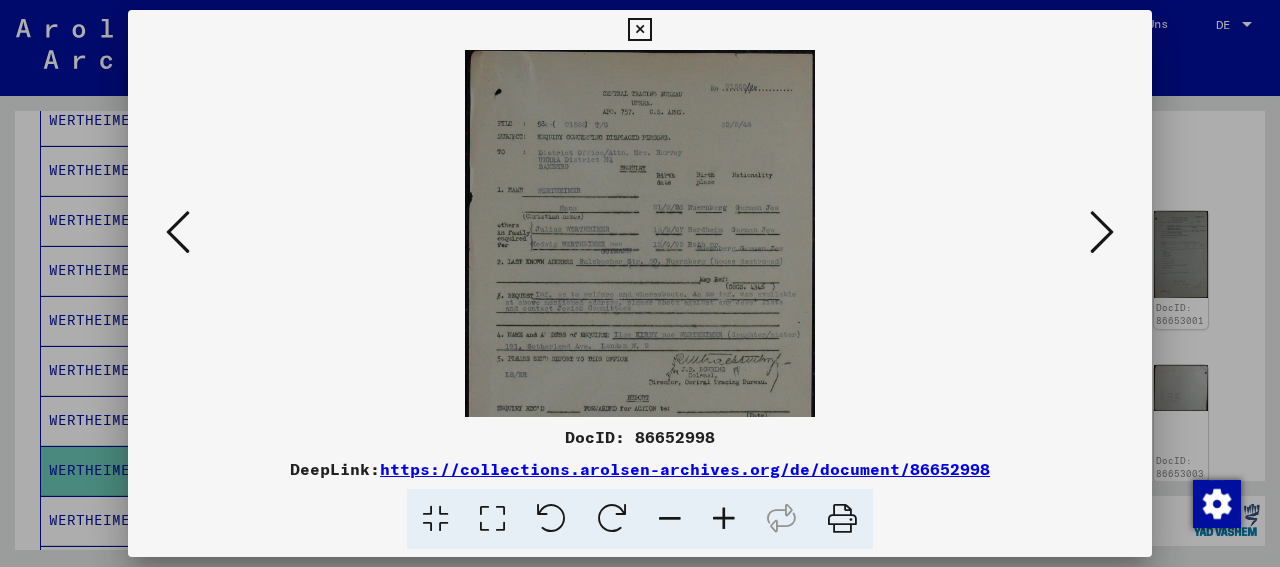 click at bounding box center (724, 519) 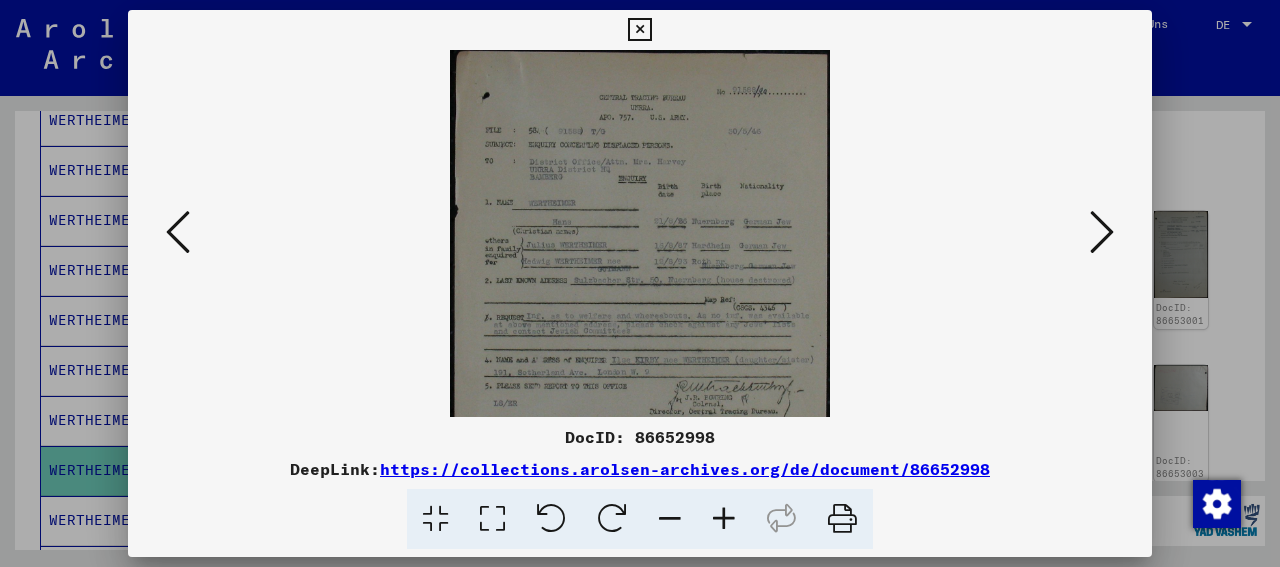 click at bounding box center (724, 519) 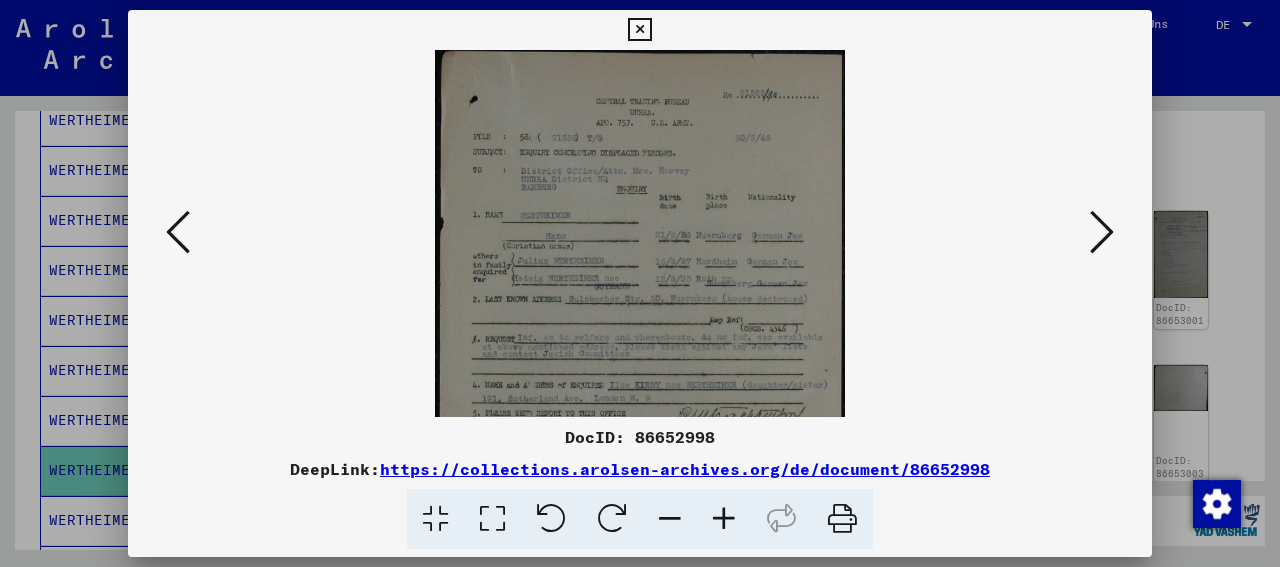click at bounding box center [724, 519] 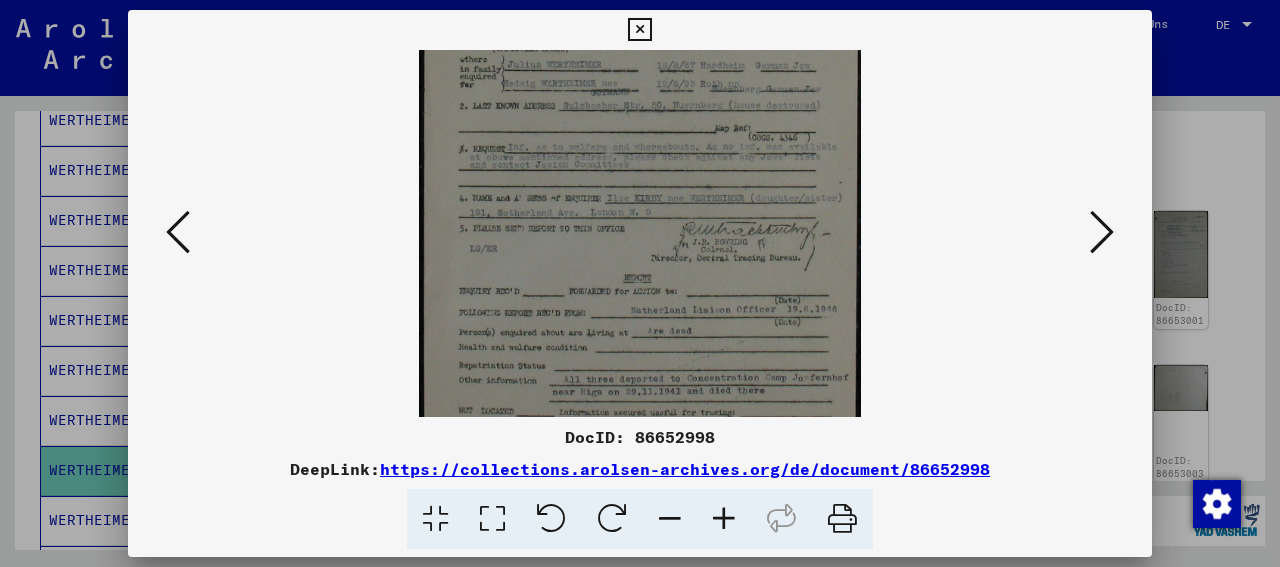 drag, startPoint x: 830, startPoint y: 281, endPoint x: 797, endPoint y: 65, distance: 218.50629 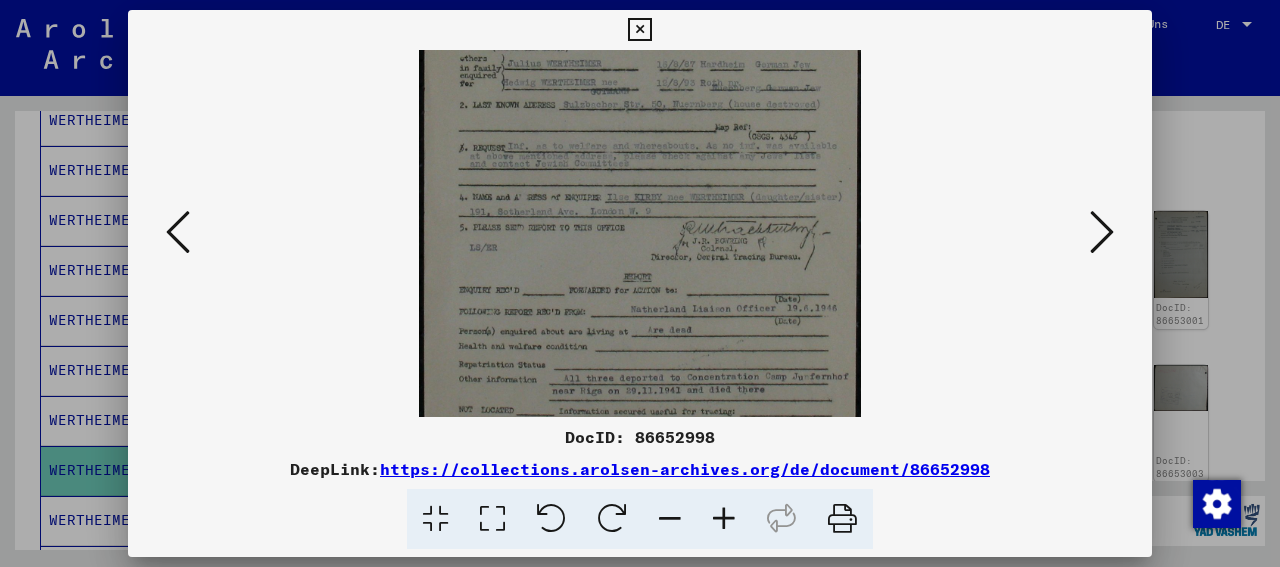 scroll, scrollTop: 173, scrollLeft: 0, axis: vertical 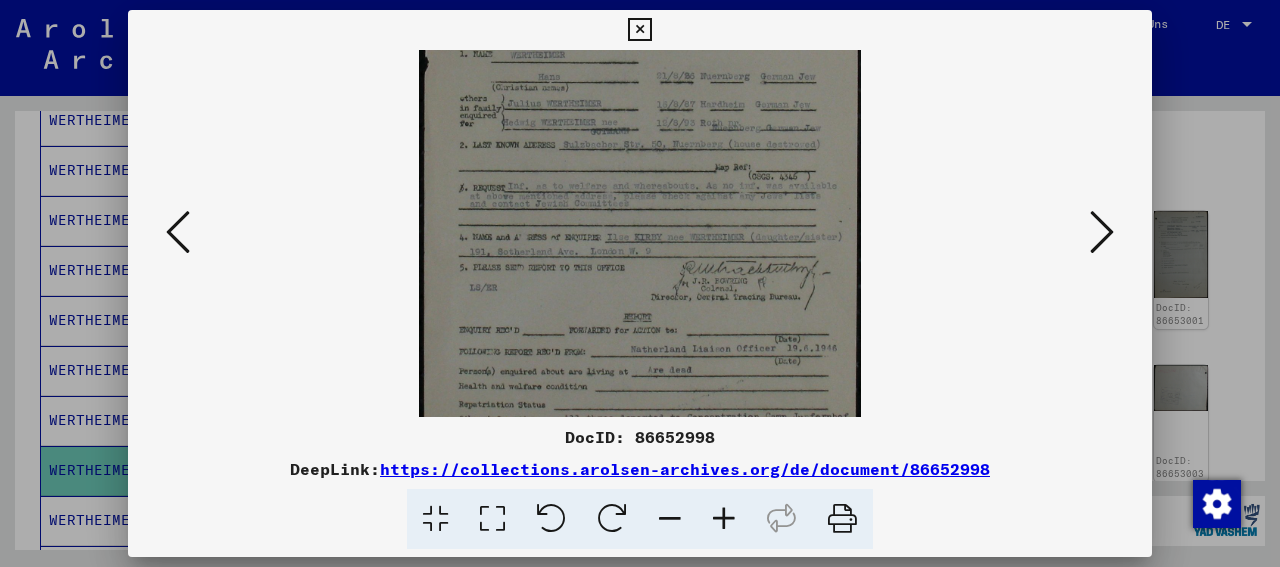 drag, startPoint x: 799, startPoint y: 157, endPoint x: 786, endPoint y: 197, distance: 42.059483 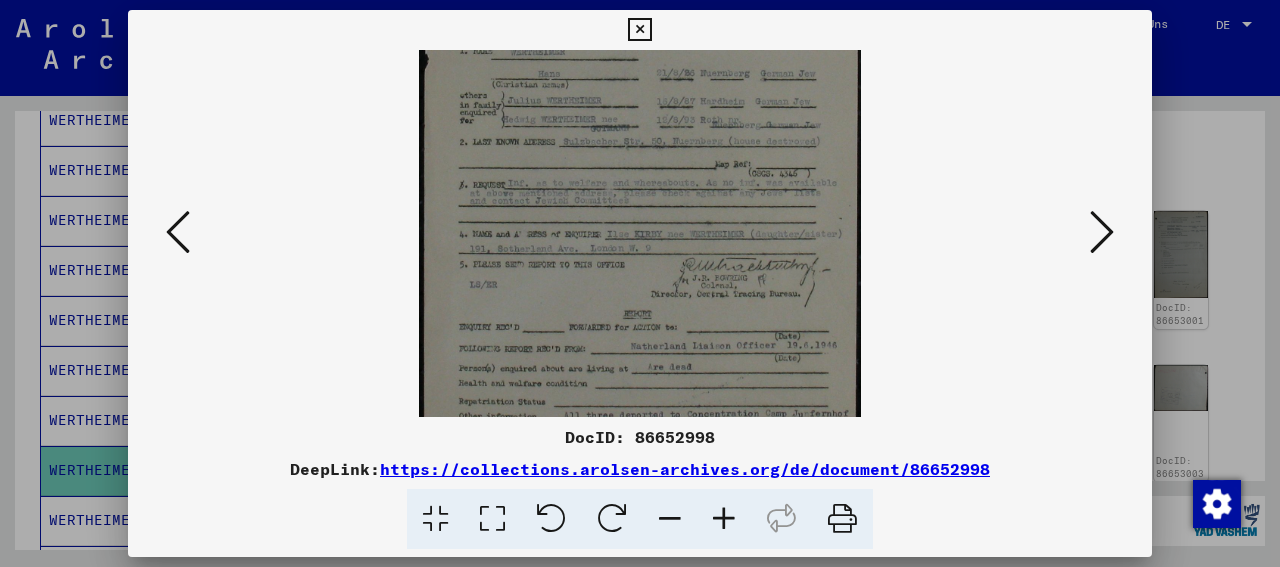 click at bounding box center [640, 232] 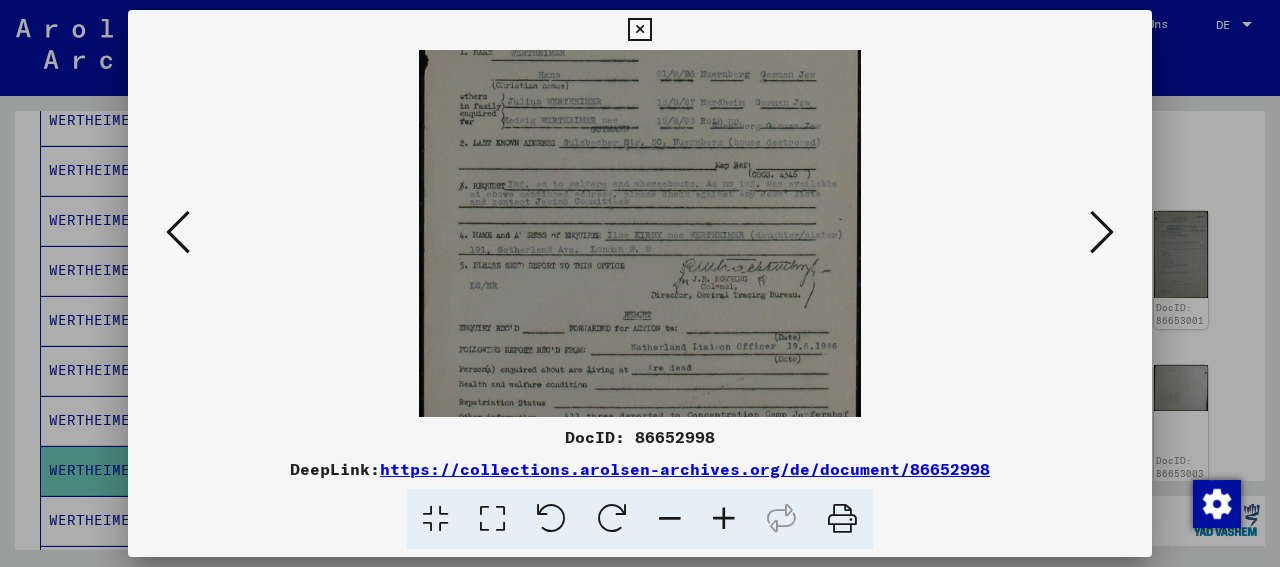 click at bounding box center (1102, 232) 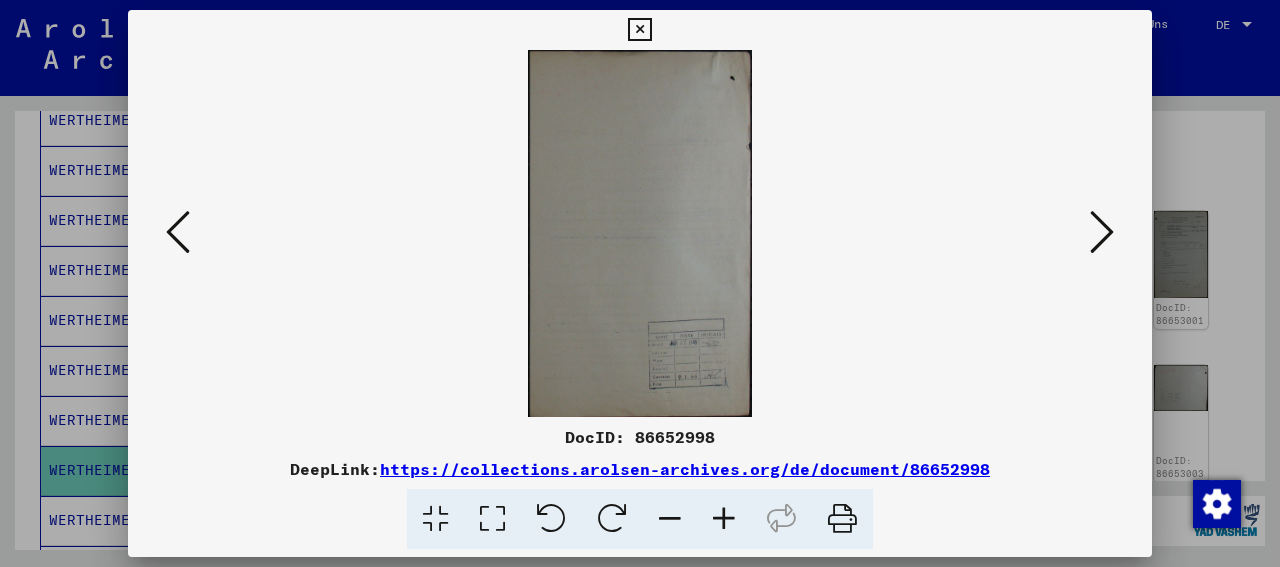 click at bounding box center (1102, 232) 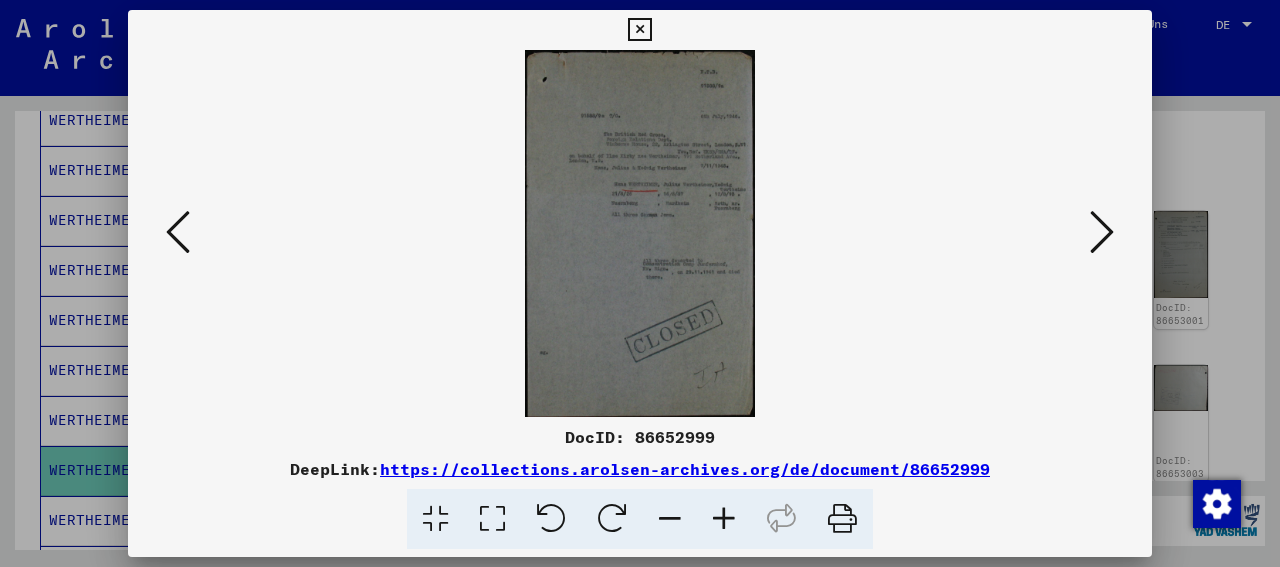 click at bounding box center [724, 519] 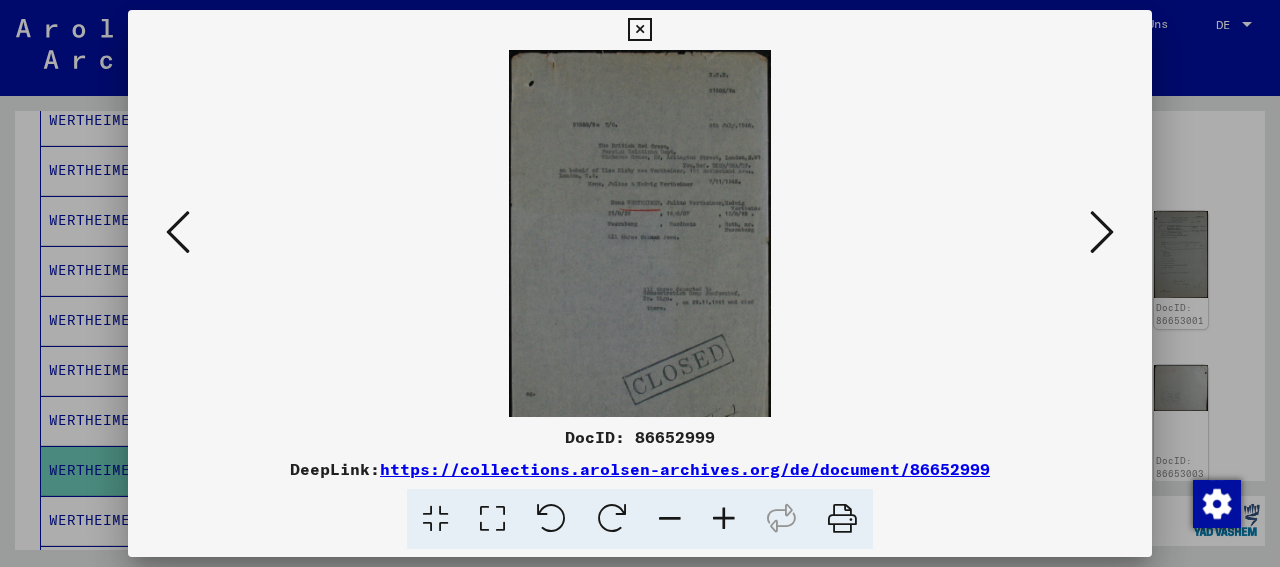 click at bounding box center (724, 519) 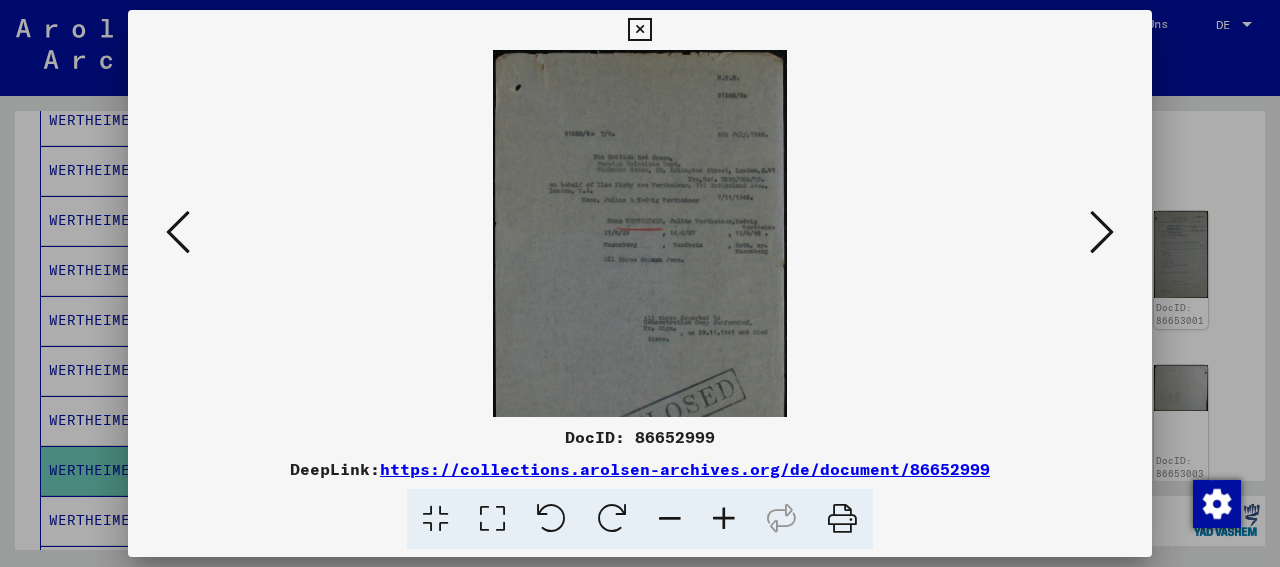 click at bounding box center [724, 519] 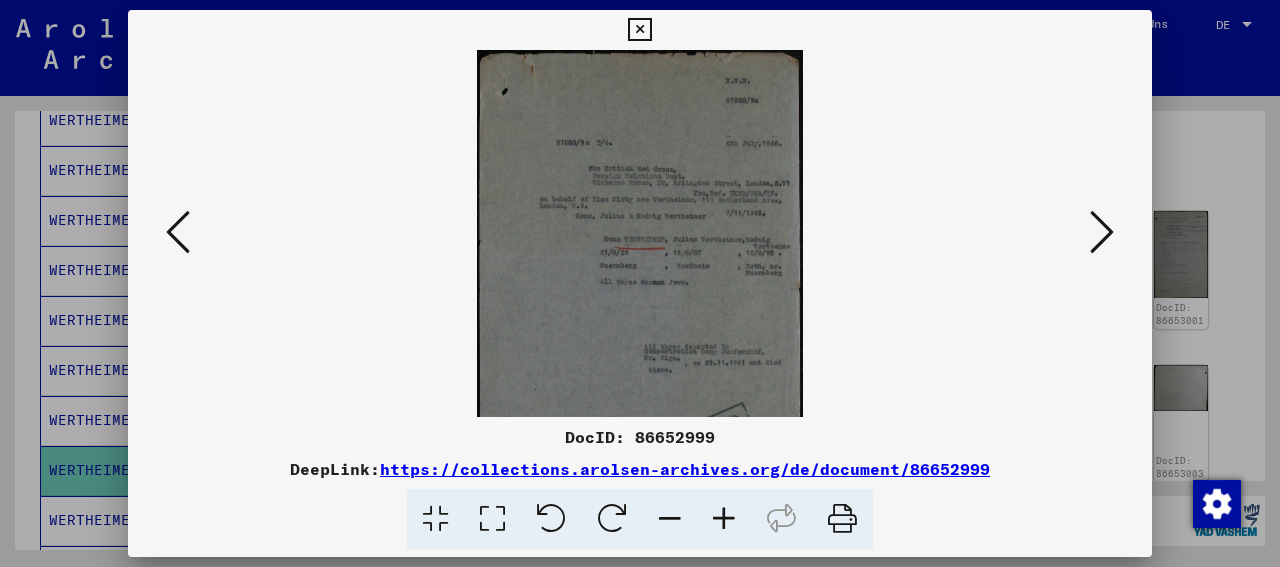 click at bounding box center (724, 519) 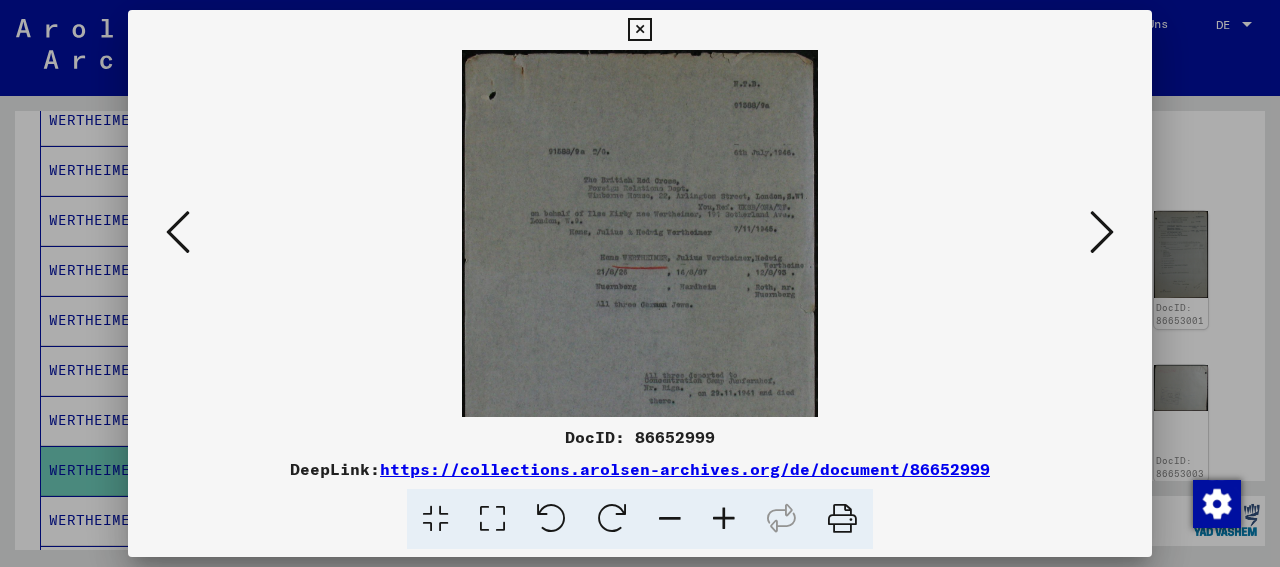 click at bounding box center (724, 519) 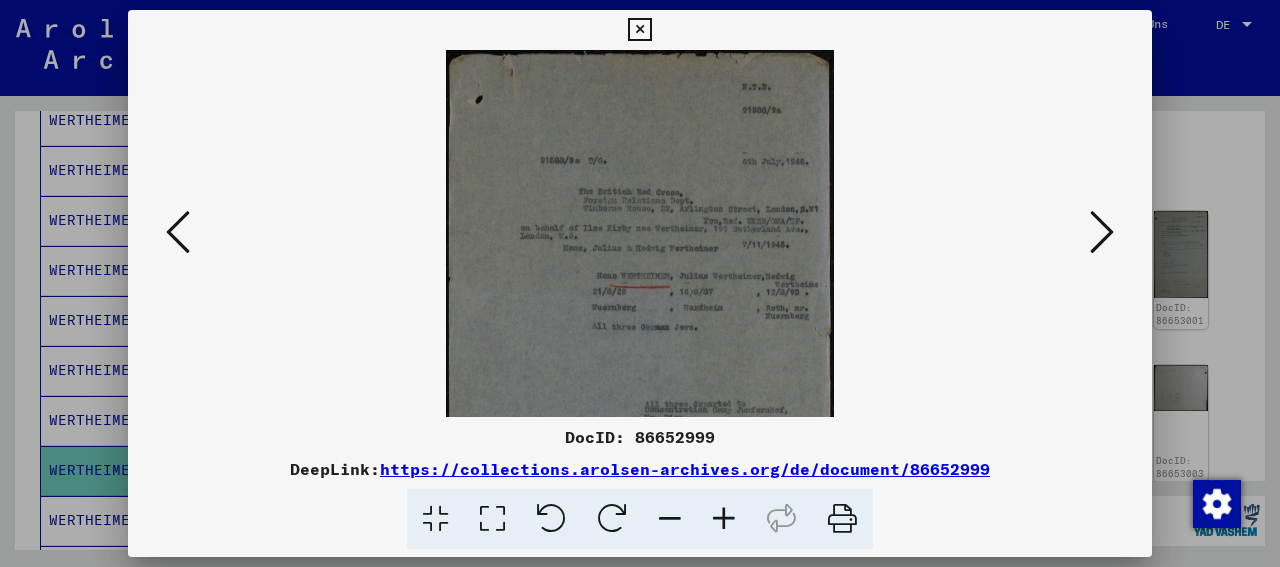 click at bounding box center [724, 519] 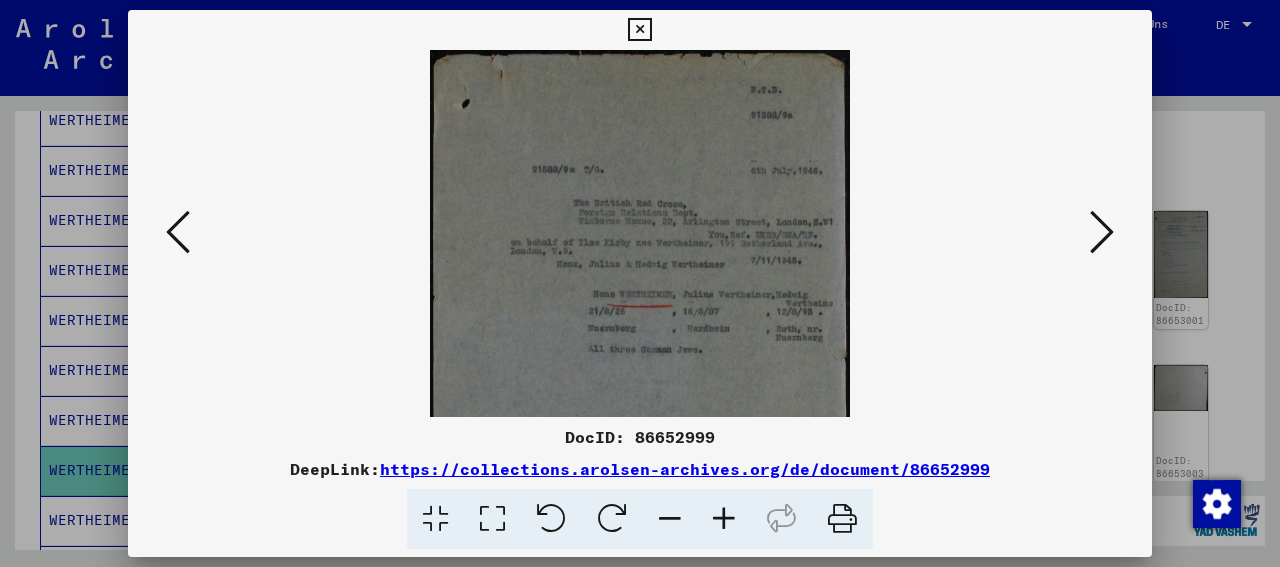 click at bounding box center [1102, 232] 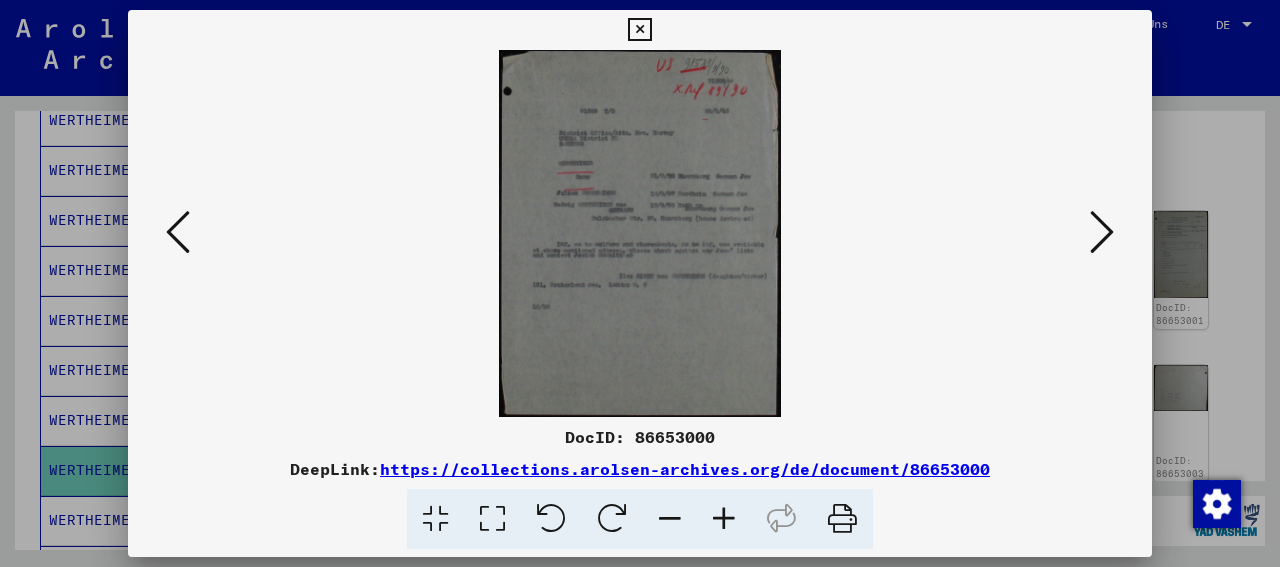 click at bounding box center (1102, 232) 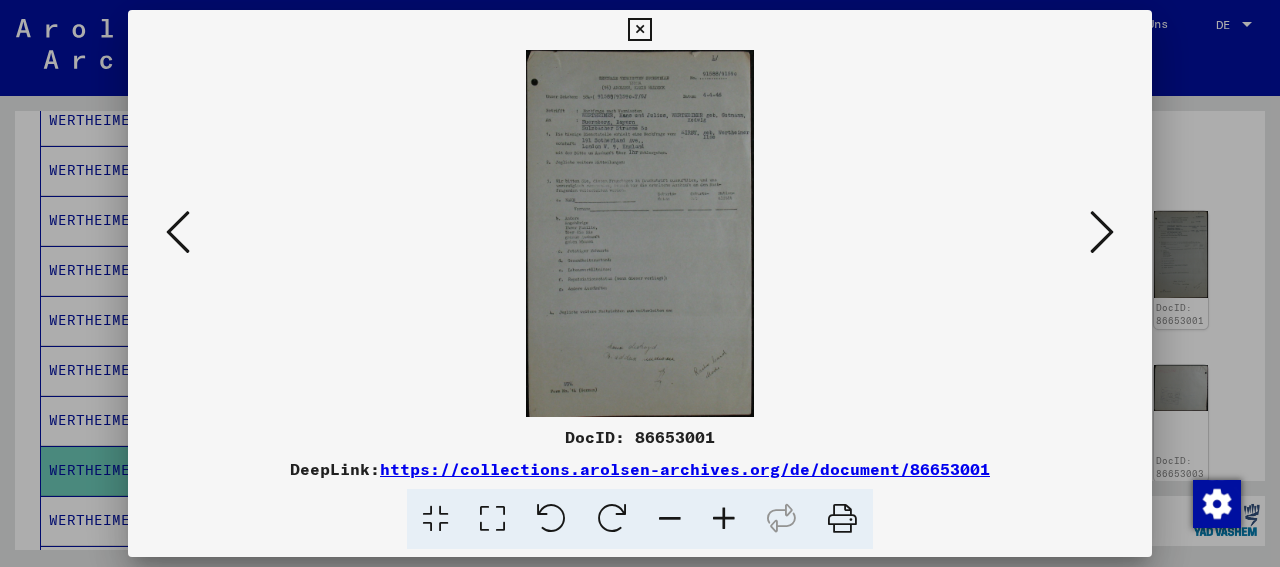 drag, startPoint x: 162, startPoint y: 225, endPoint x: 179, endPoint y: 233, distance: 18.788294 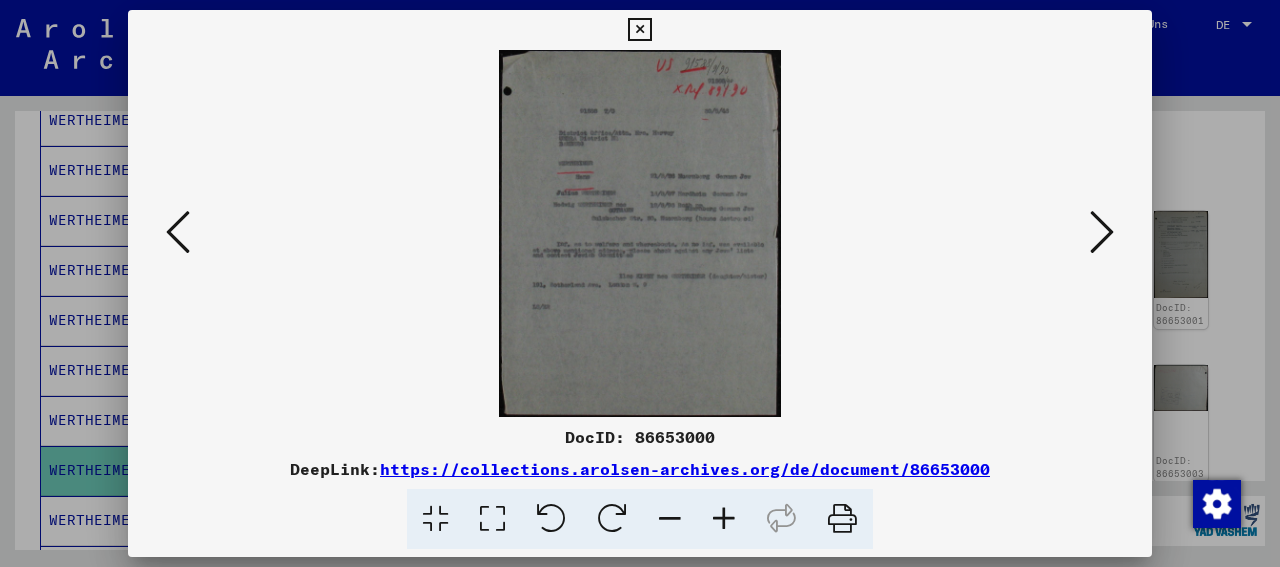 click at bounding box center (724, 519) 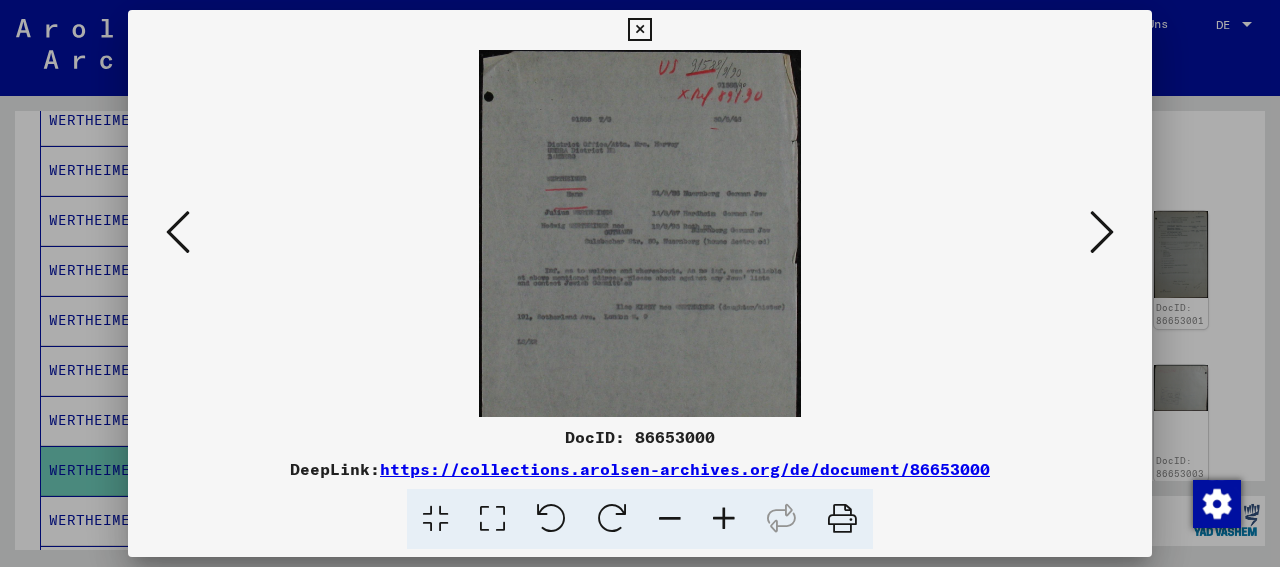 click at bounding box center [724, 519] 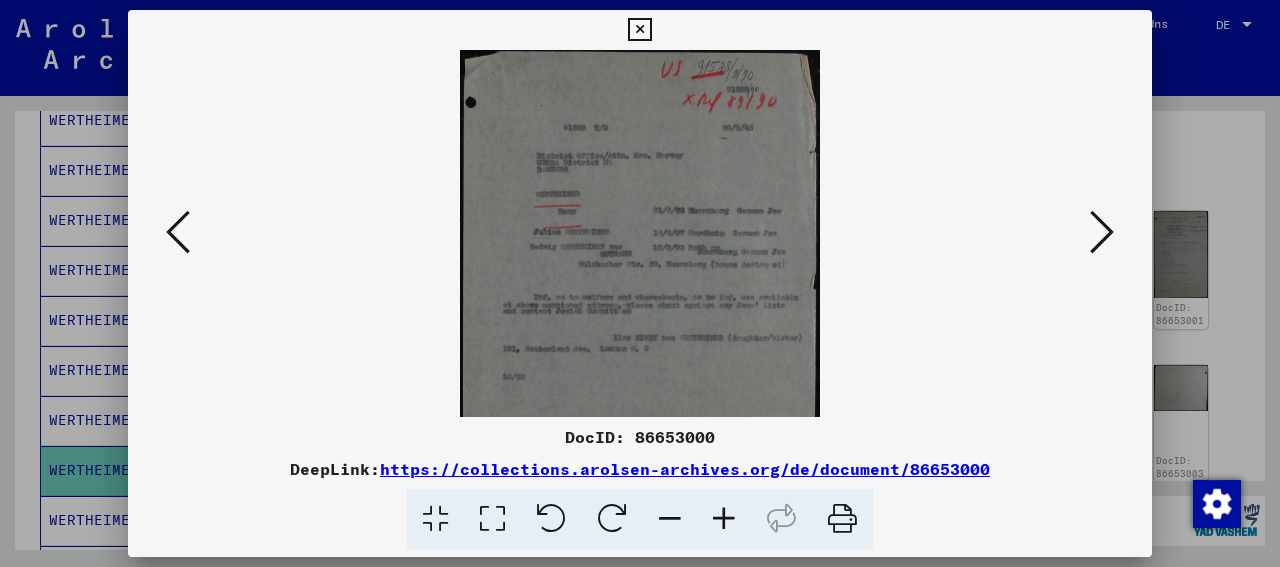 click at bounding box center [724, 519] 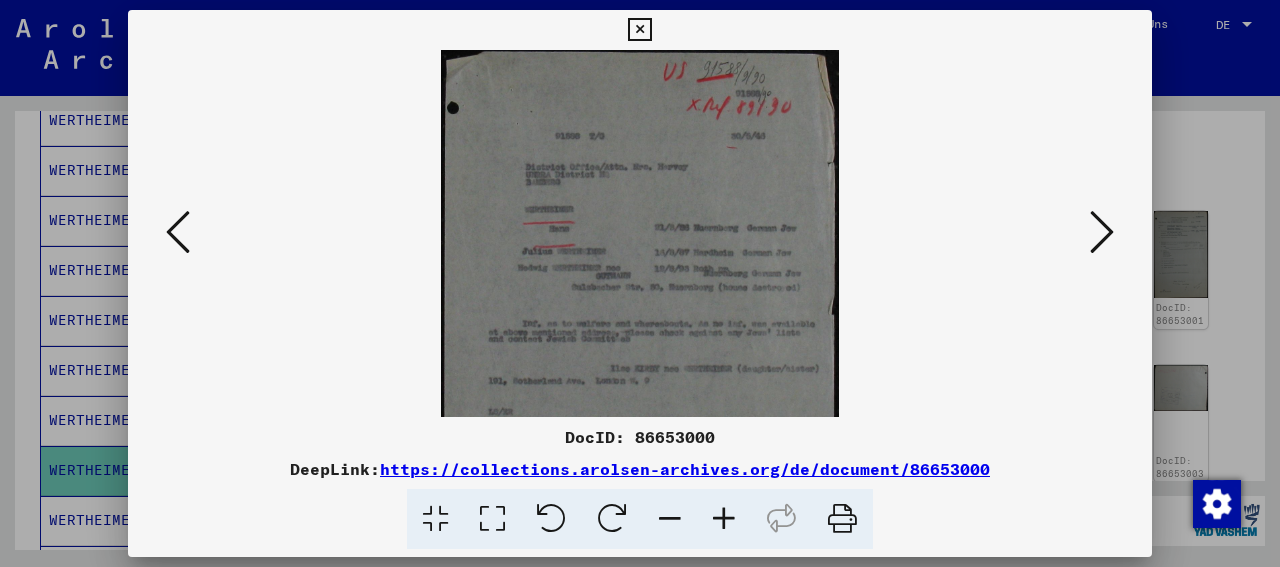 click at bounding box center (1102, 233) 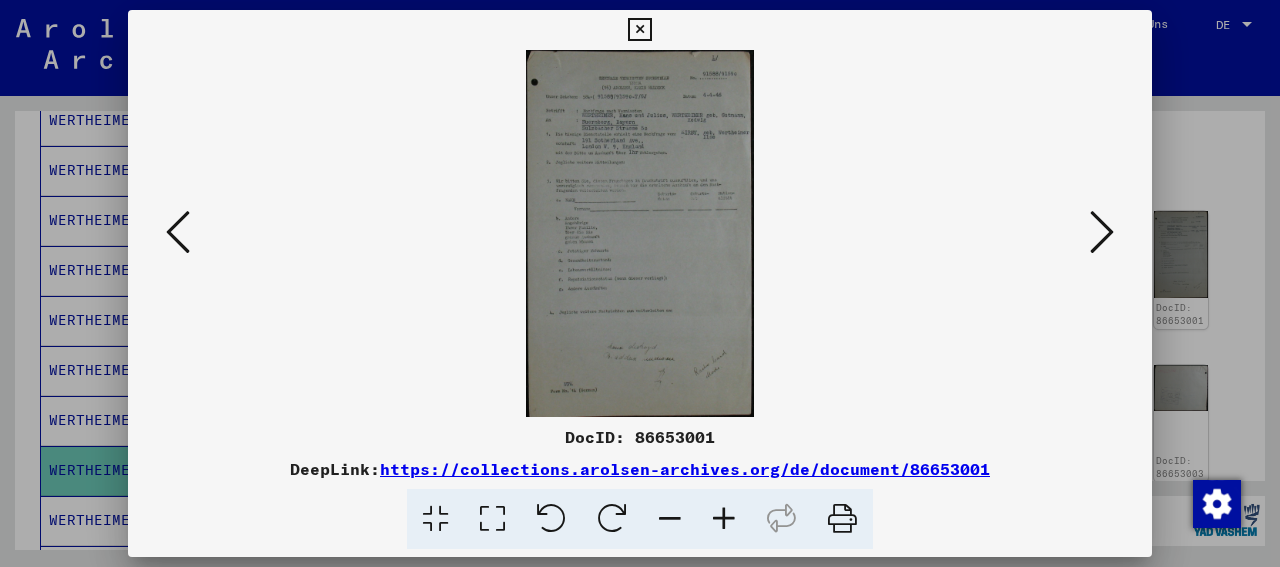 click at bounding box center [724, 519] 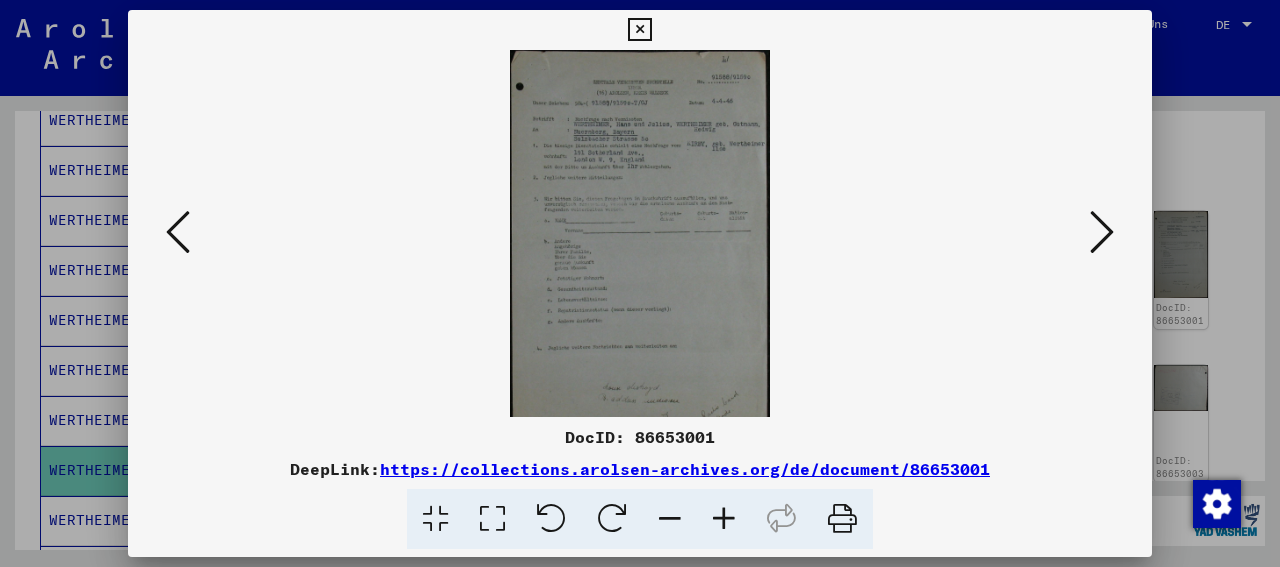 click at bounding box center (724, 519) 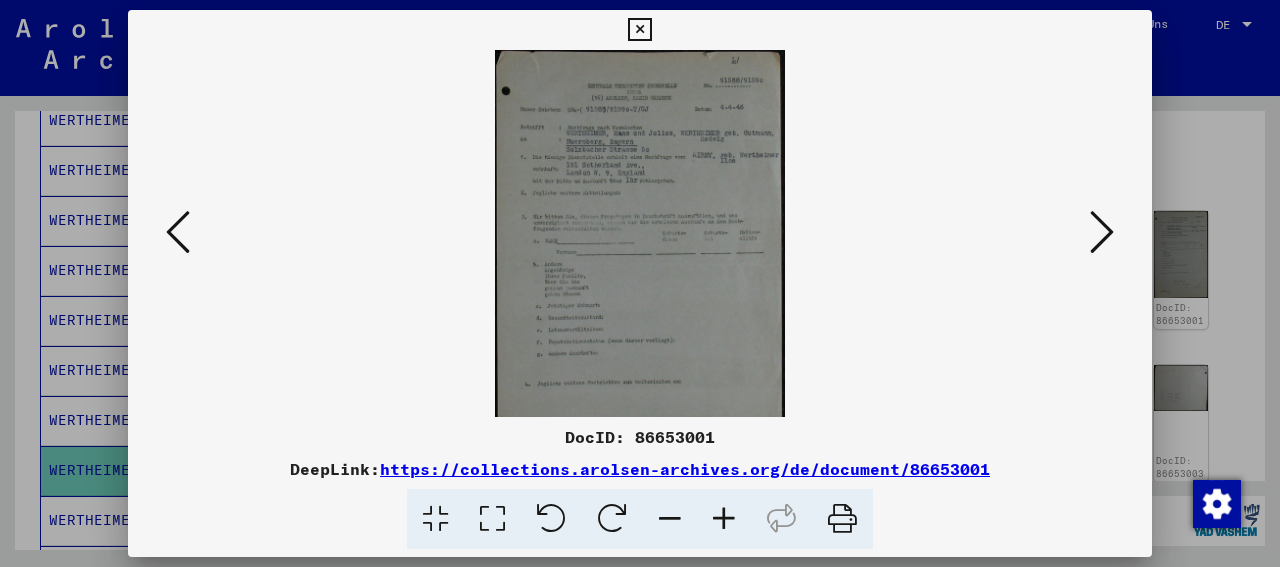 click at bounding box center [724, 519] 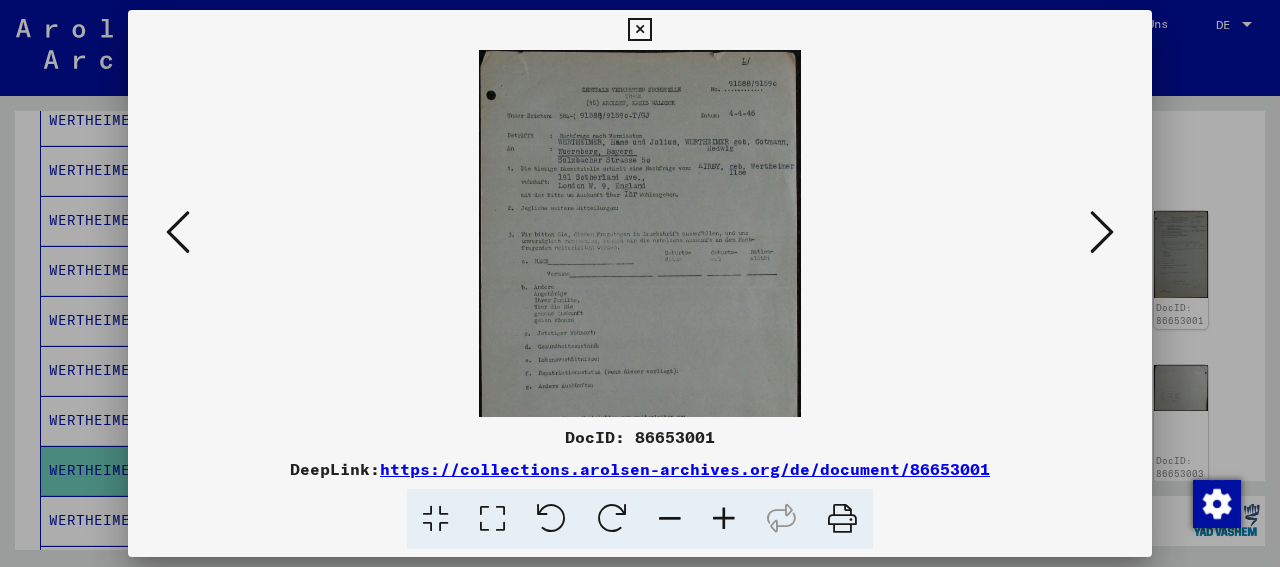 click at bounding box center (724, 519) 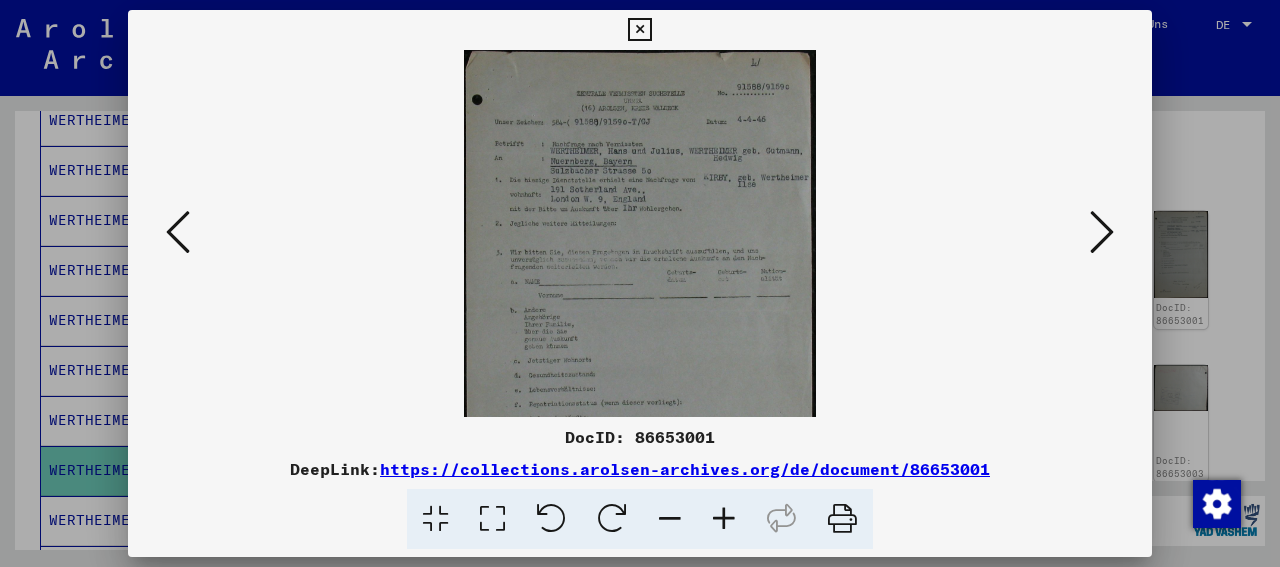 click at bounding box center [724, 519] 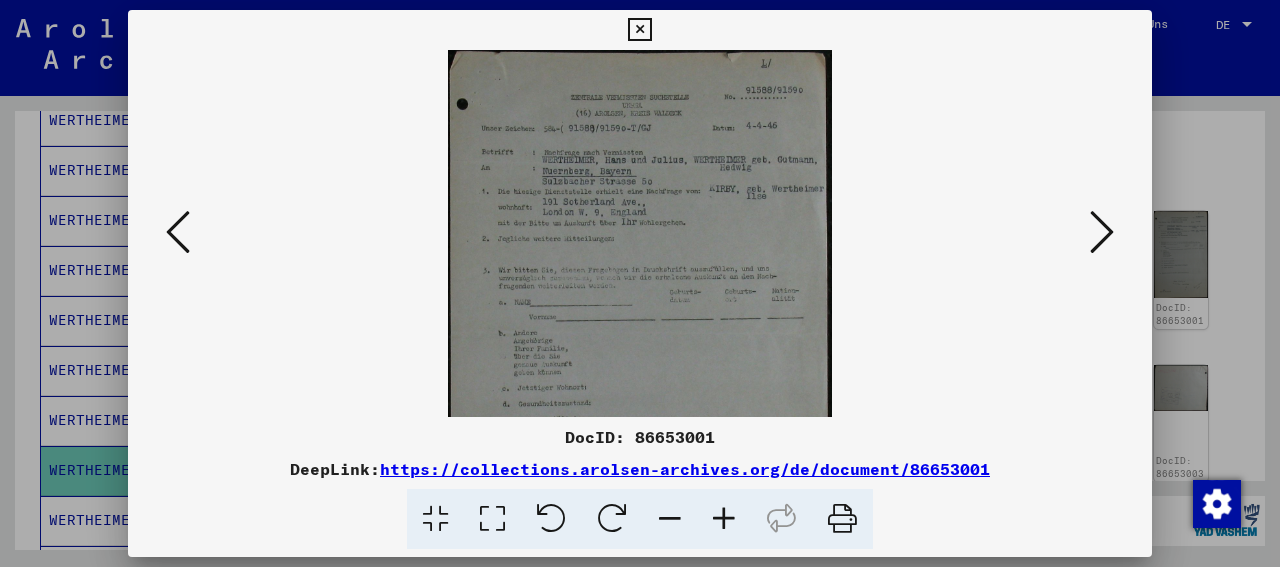 click at bounding box center (724, 519) 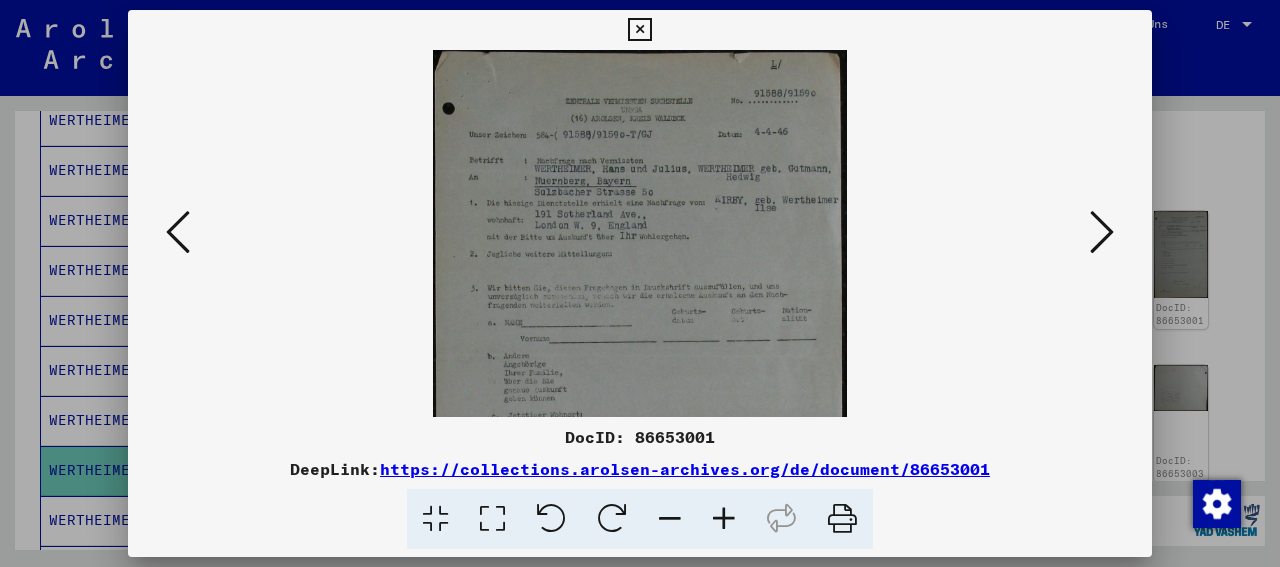 click at bounding box center (1102, 232) 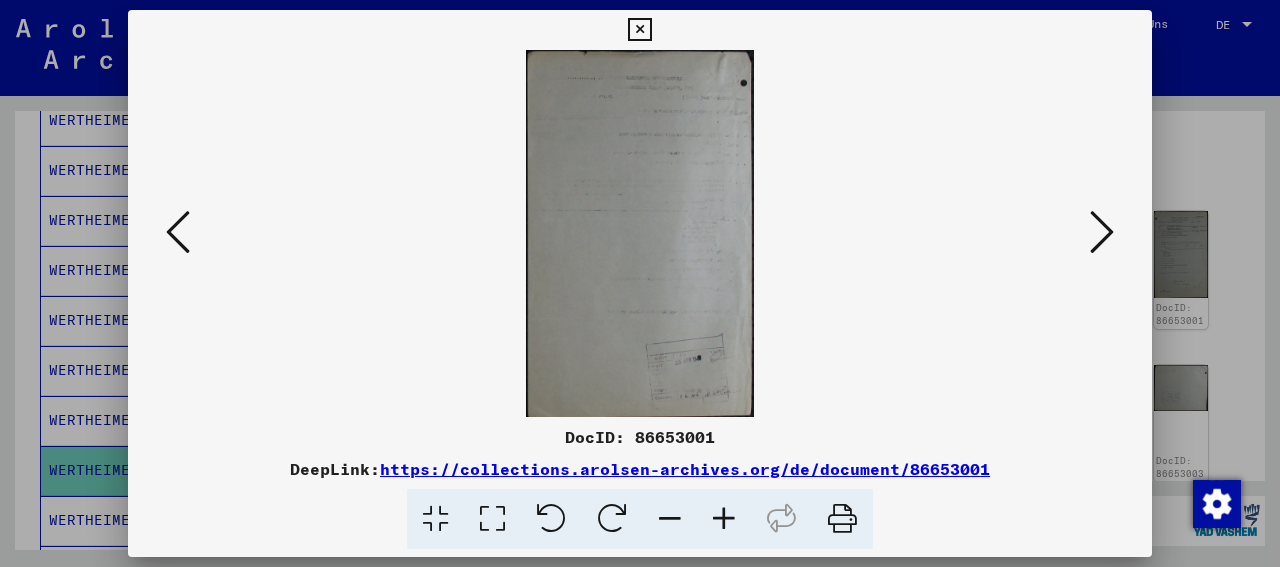 click at bounding box center [1102, 232] 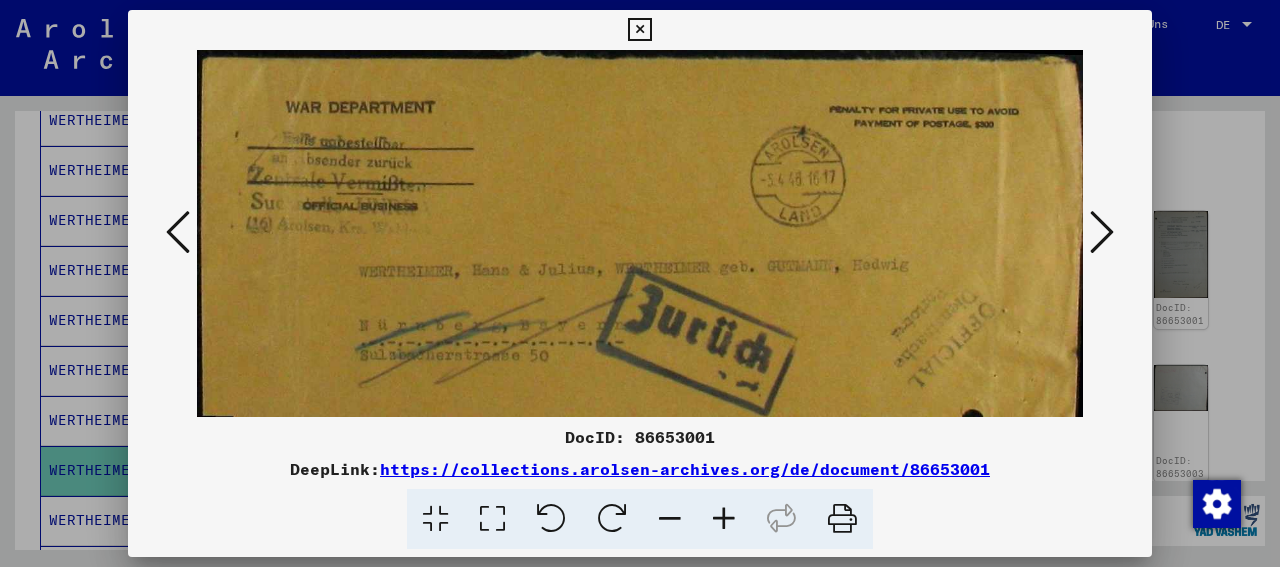 drag, startPoint x: 959, startPoint y: 317, endPoint x: 715, endPoint y: 183, distance: 278.37384 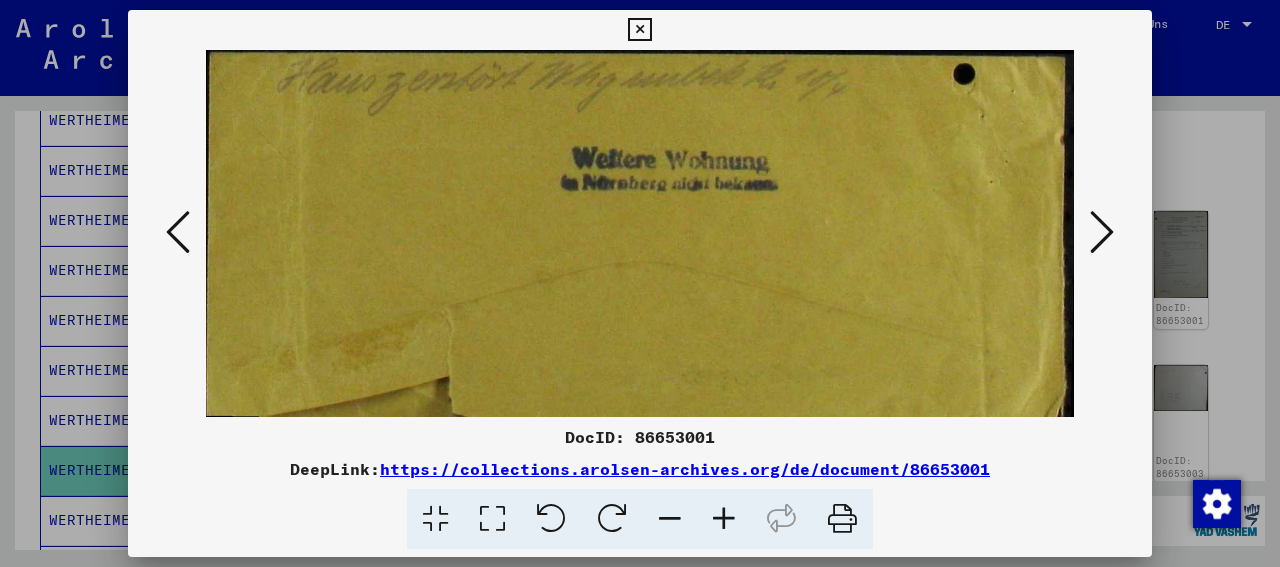 click at bounding box center (1102, 232) 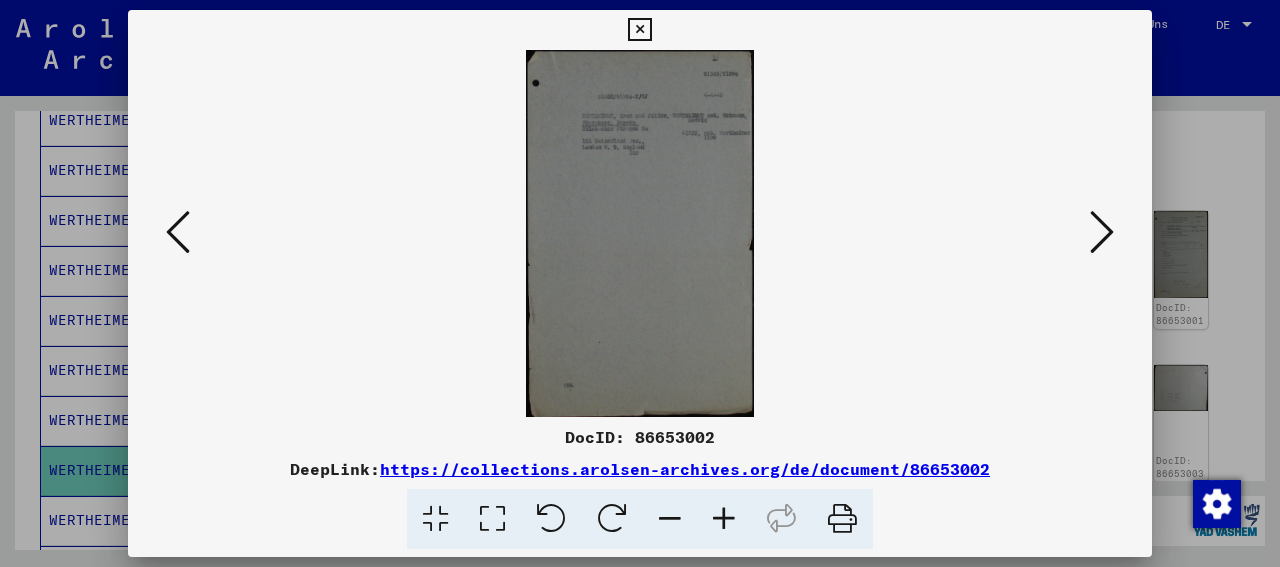 click at bounding box center [724, 519] 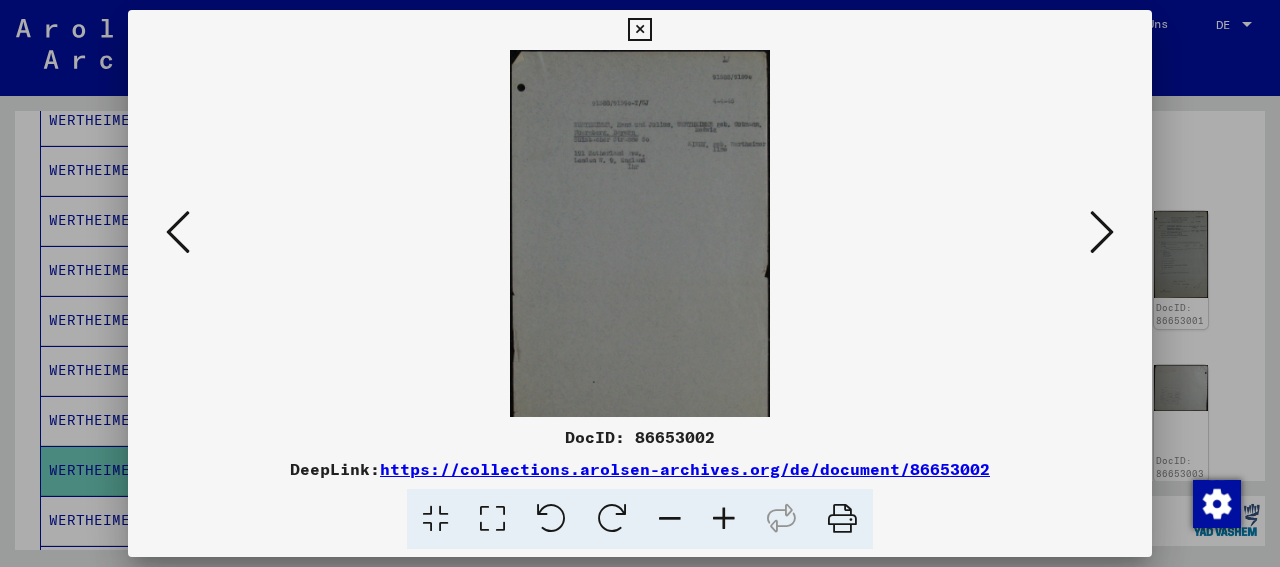 click at bounding box center [724, 519] 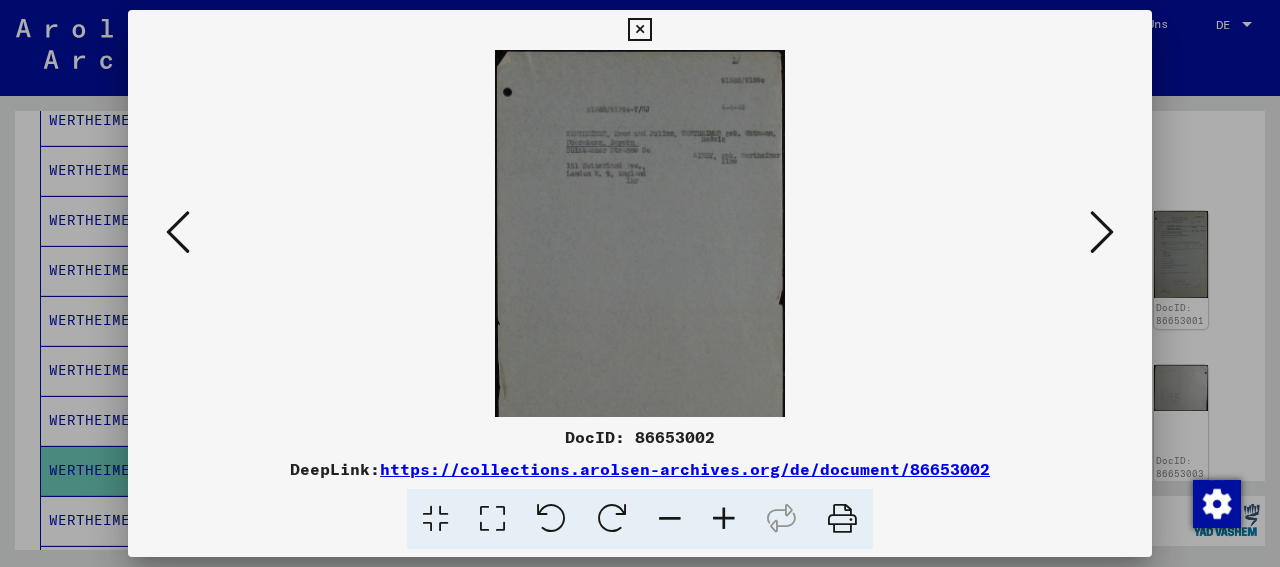 click at bounding box center (724, 519) 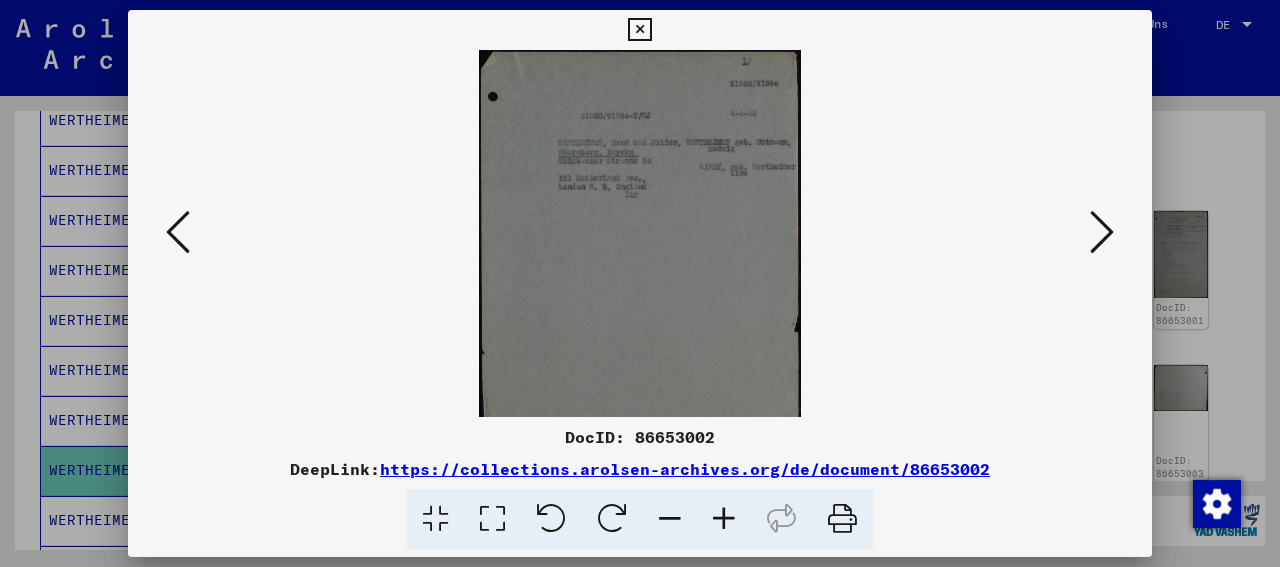 click at bounding box center [724, 519] 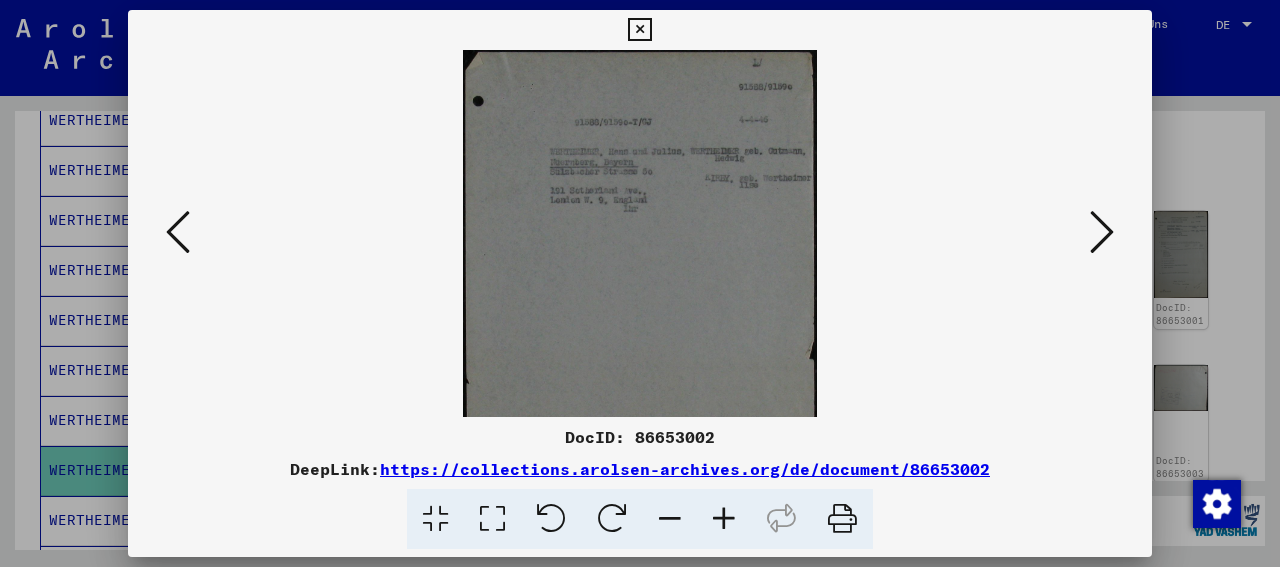 click at bounding box center (724, 519) 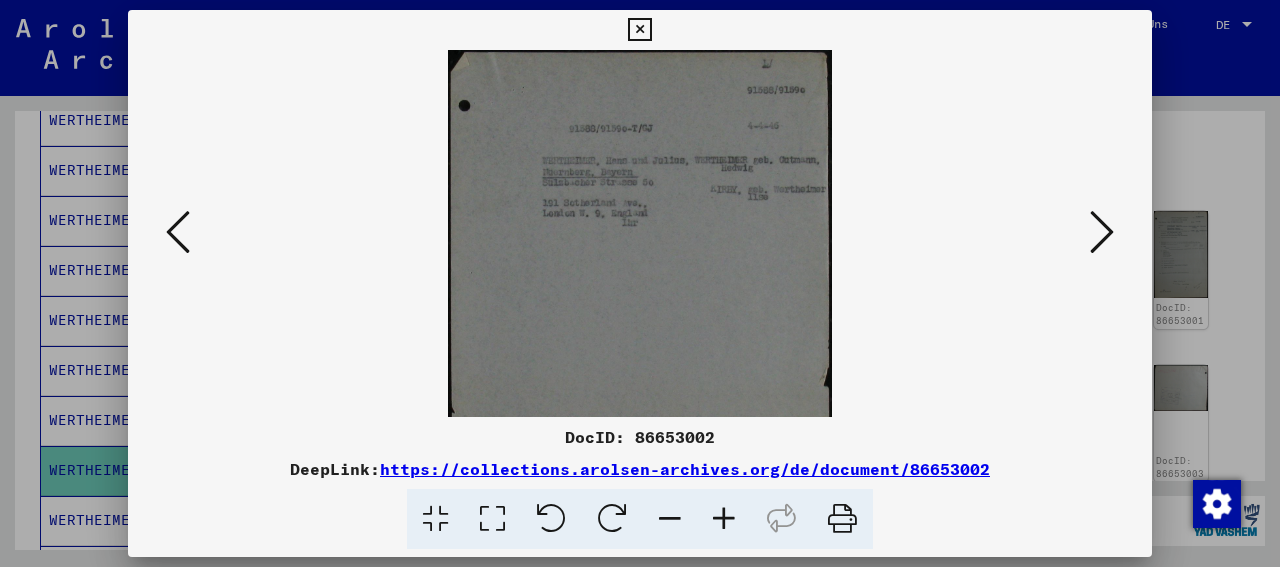 click at bounding box center [724, 519] 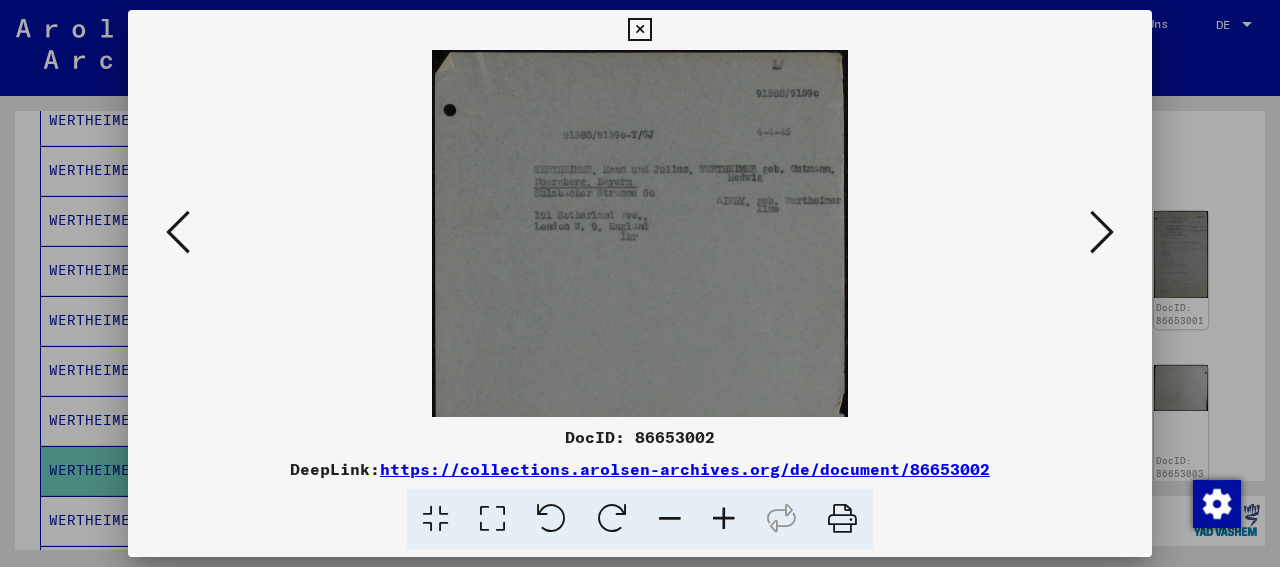 click at bounding box center (724, 519) 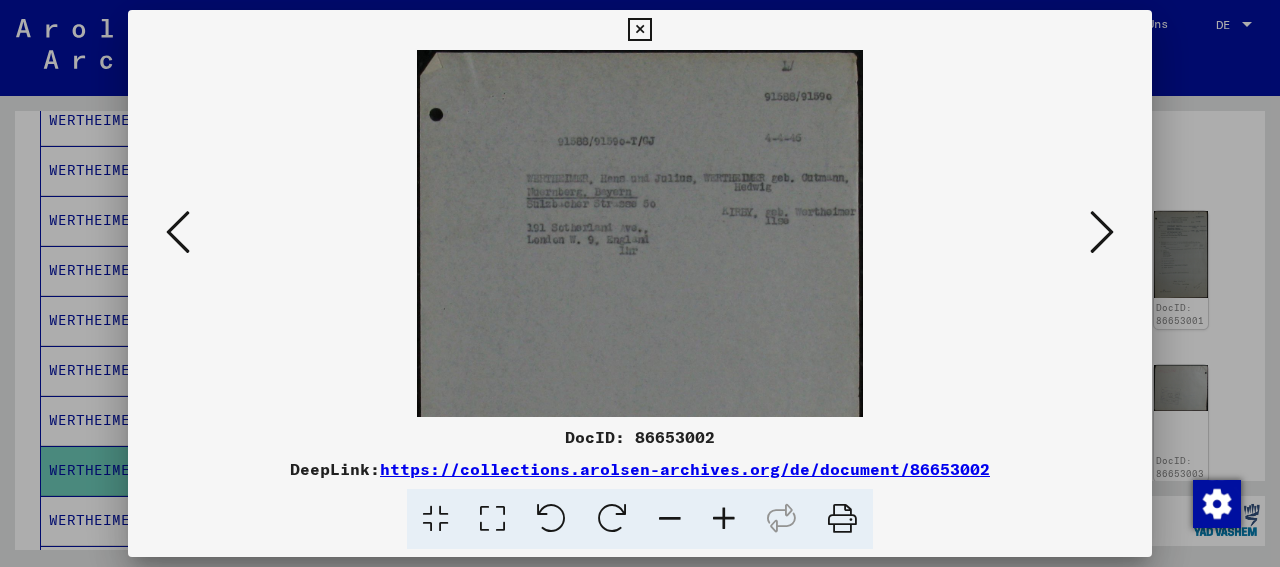 click at bounding box center (724, 519) 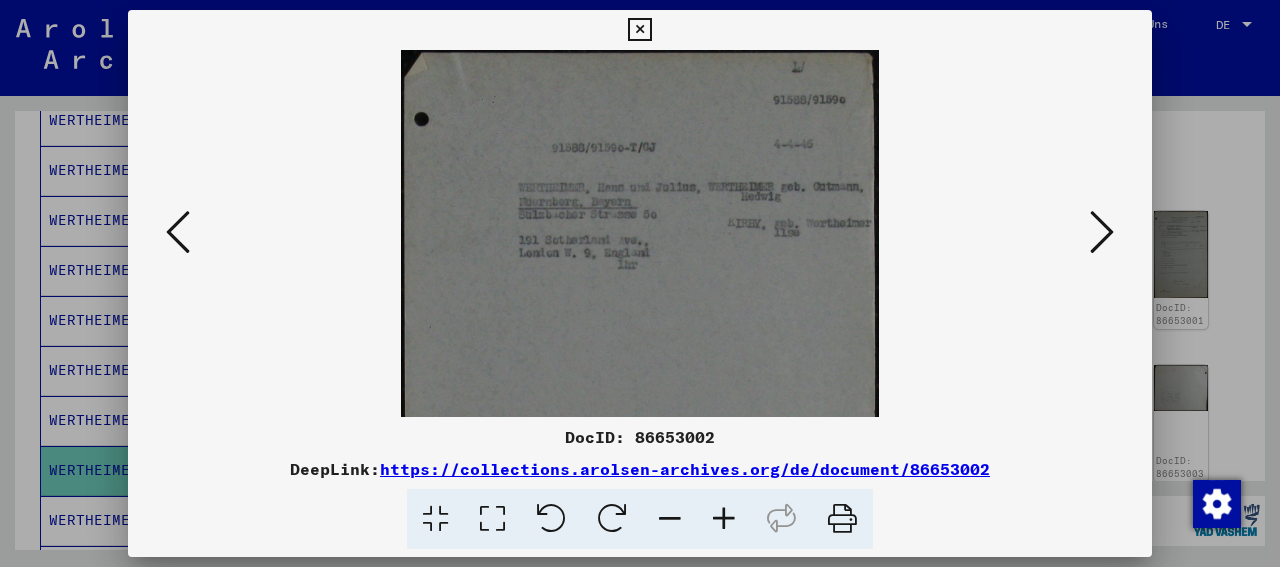 click at bounding box center (724, 519) 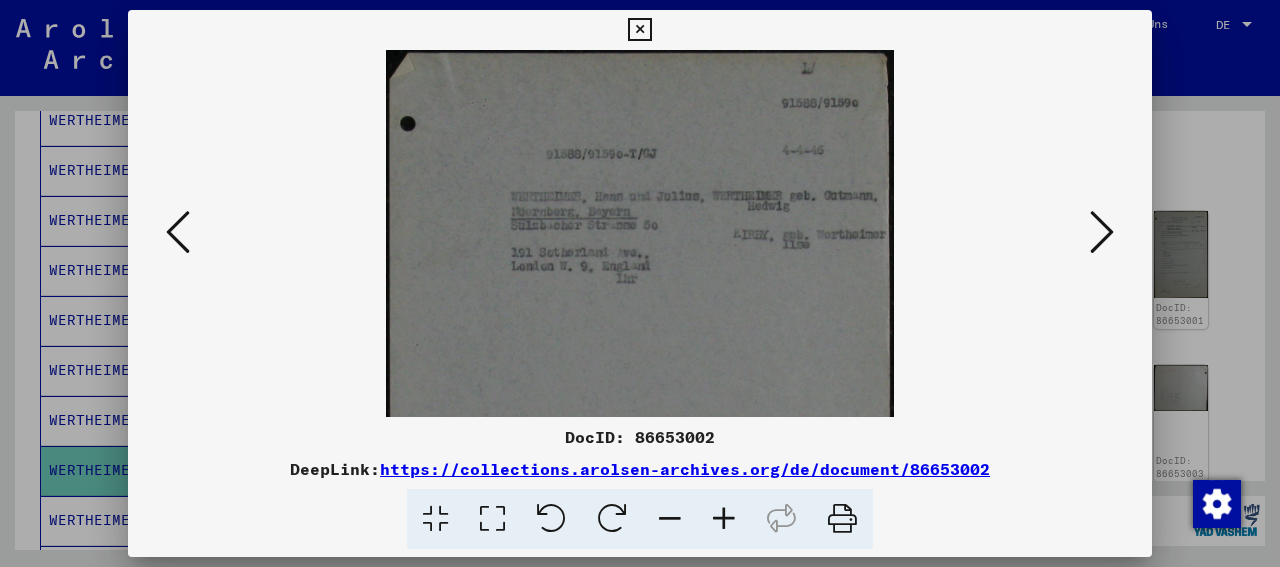 click at bounding box center (724, 519) 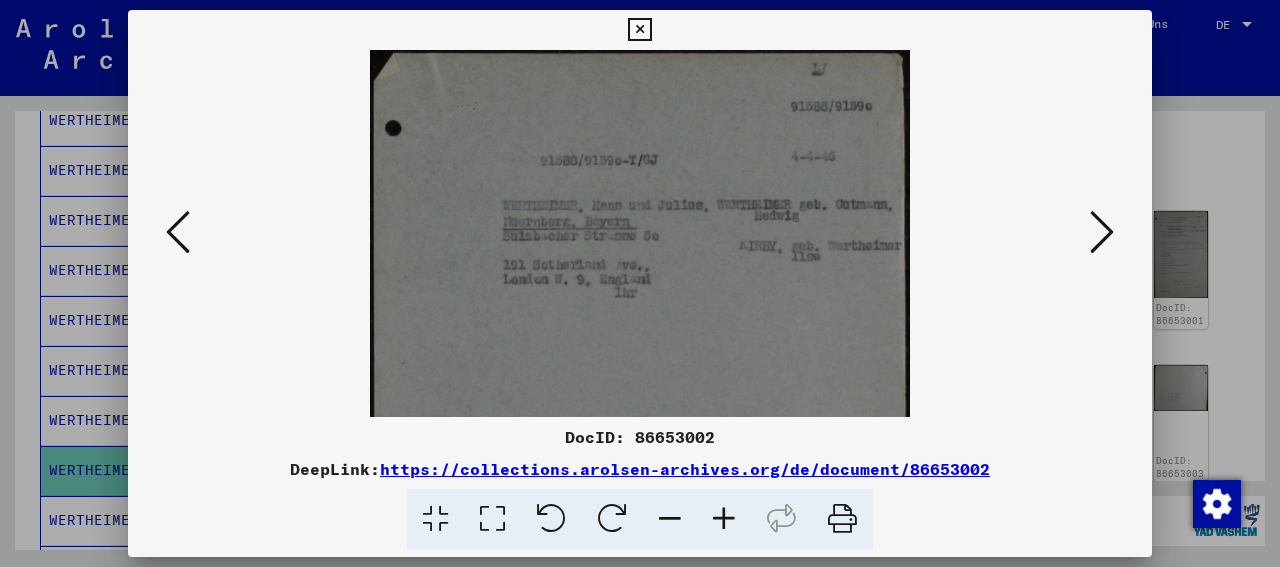 click at bounding box center (724, 519) 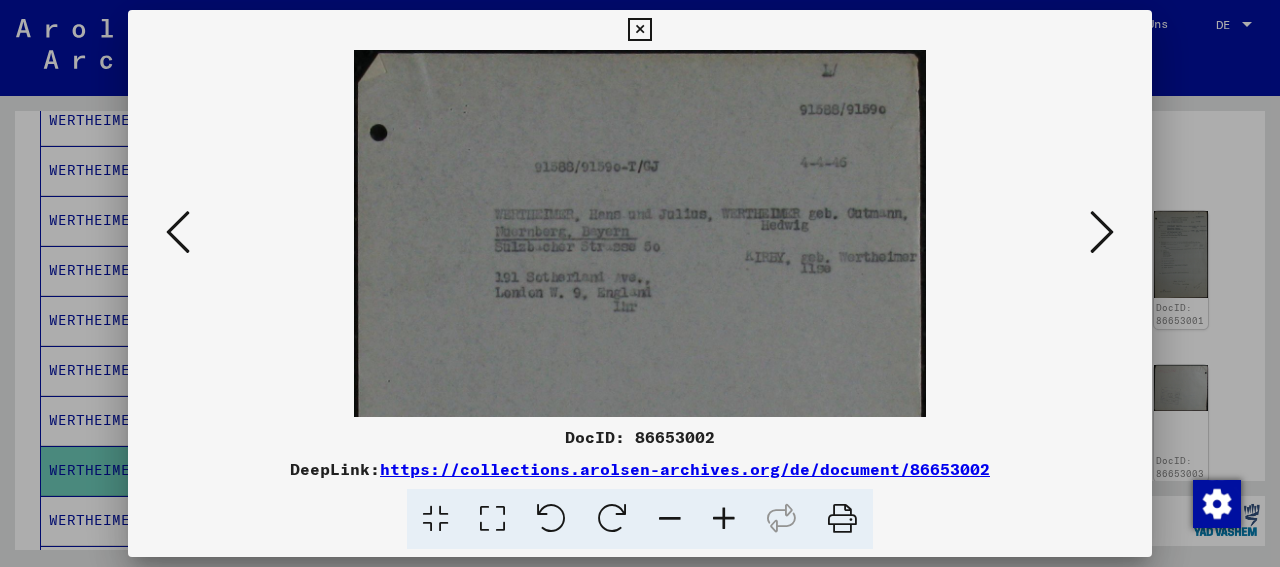 click at bounding box center [639, 30] 